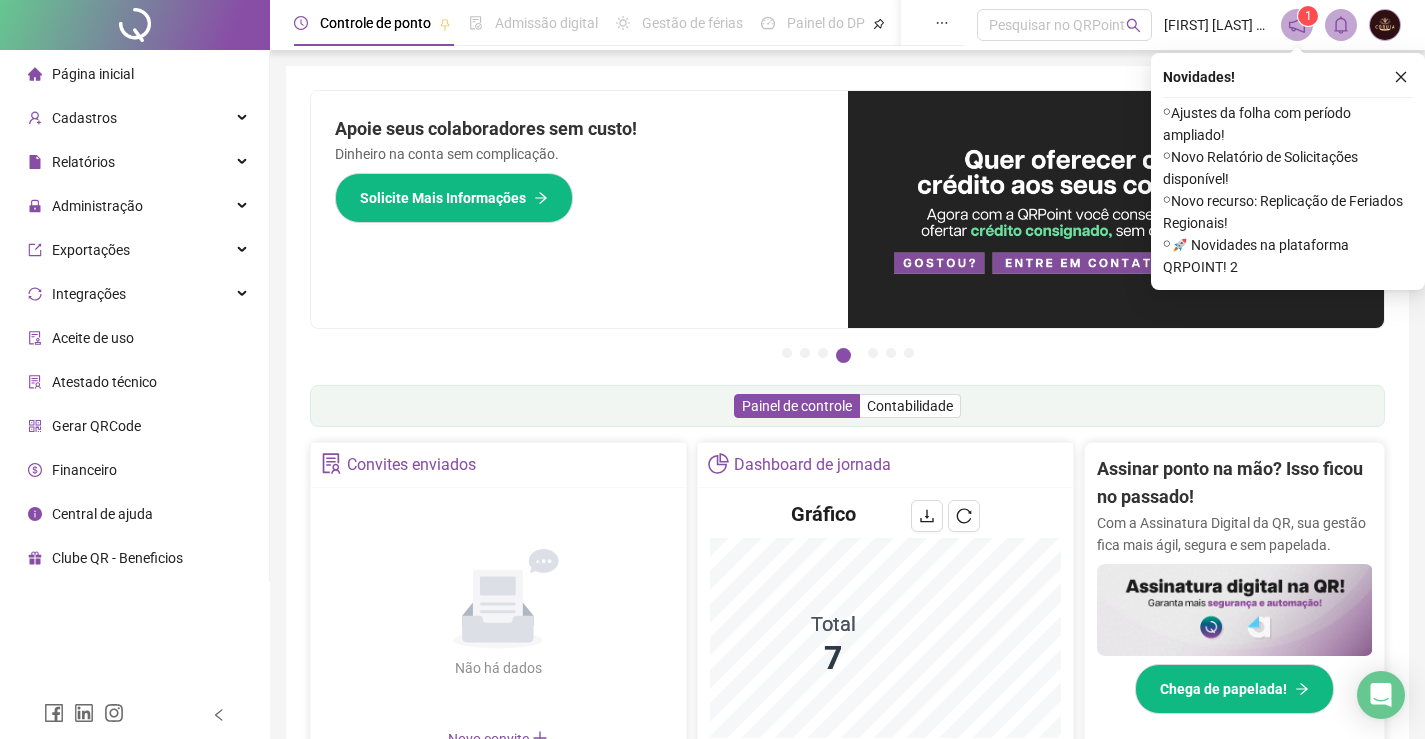 scroll, scrollTop: 0, scrollLeft: 0, axis: both 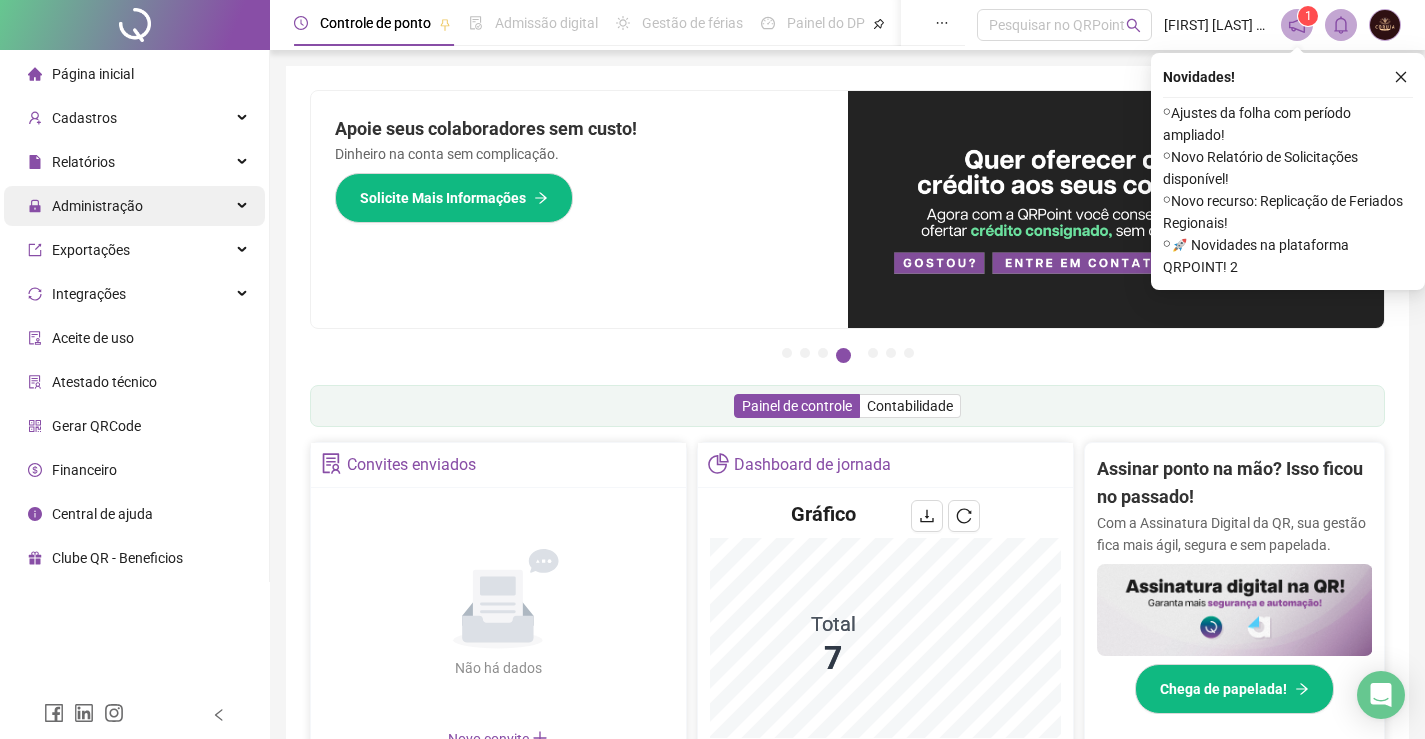 click on "Administração" at bounding box center (85, 206) 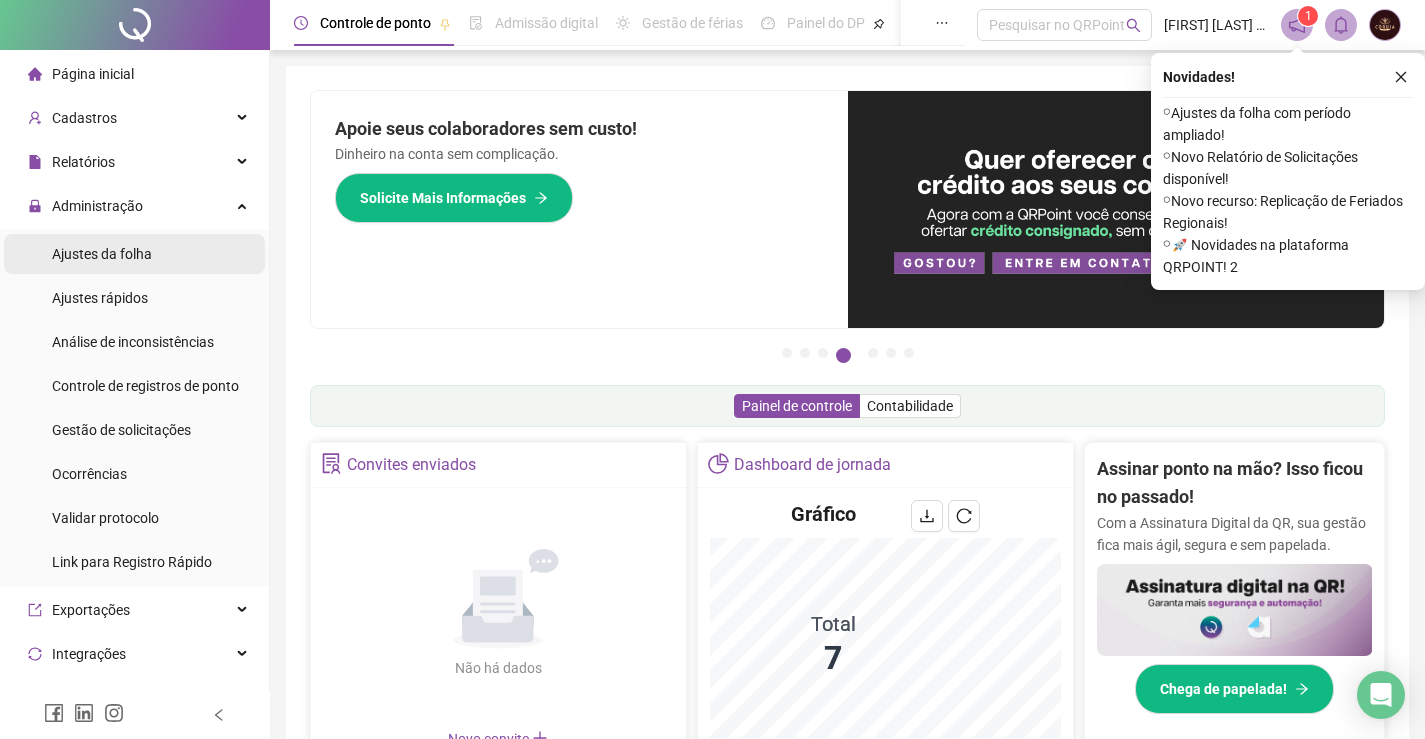 click on "Ajustes da folha" at bounding box center [102, 254] 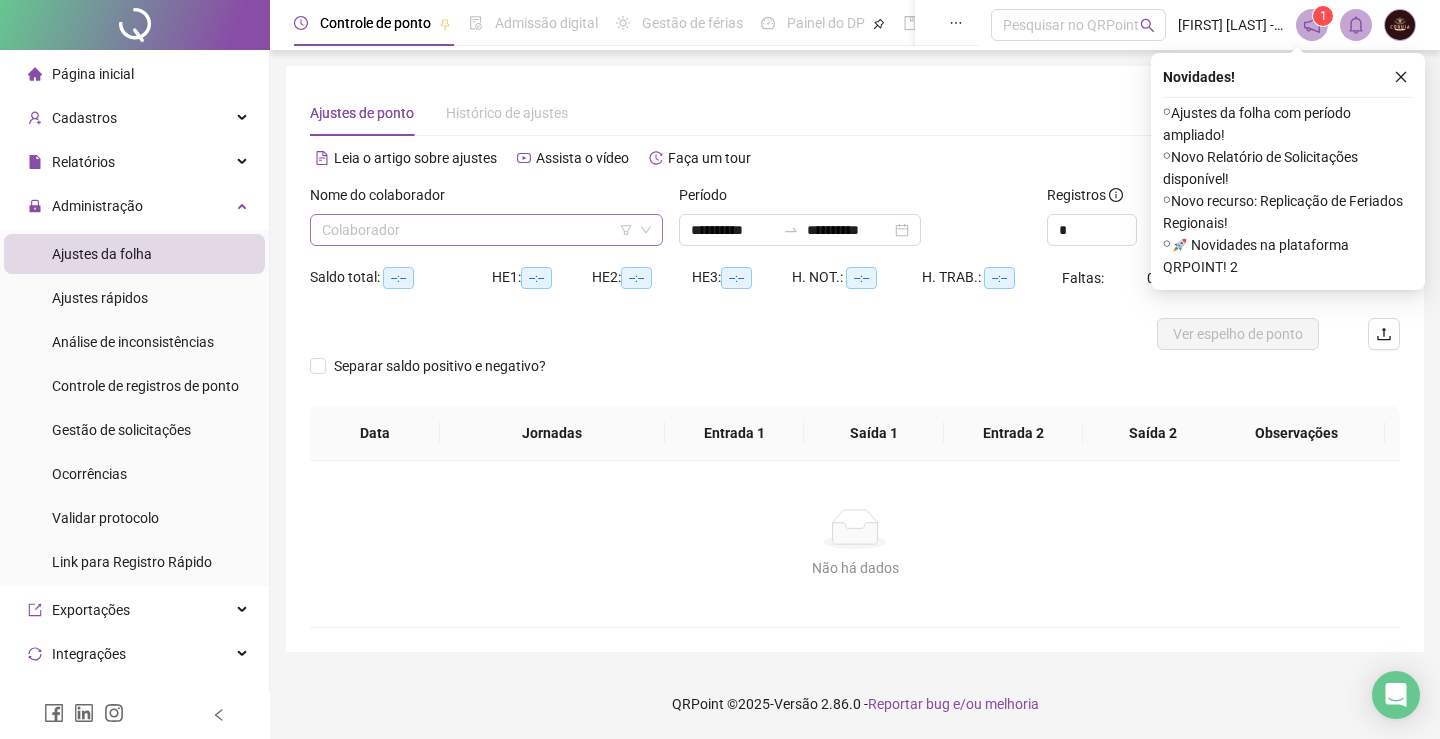 click at bounding box center [480, 230] 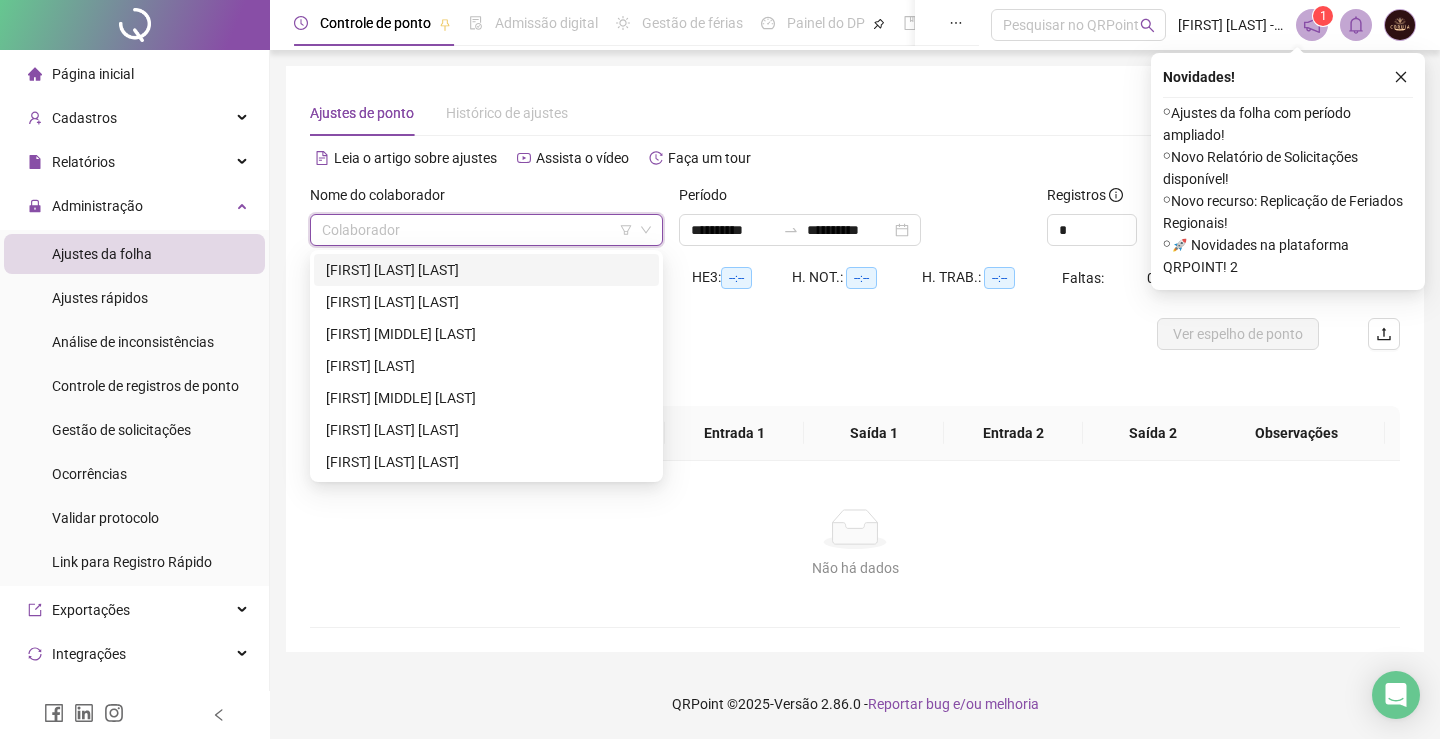 click on "[FIRST] [LAST] [LAST]" at bounding box center [486, 270] 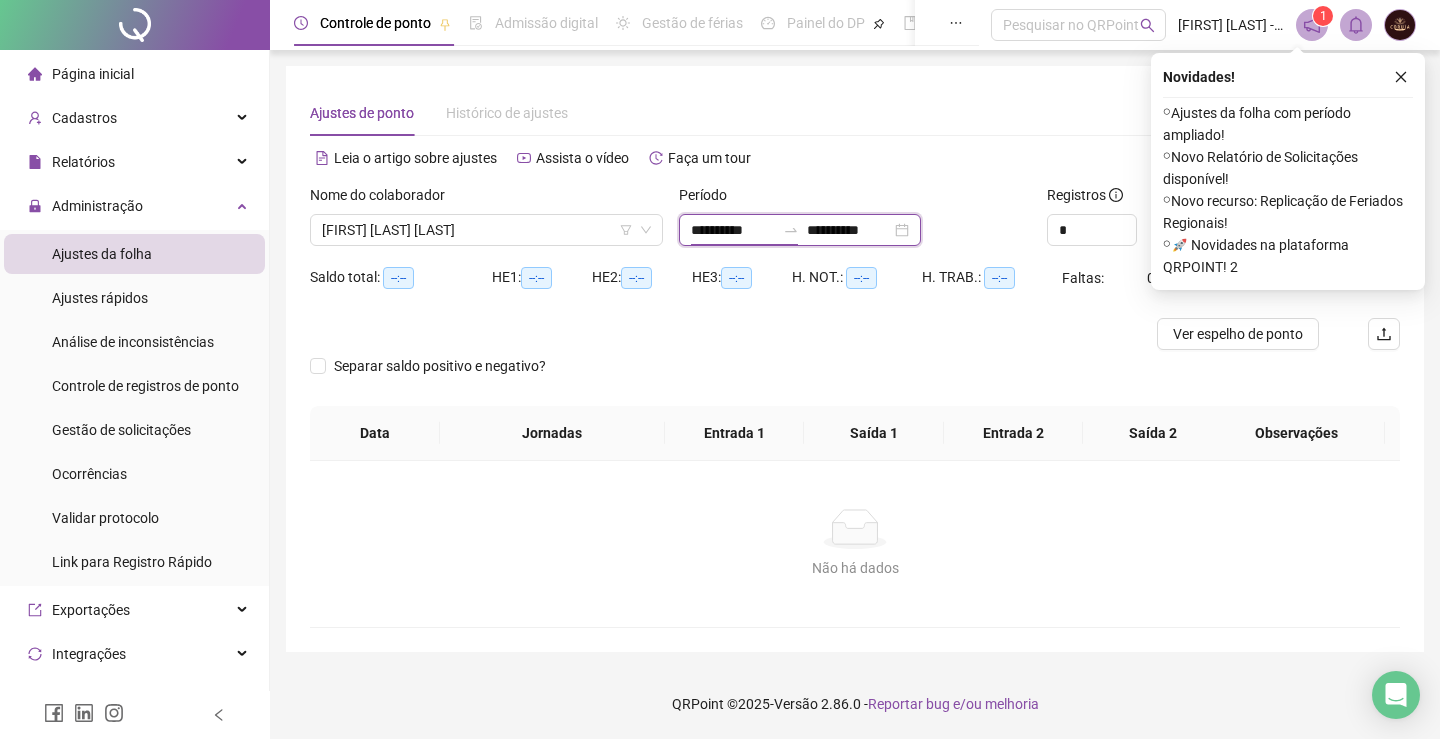 click on "**********" at bounding box center [733, 230] 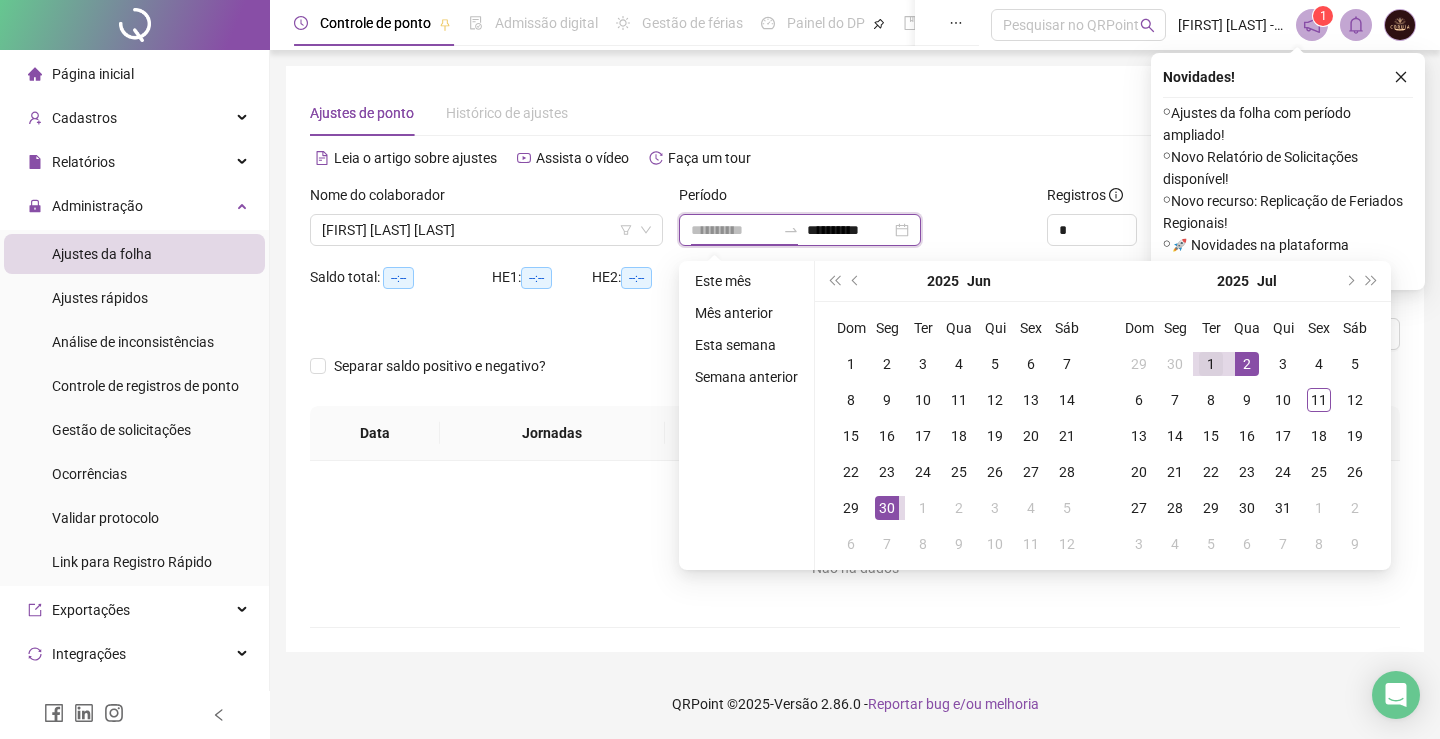 type on "**********" 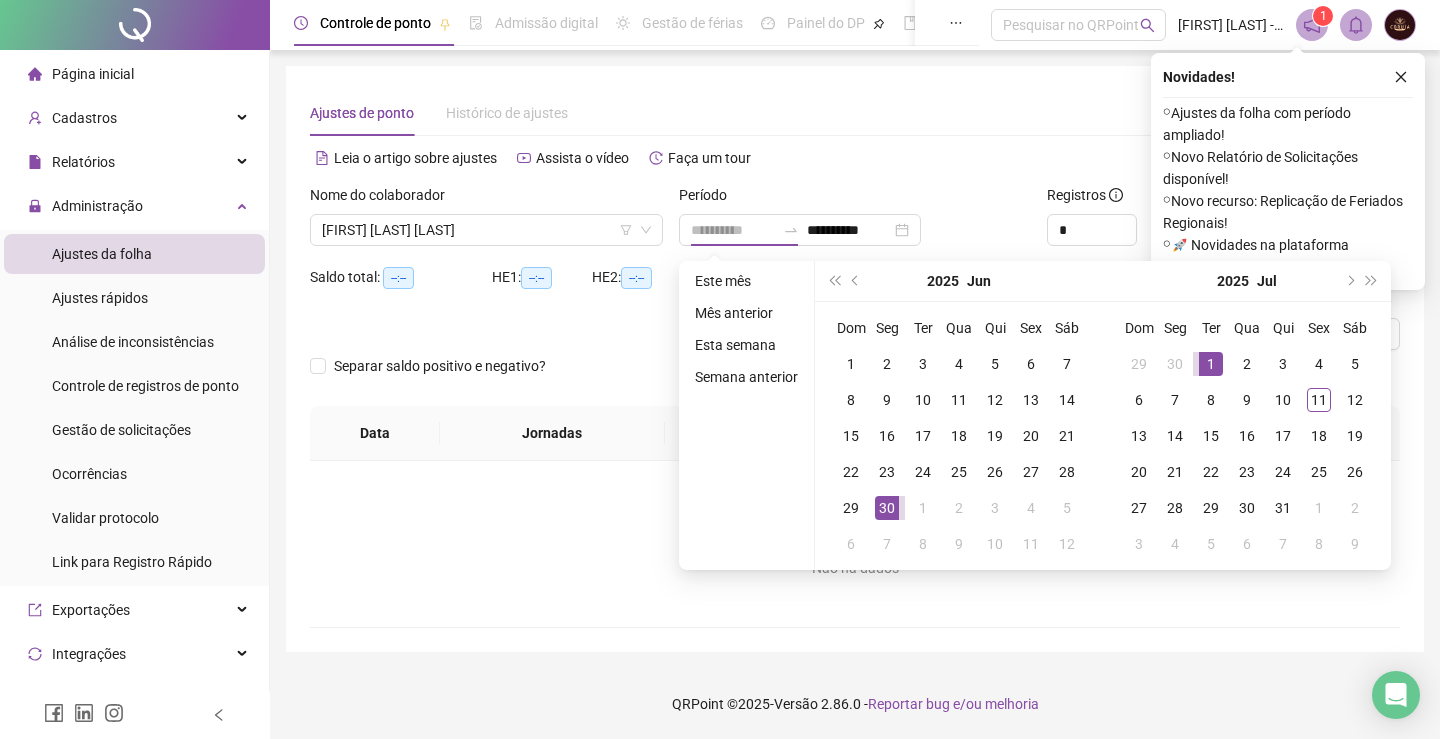 click on "1" at bounding box center [1211, 364] 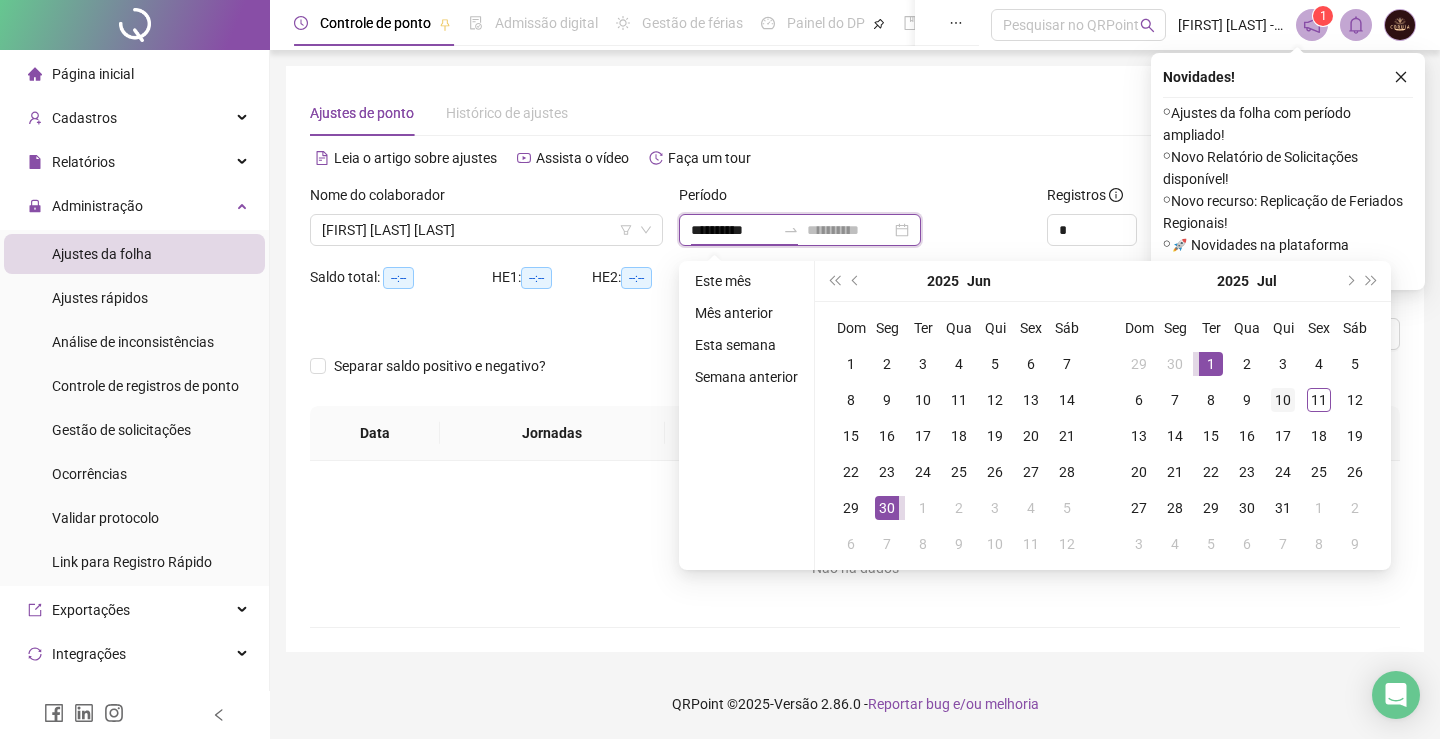 type on "**********" 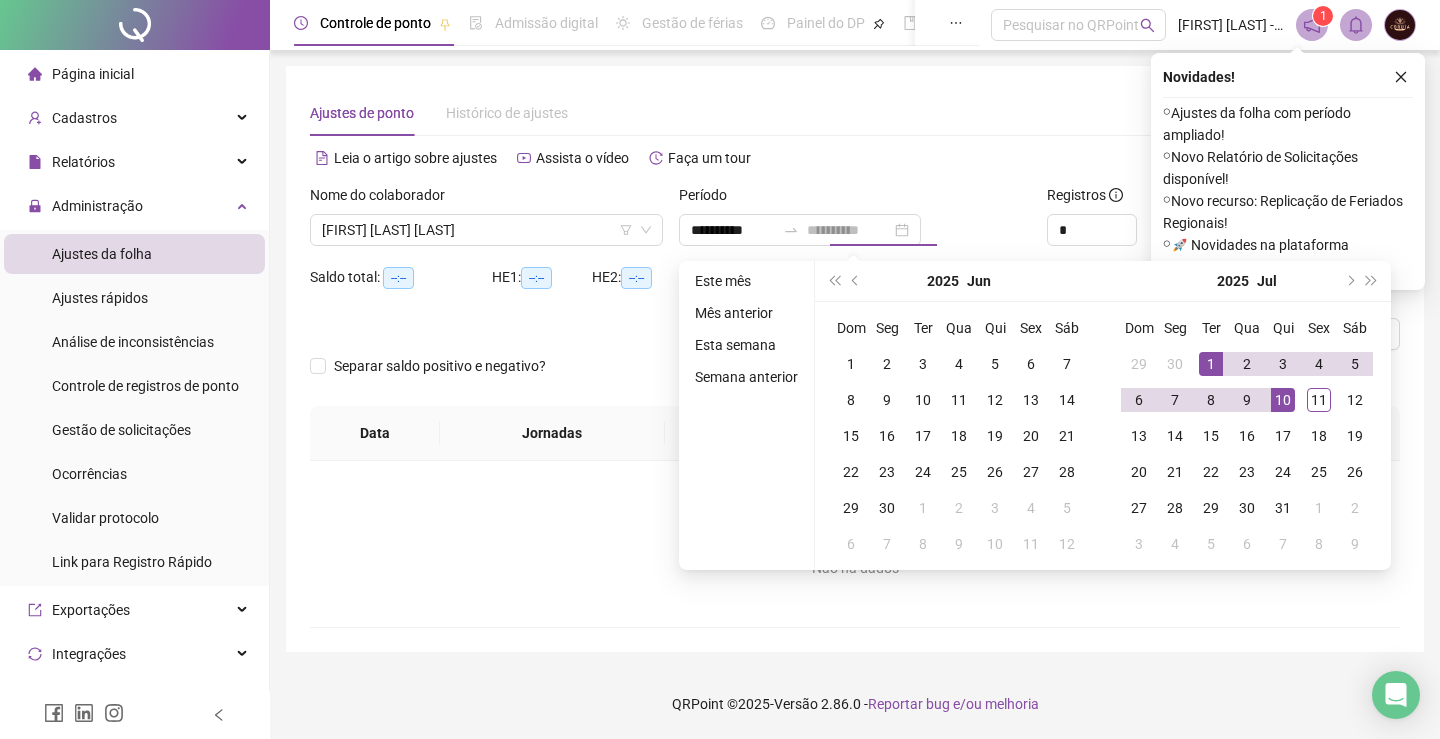 click on "10" at bounding box center (1283, 400) 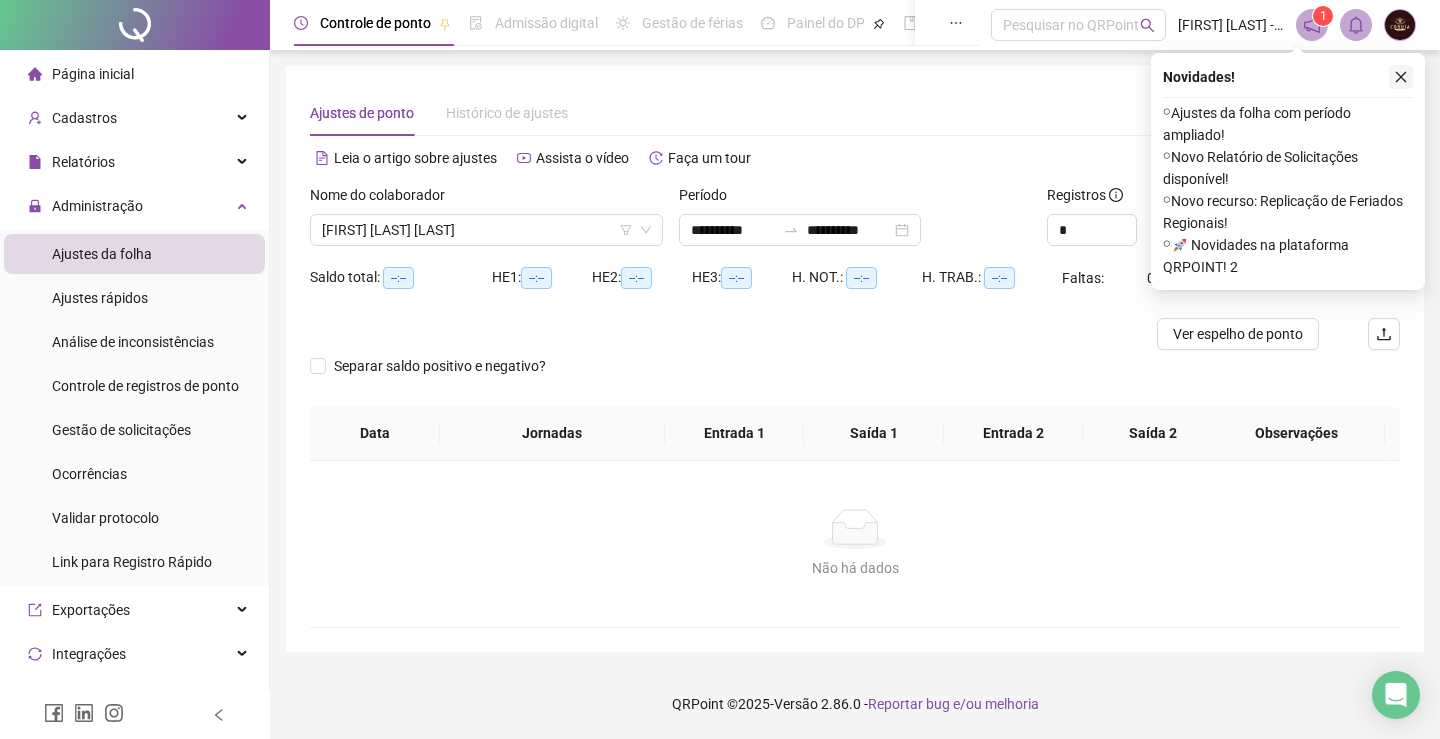 click 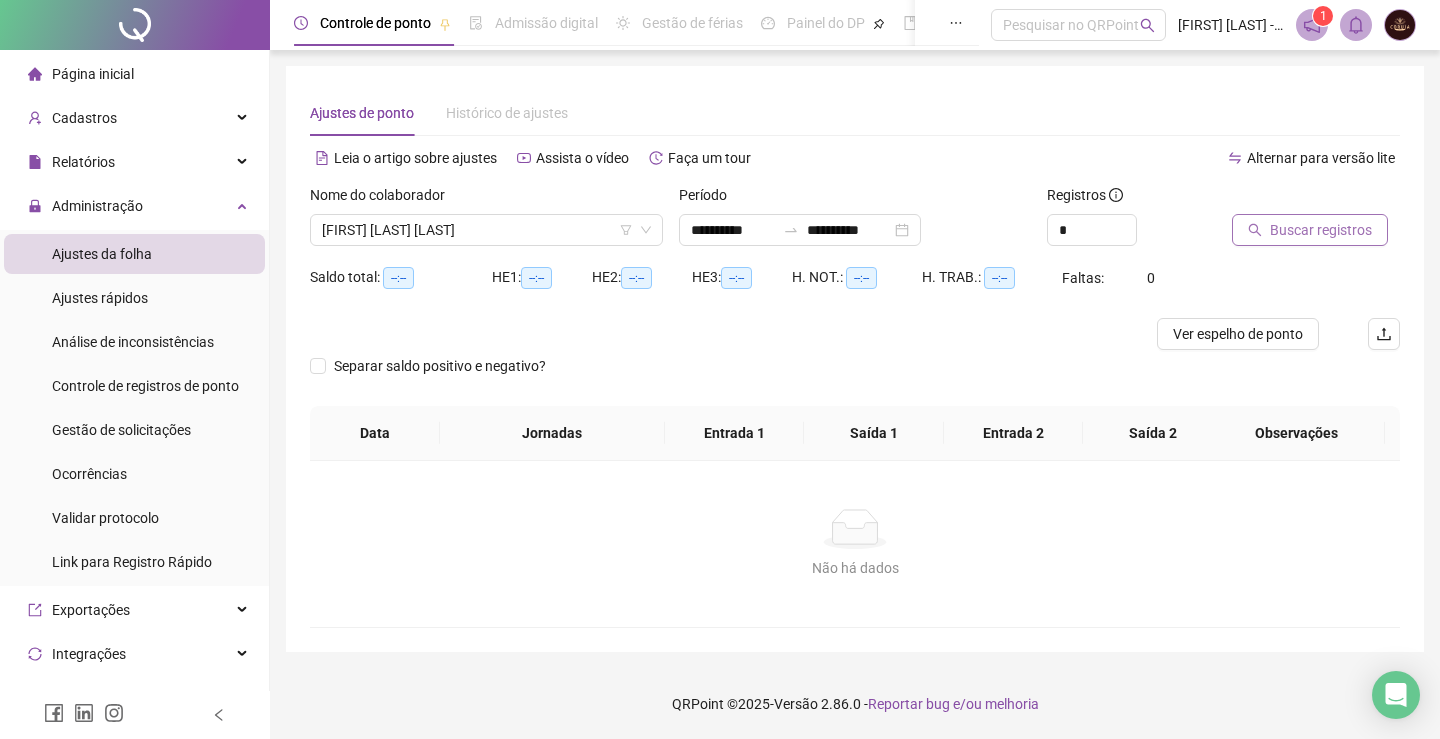 click on "Buscar registros" at bounding box center (1321, 230) 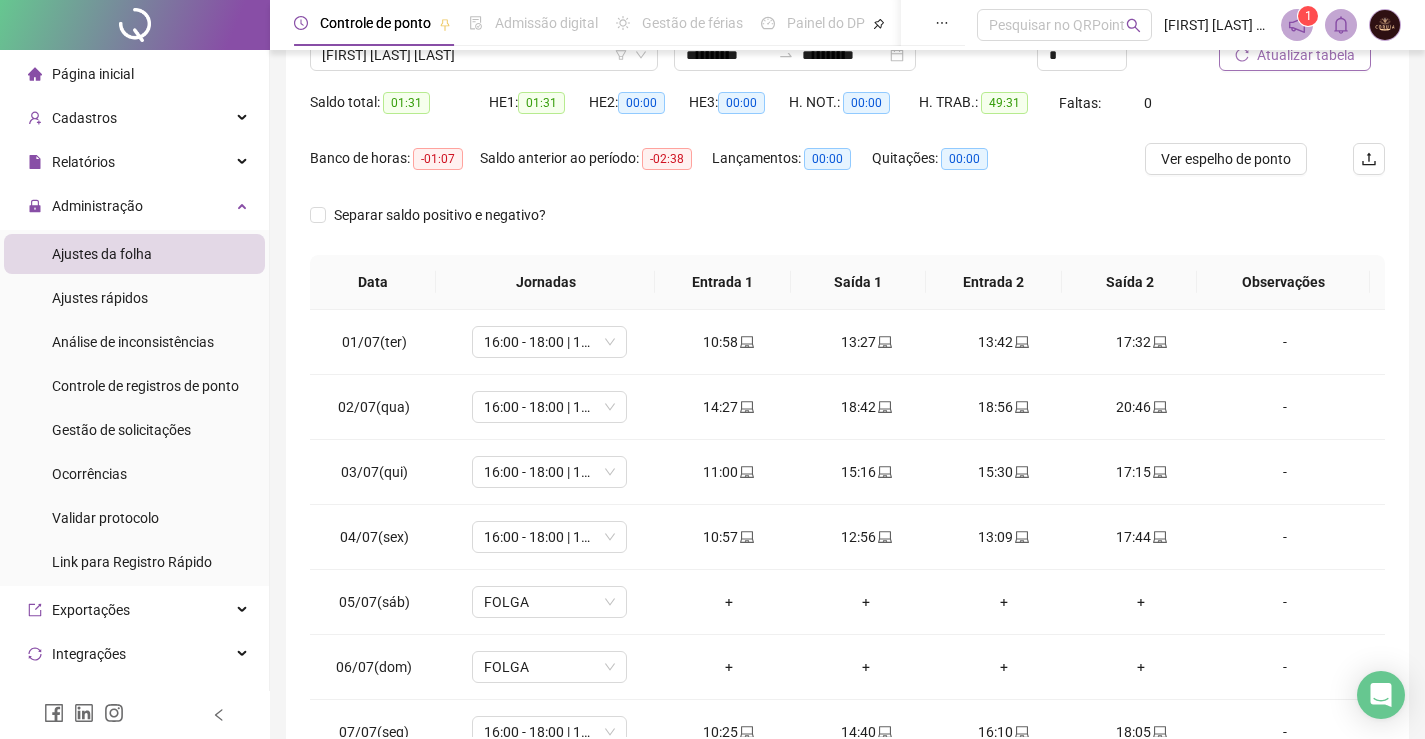 scroll, scrollTop: 283, scrollLeft: 0, axis: vertical 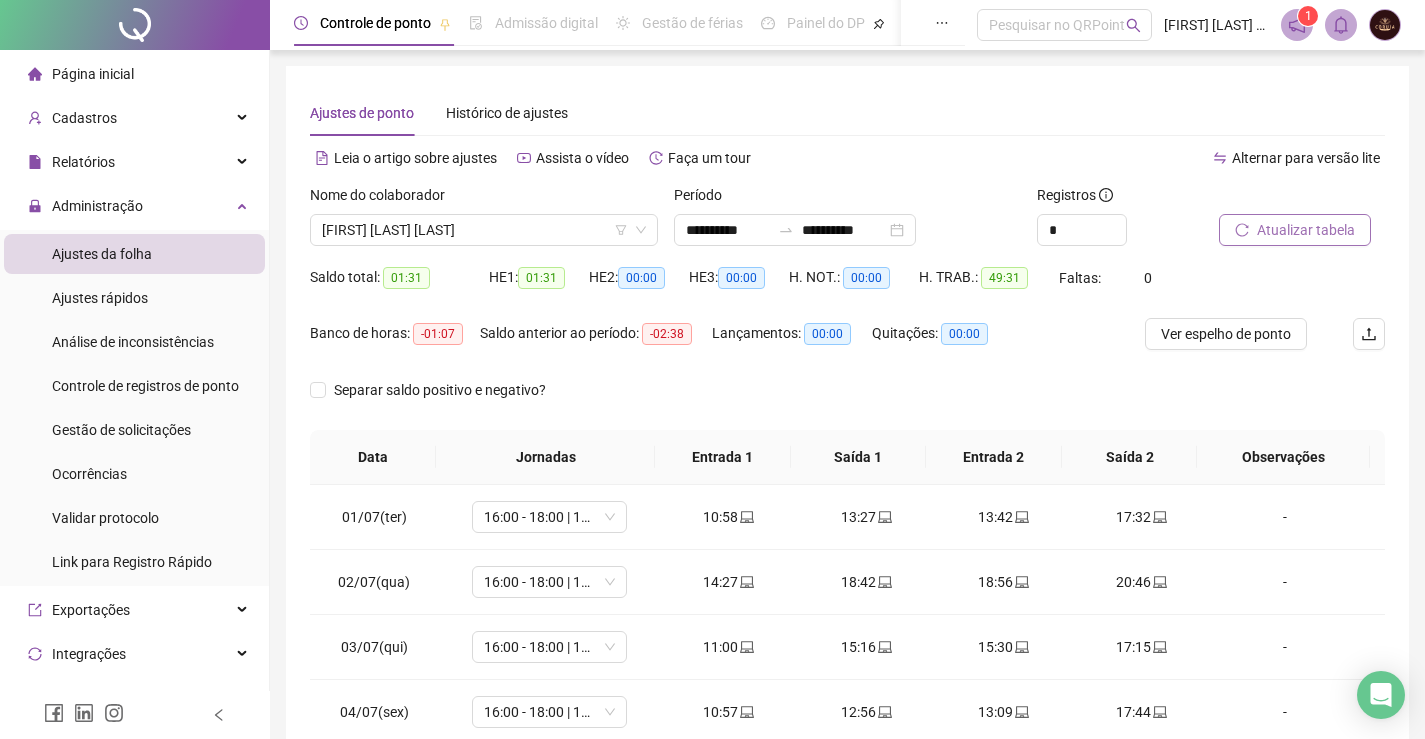 drag, startPoint x: 491, startPoint y: 241, endPoint x: 490, endPoint y: 291, distance: 50.01 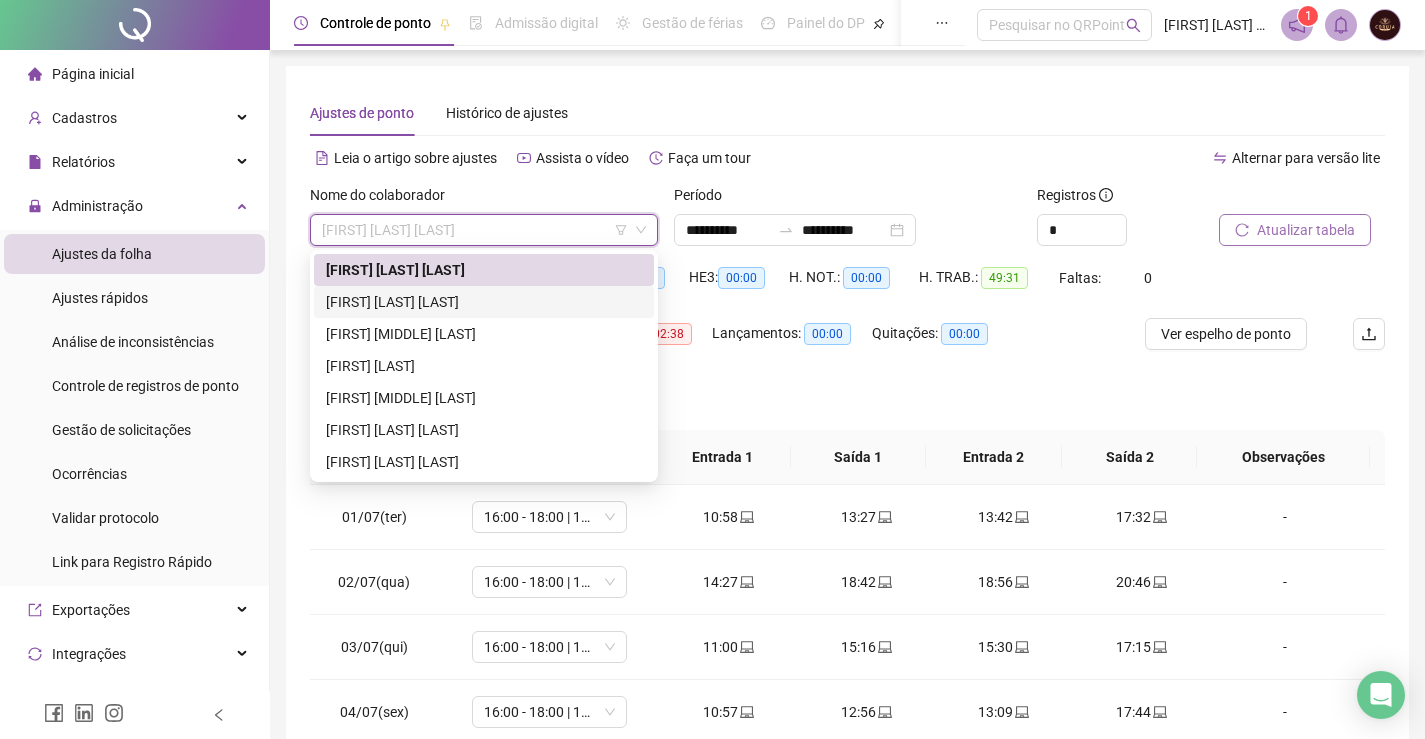 click on "[FIRST] [LAST] [LAST]" at bounding box center (484, 302) 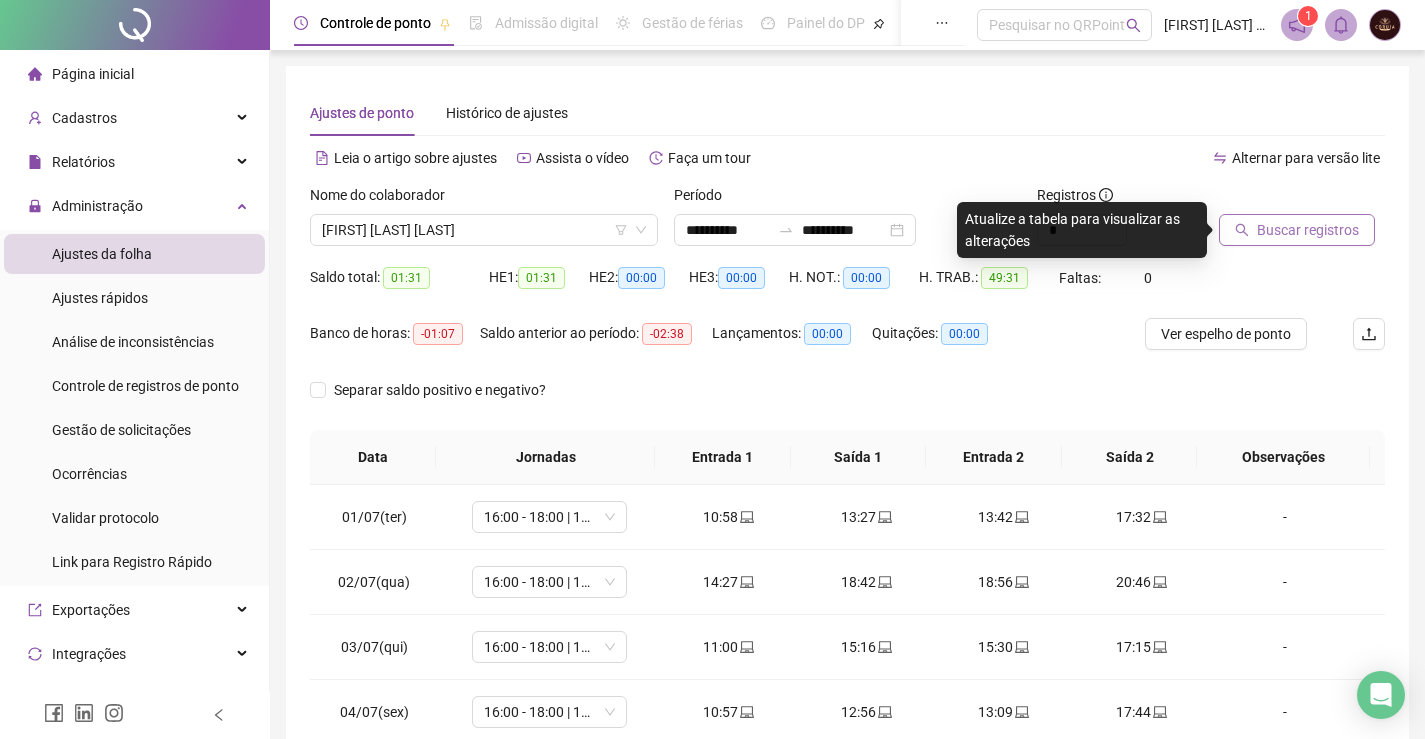 click on "Buscar registros" at bounding box center (1308, 230) 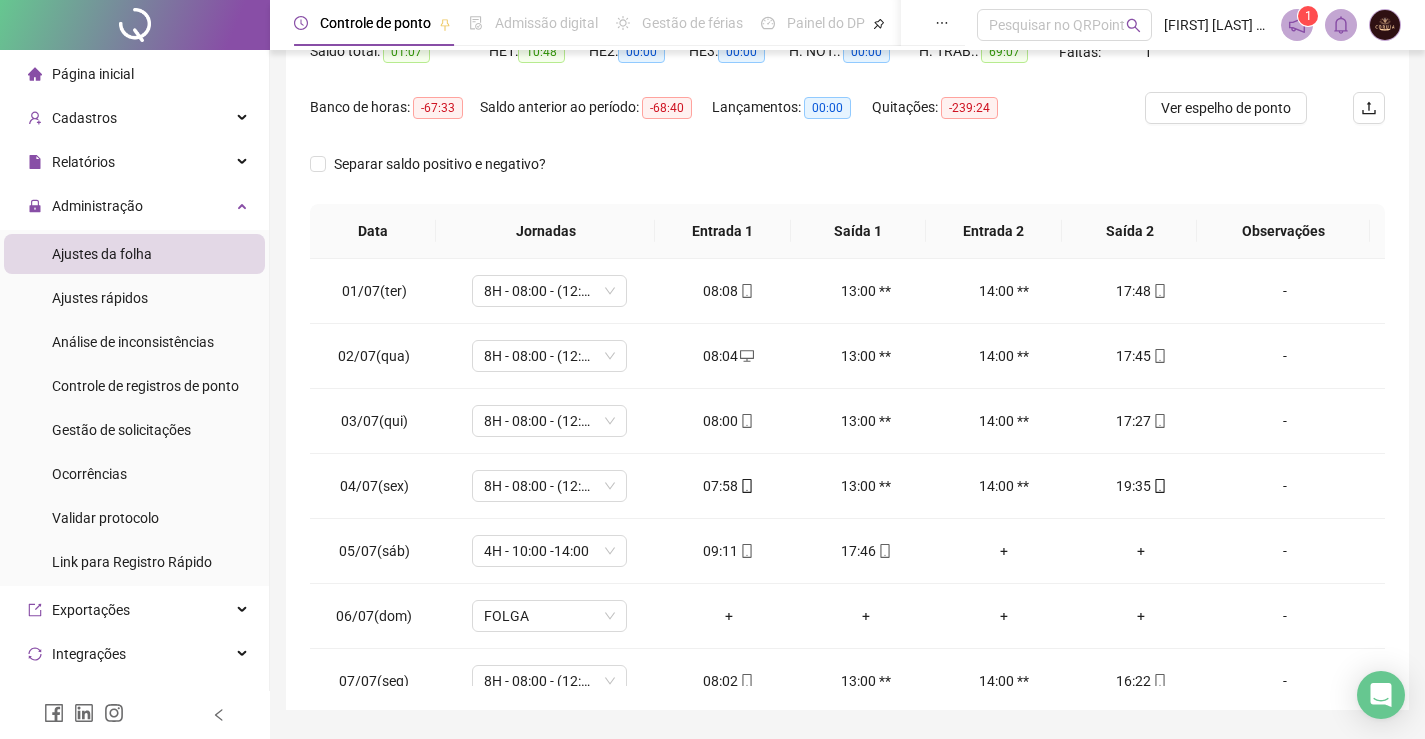 scroll, scrollTop: 283, scrollLeft: 0, axis: vertical 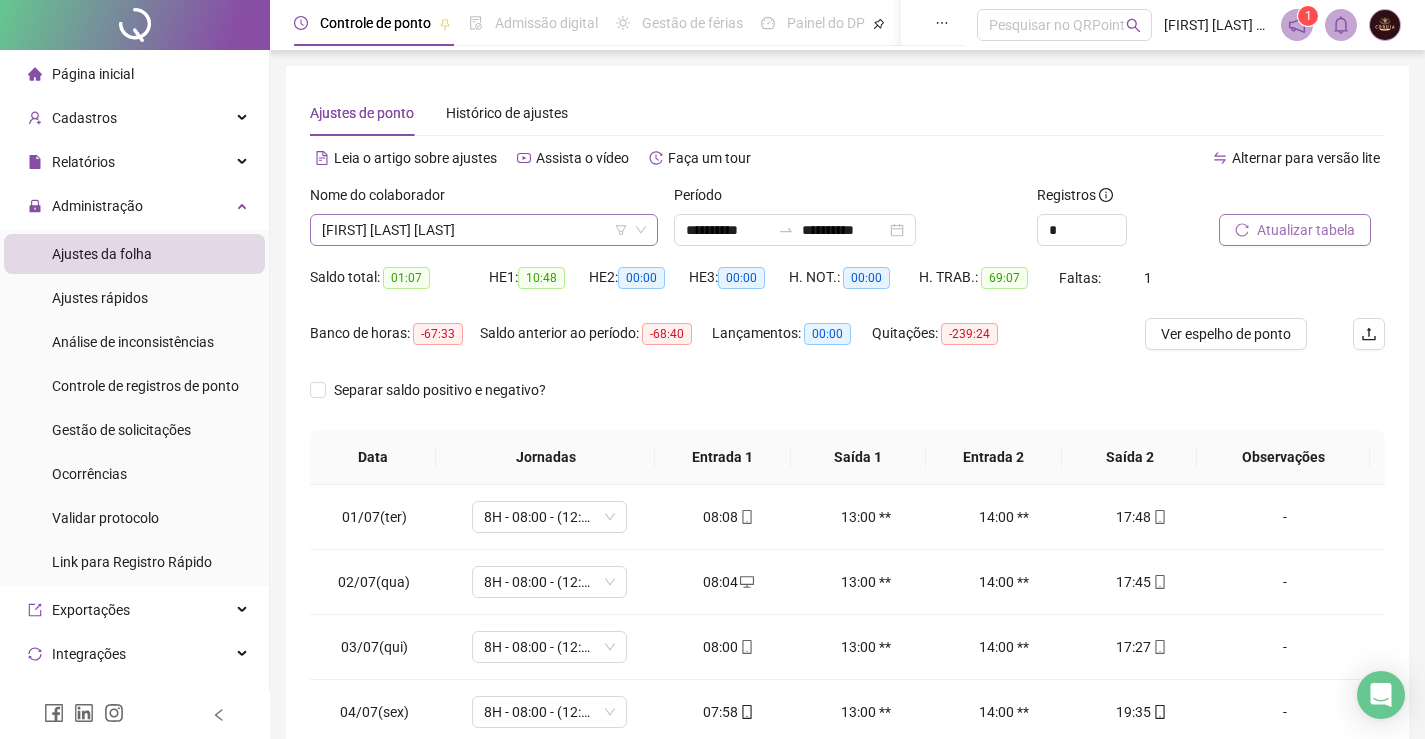 click on "[FIRST] [LAST] [LAST]" at bounding box center (484, 230) 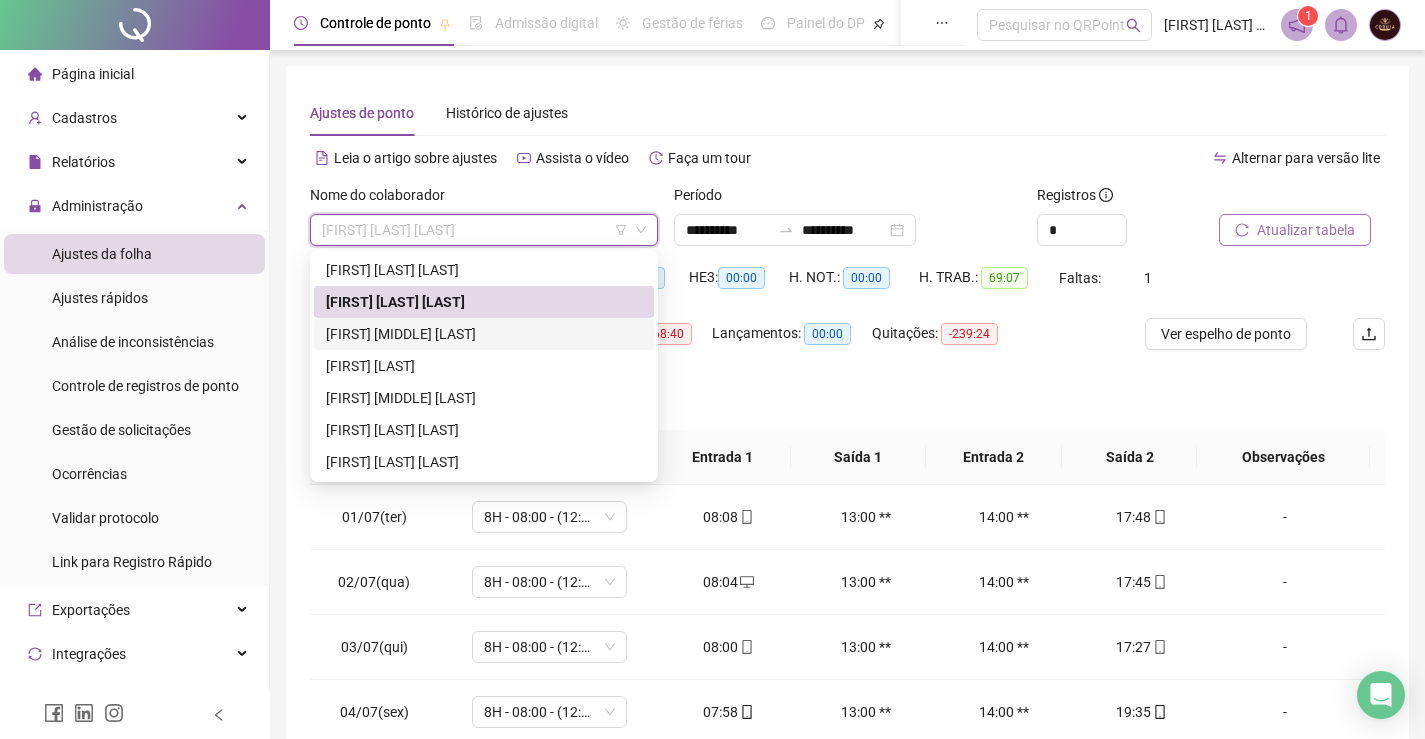 click on "[FIRST] [MIDDLE] [LAST]" at bounding box center (484, 334) 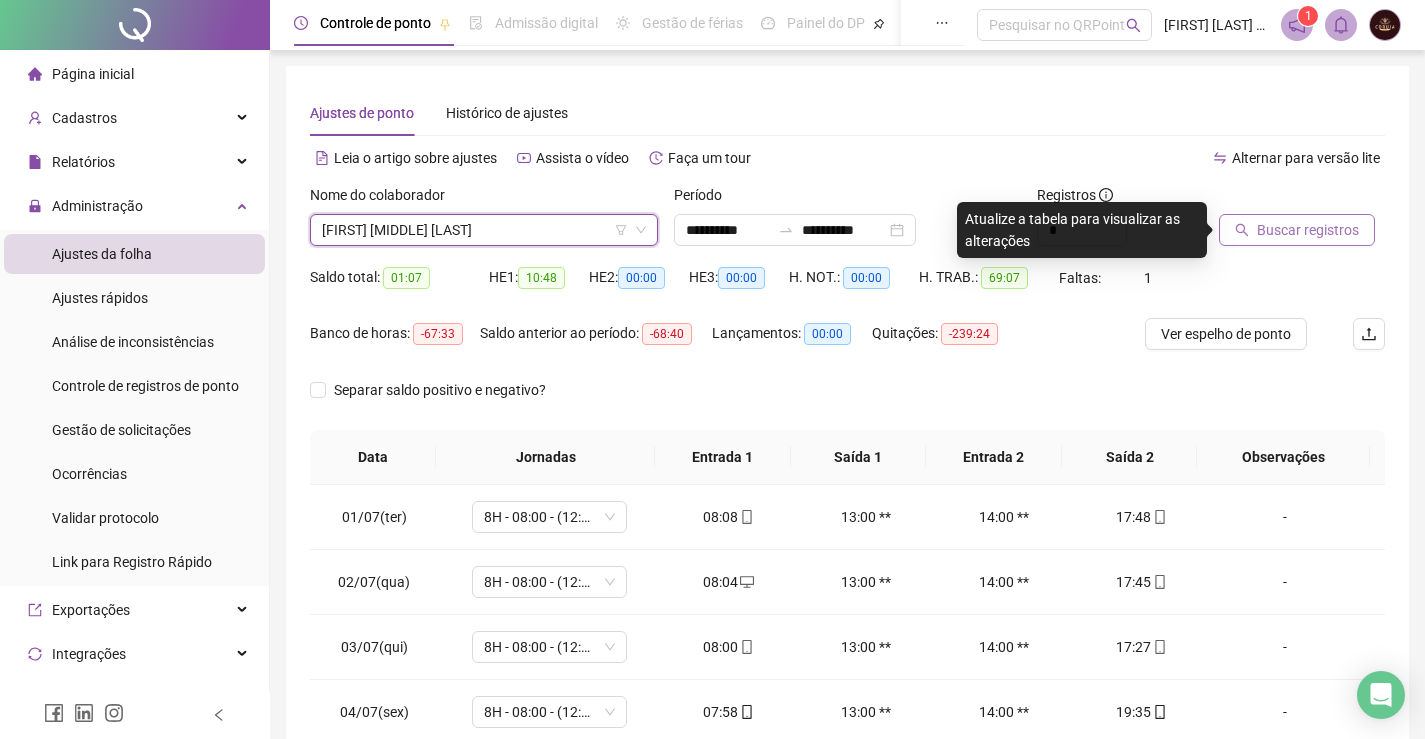 click on "Buscar registros" at bounding box center [1308, 230] 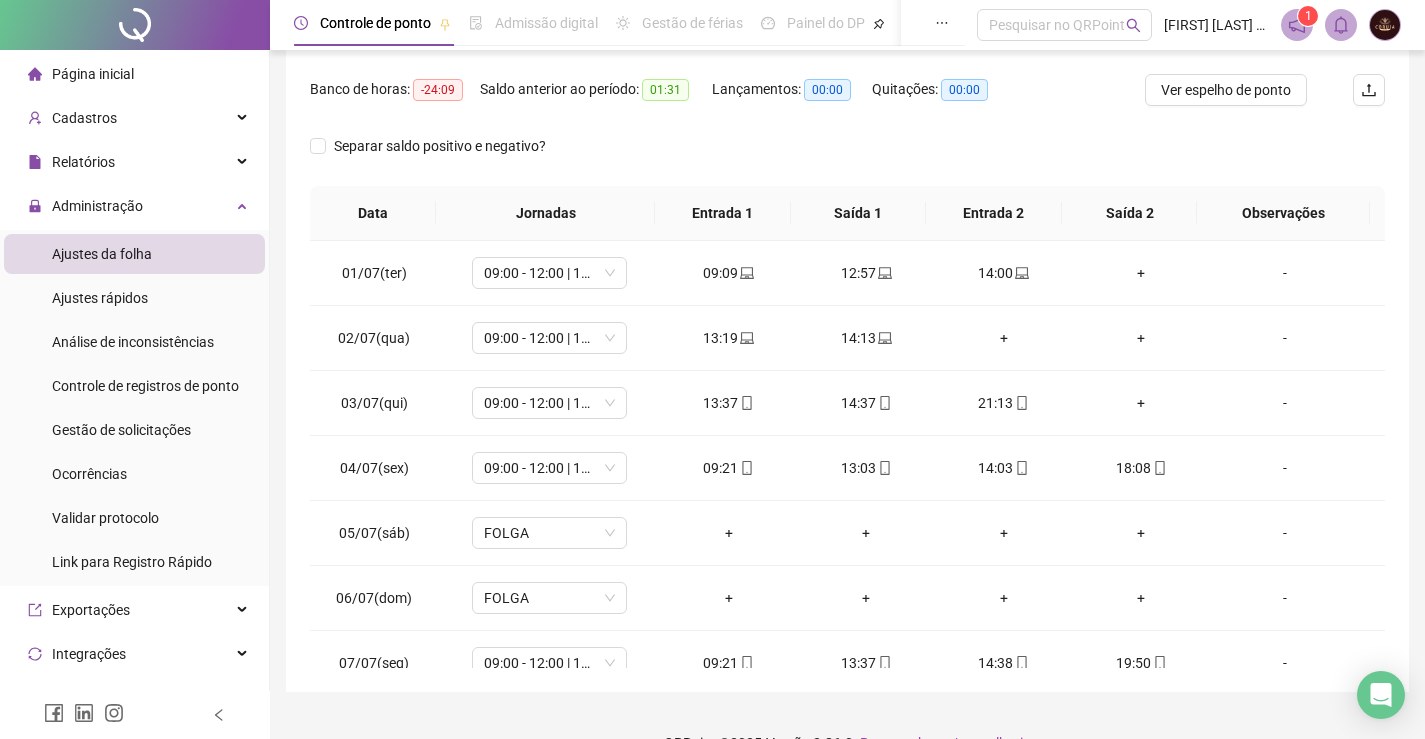 scroll, scrollTop: 283, scrollLeft: 0, axis: vertical 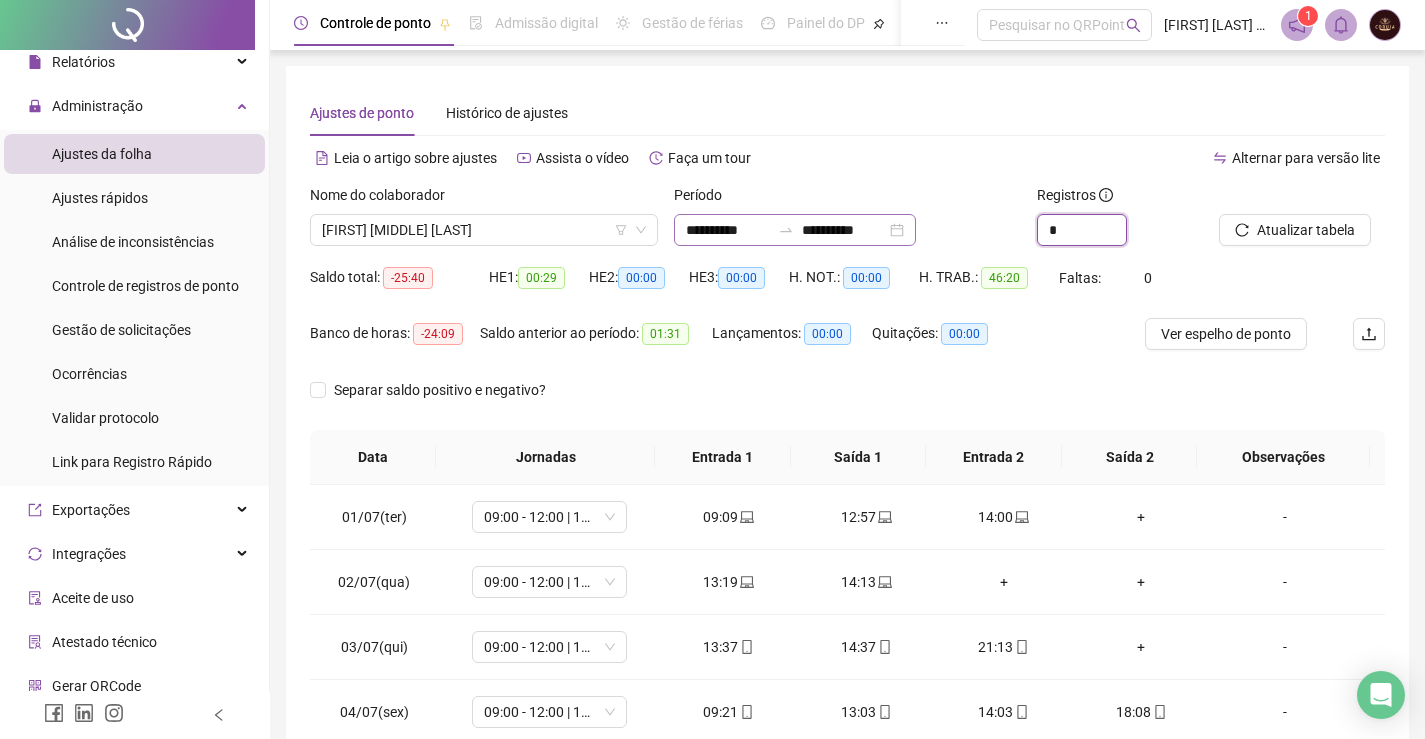 drag, startPoint x: 1072, startPoint y: 235, endPoint x: 892, endPoint y: 233, distance: 180.01111 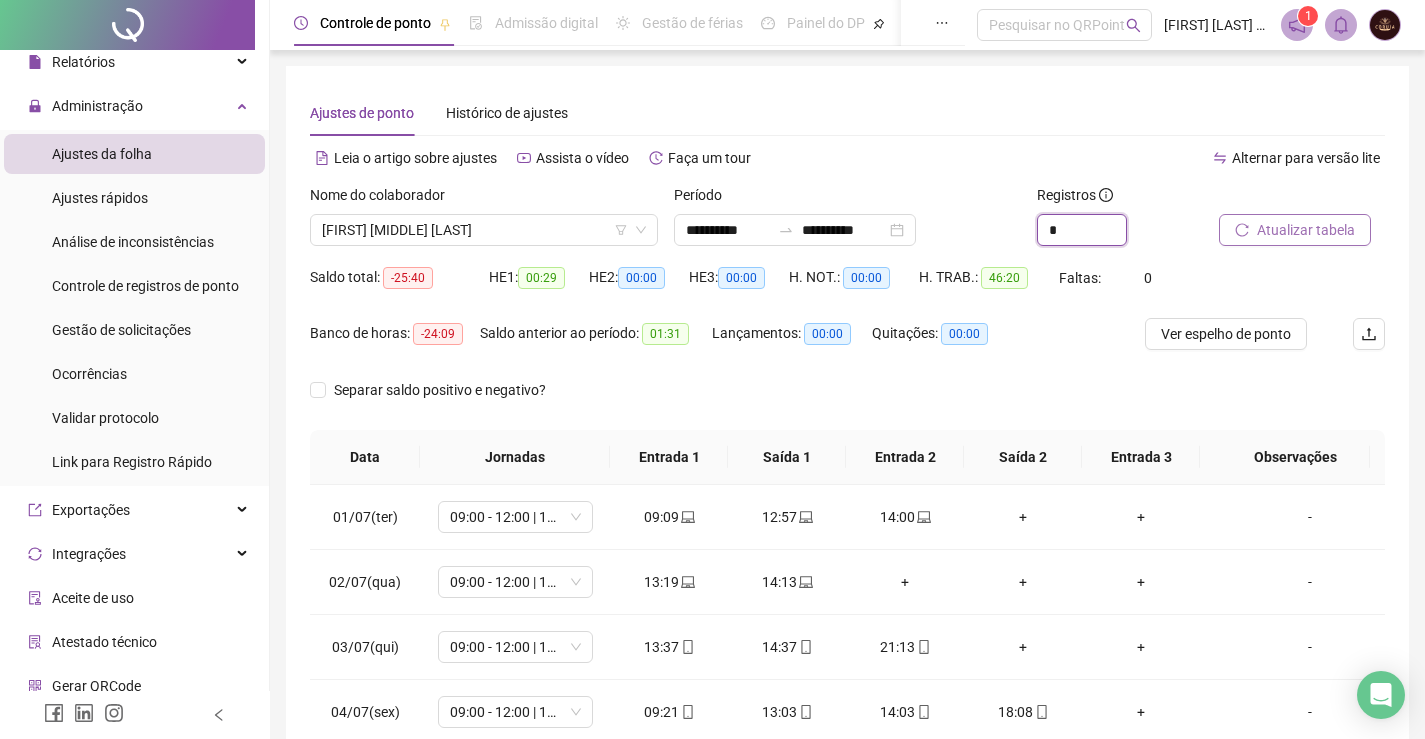 type on "*" 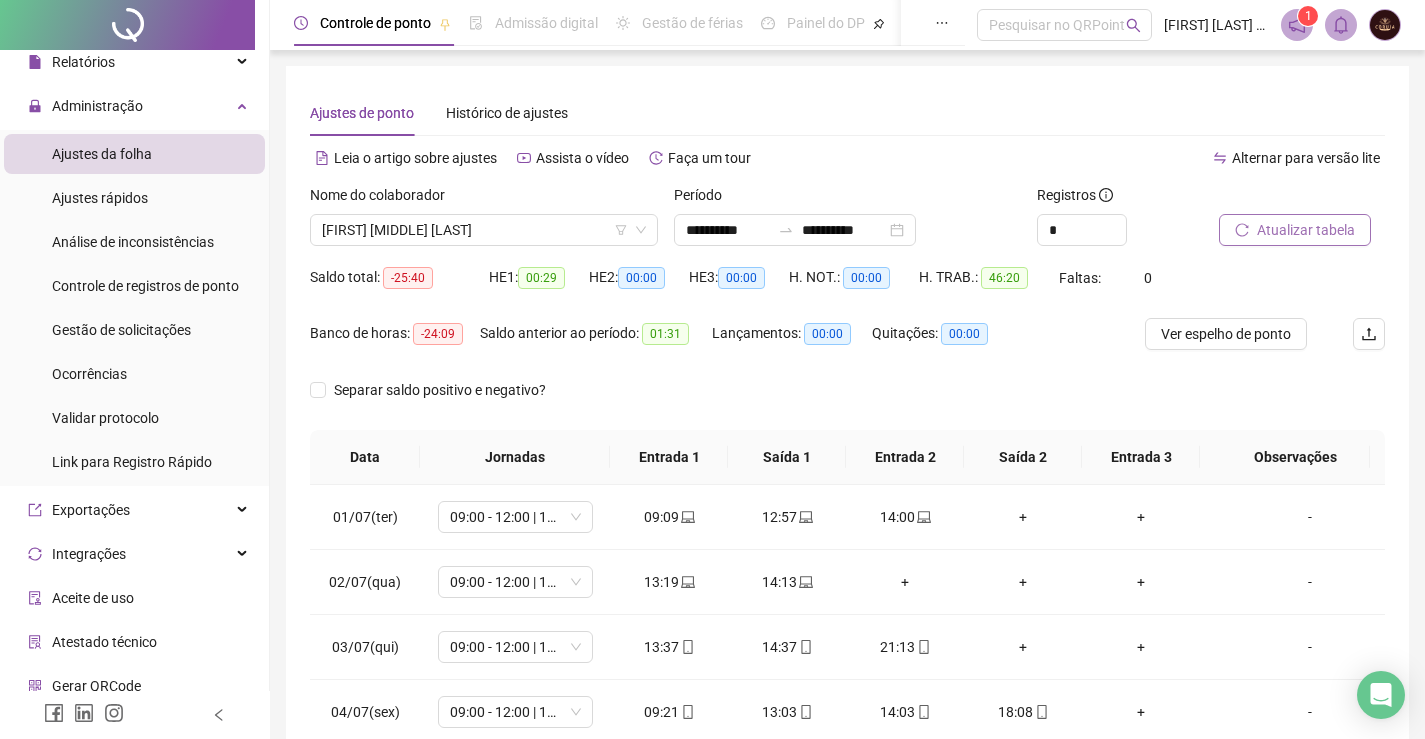 click on "Atualizar tabela" at bounding box center [1306, 230] 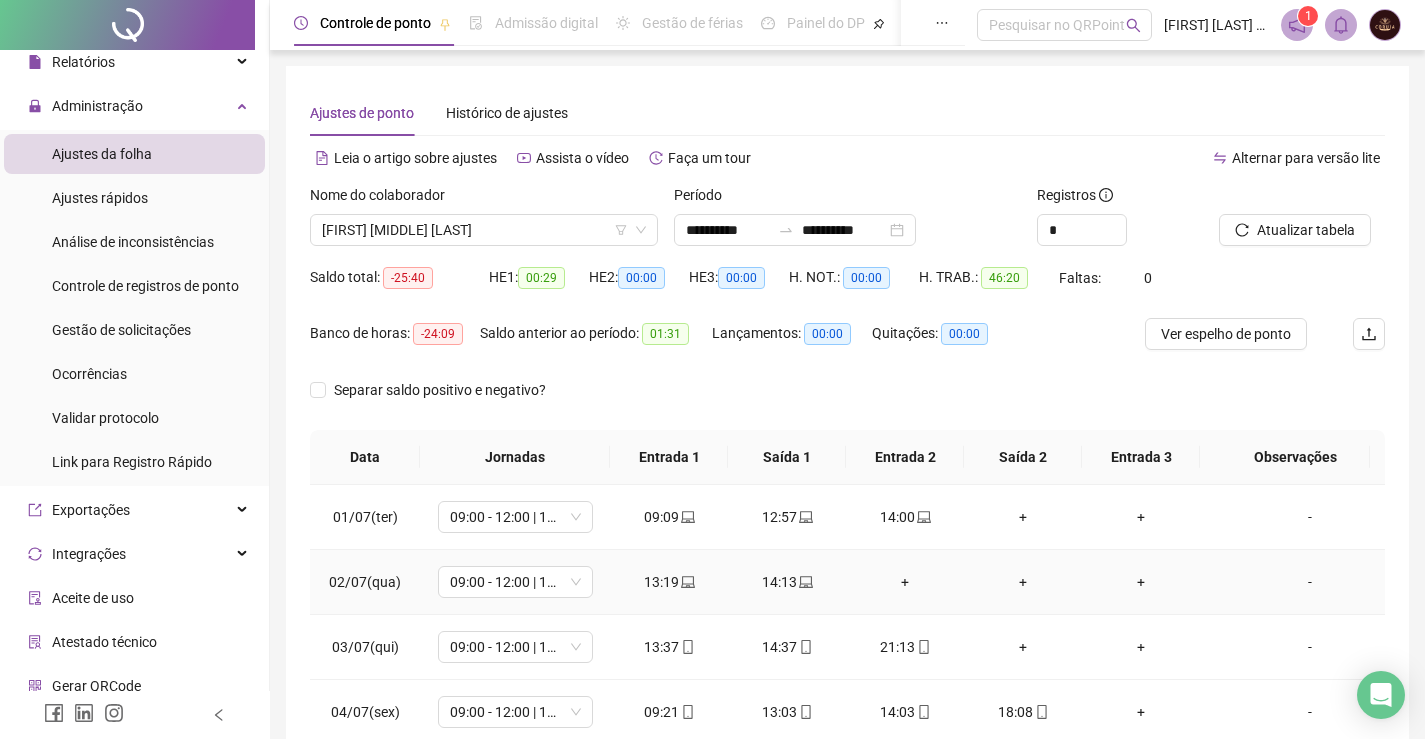 scroll, scrollTop: 283, scrollLeft: 0, axis: vertical 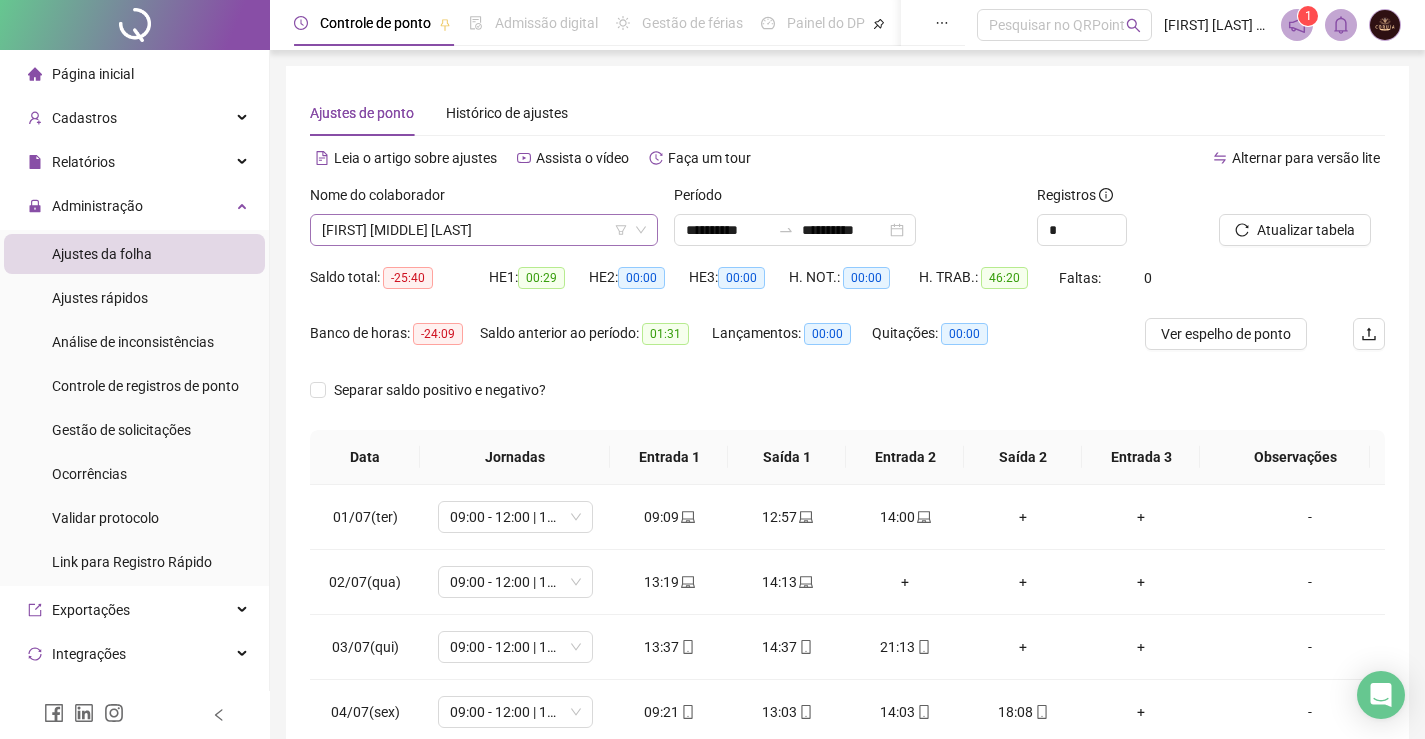 click on "[FIRST] [MIDDLE] [LAST]" at bounding box center [484, 230] 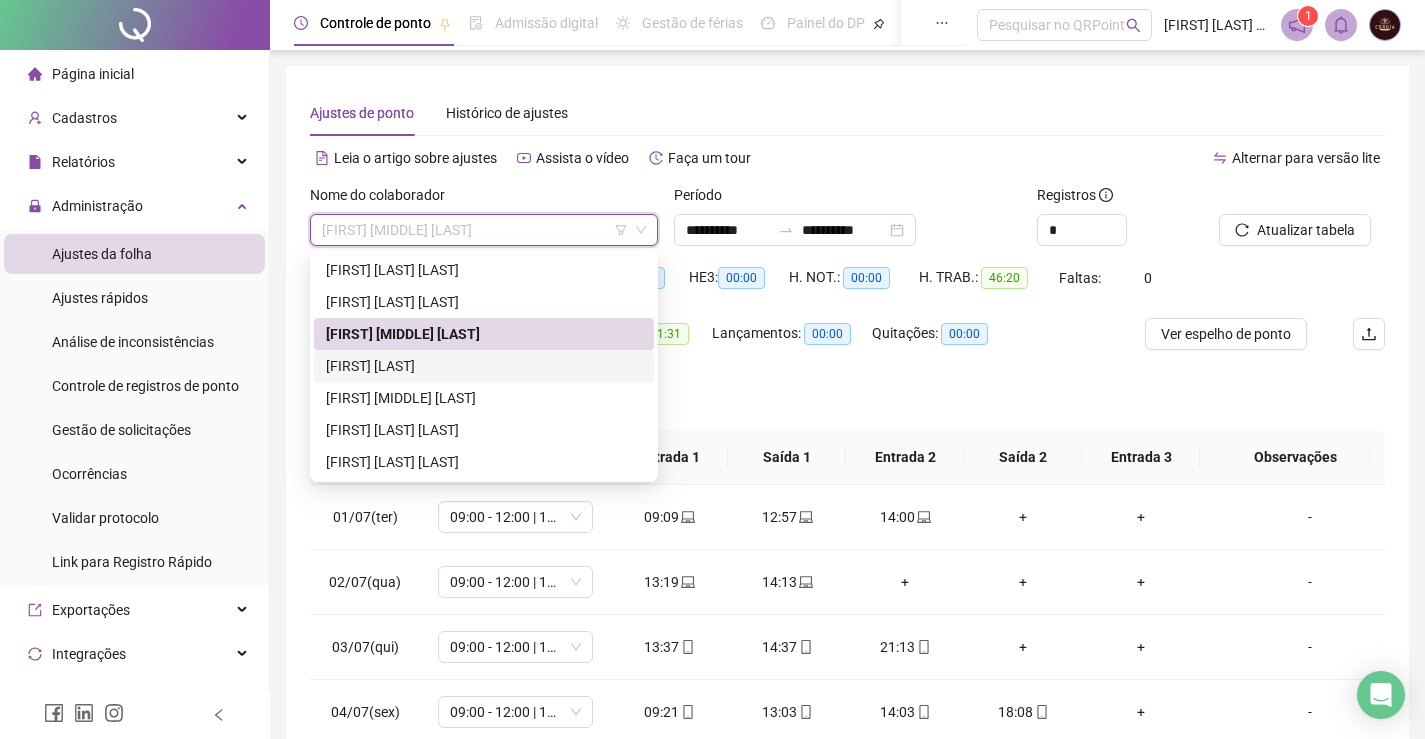 click on "[FIRST] [LAST]" at bounding box center [484, 366] 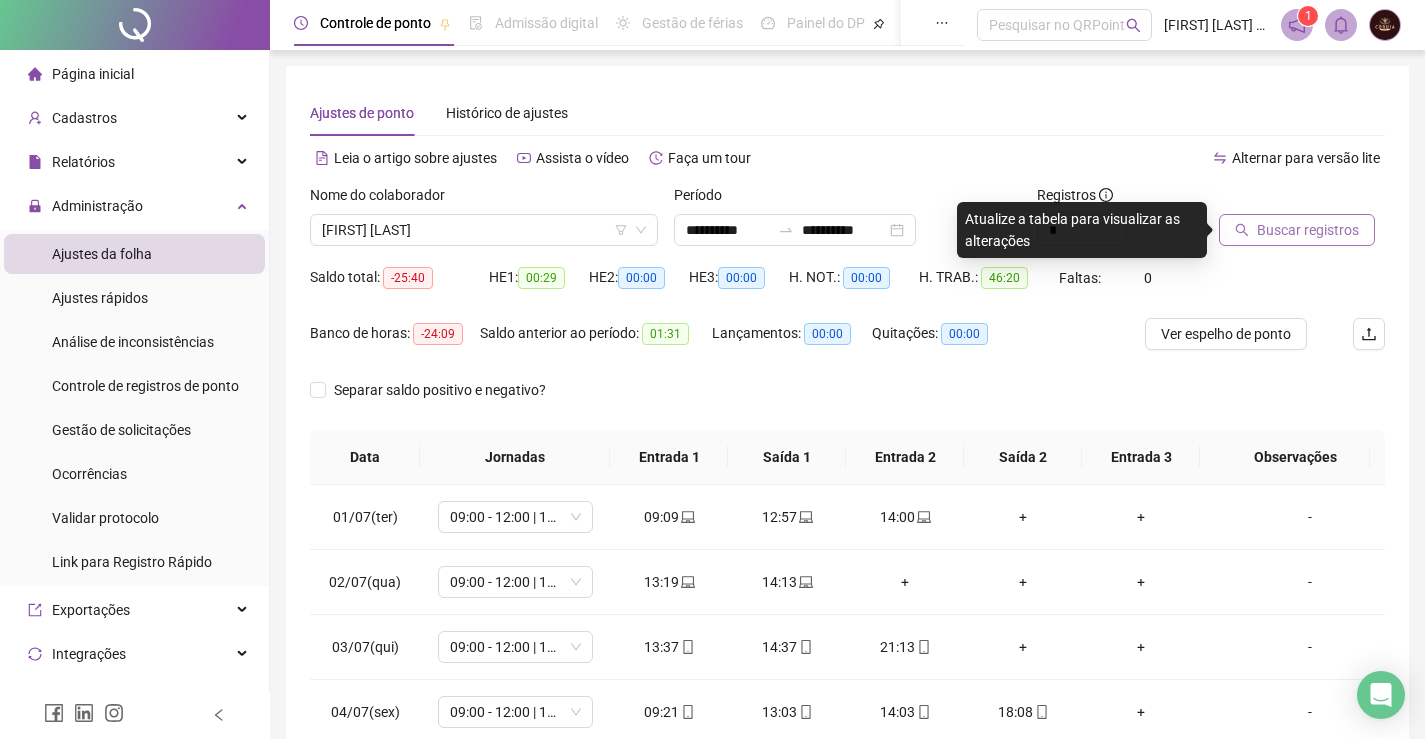 click on "Buscar registros" at bounding box center (1308, 230) 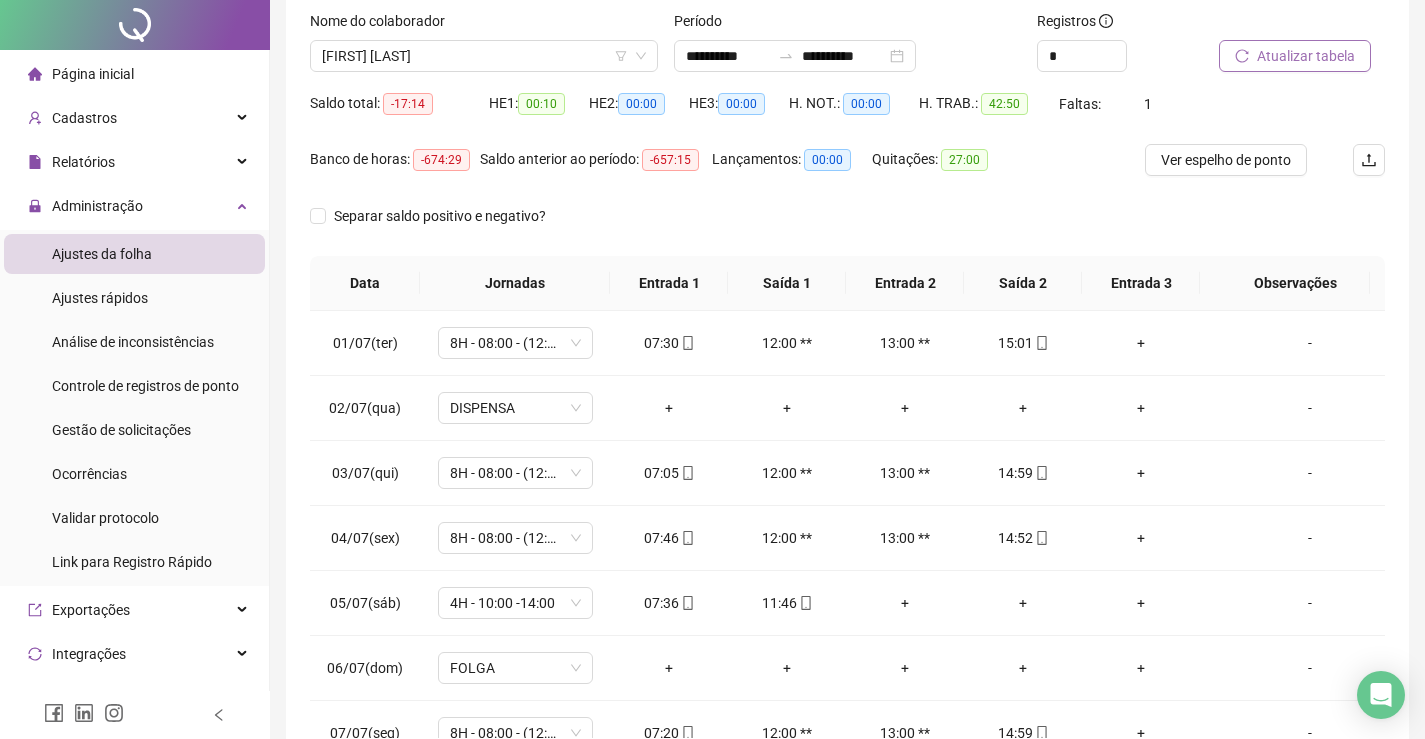 scroll, scrollTop: 283, scrollLeft: 0, axis: vertical 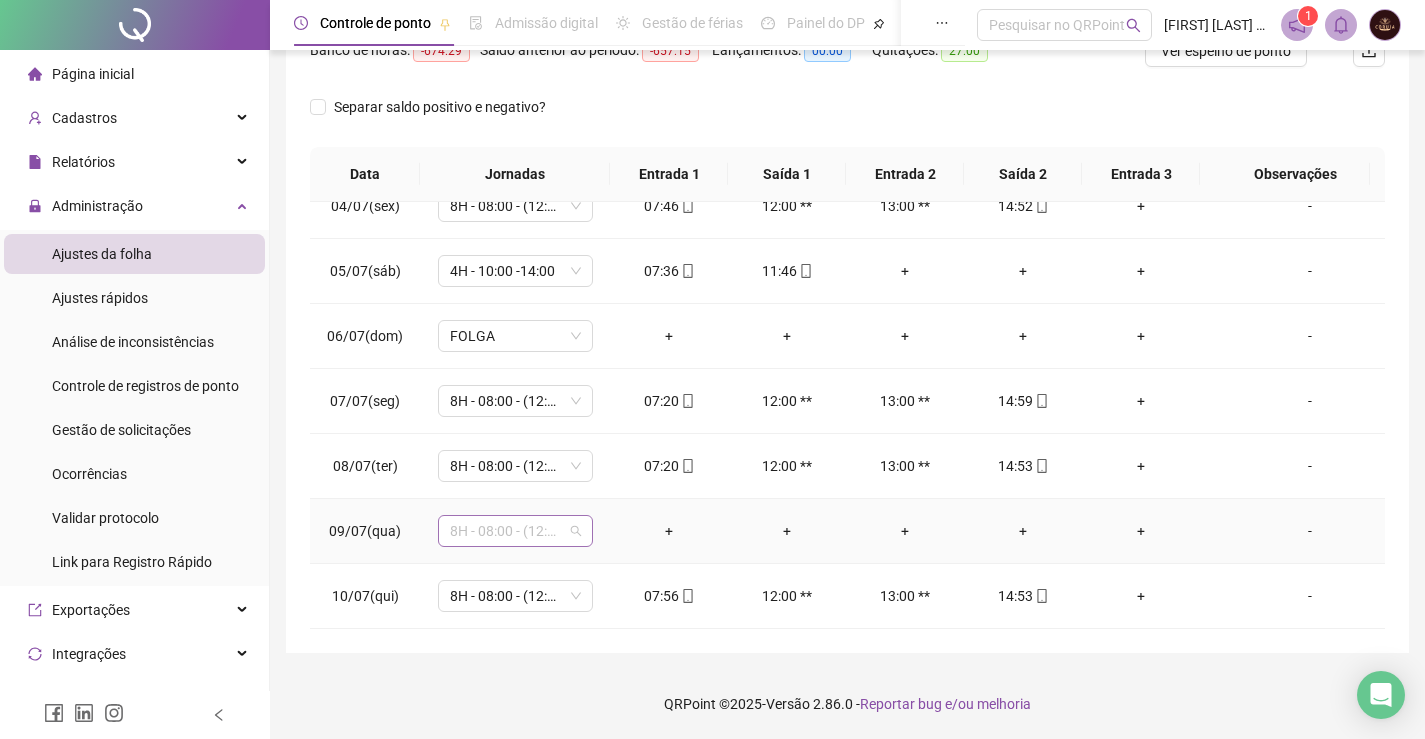 click on "8H - 08:00 - (12:00-13:00) - 17:00" at bounding box center [515, 531] 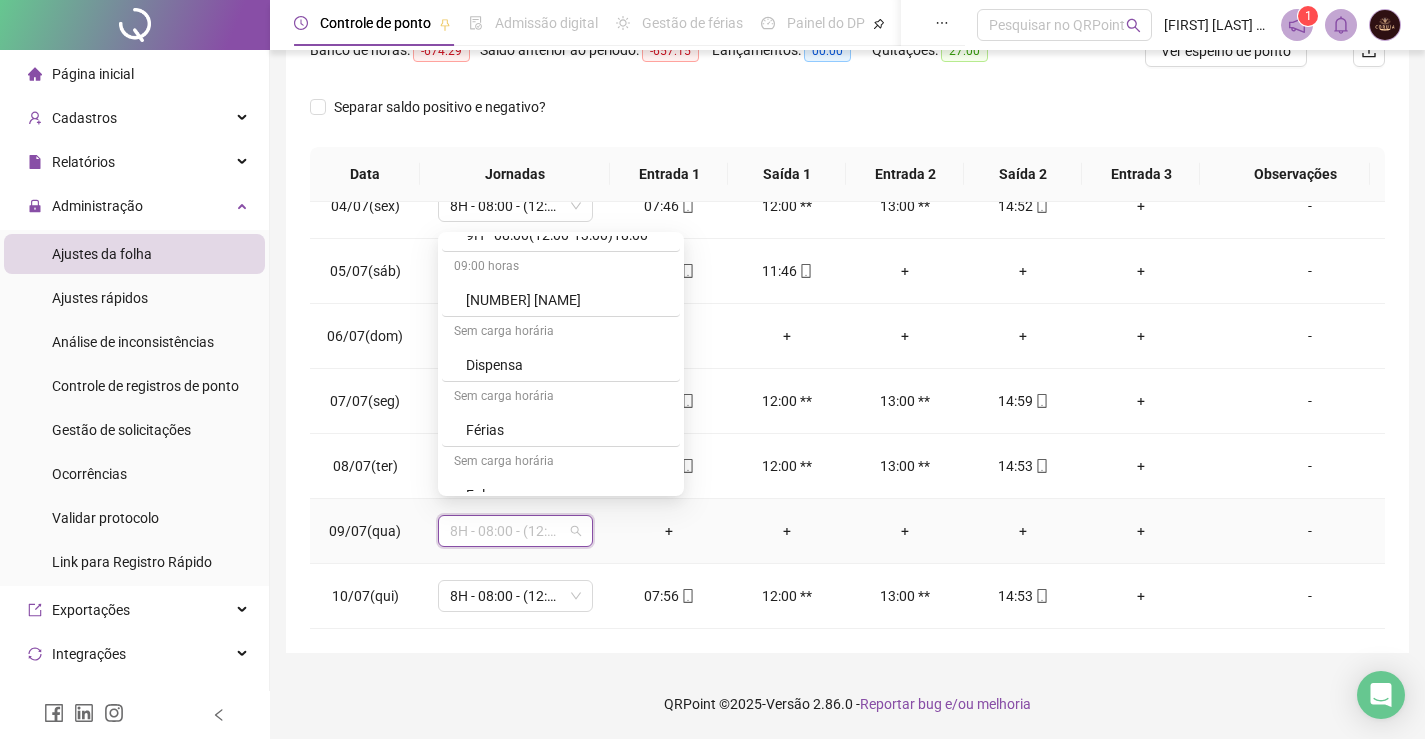 scroll, scrollTop: 1100, scrollLeft: 0, axis: vertical 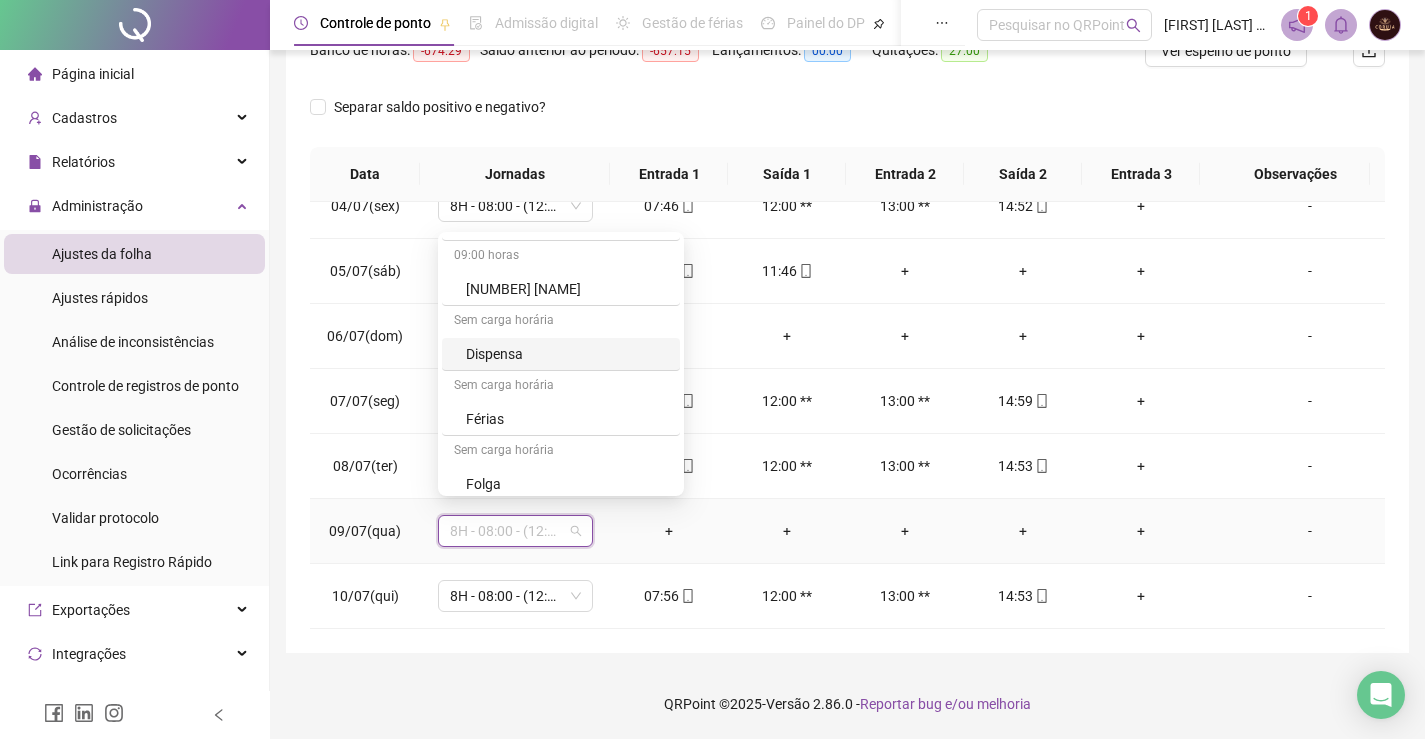click on "Dispensa" at bounding box center (567, 354) 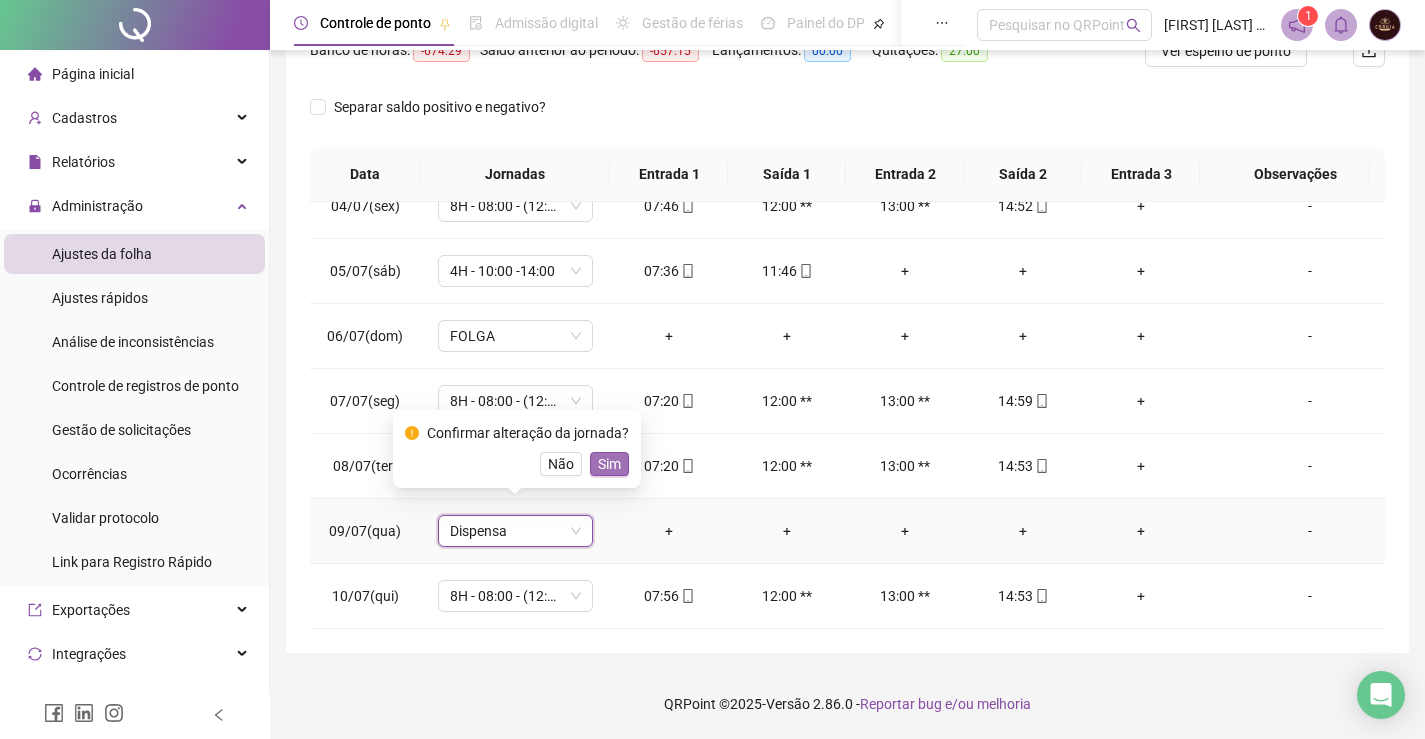 click on "Sim" at bounding box center [609, 464] 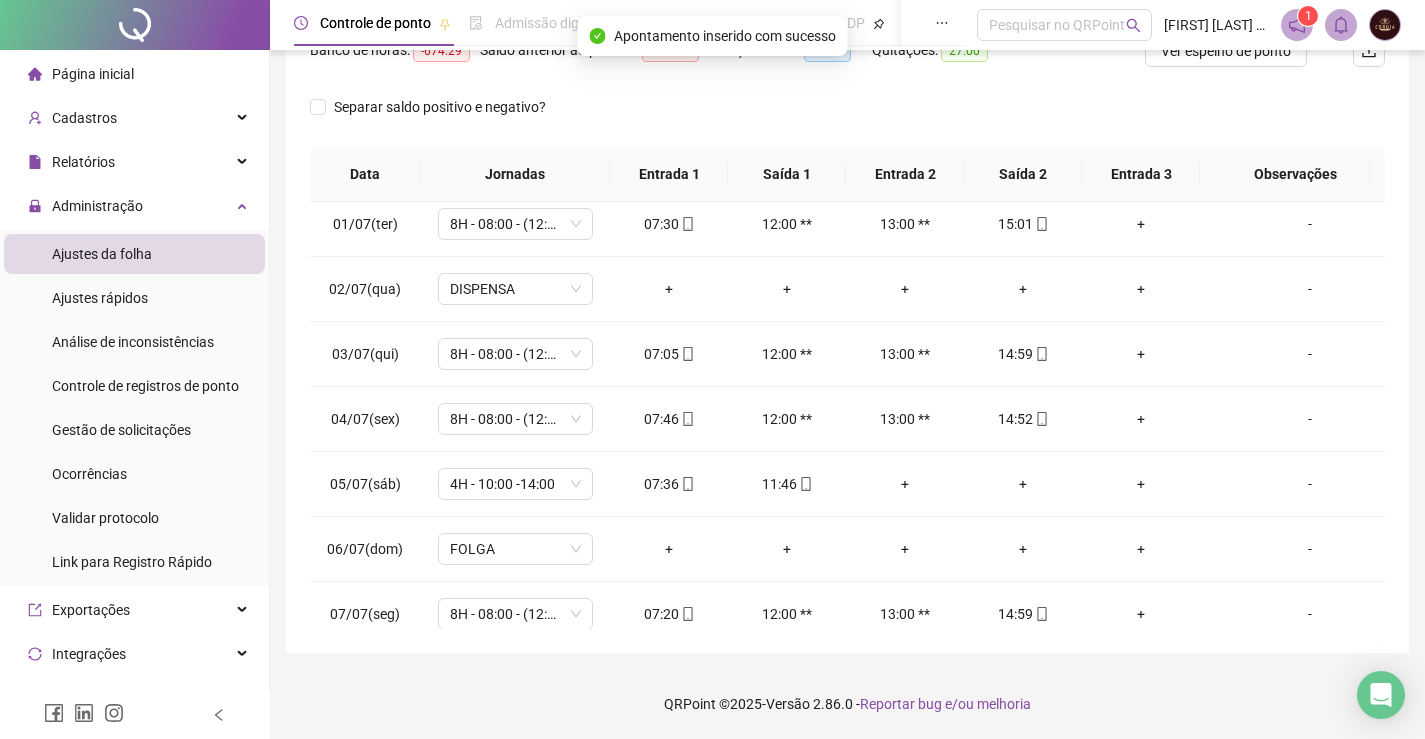 scroll, scrollTop: 0, scrollLeft: 0, axis: both 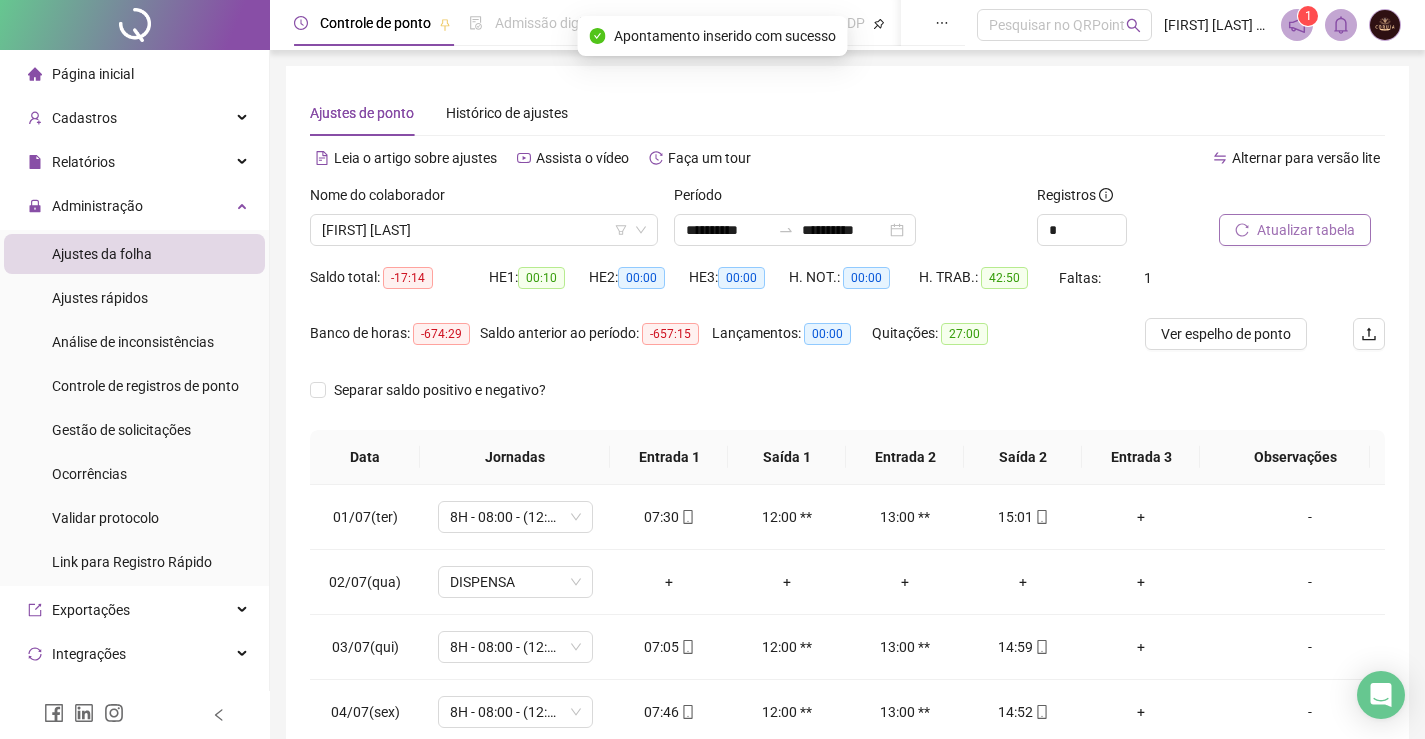 click on "Atualizar tabela" at bounding box center (1306, 230) 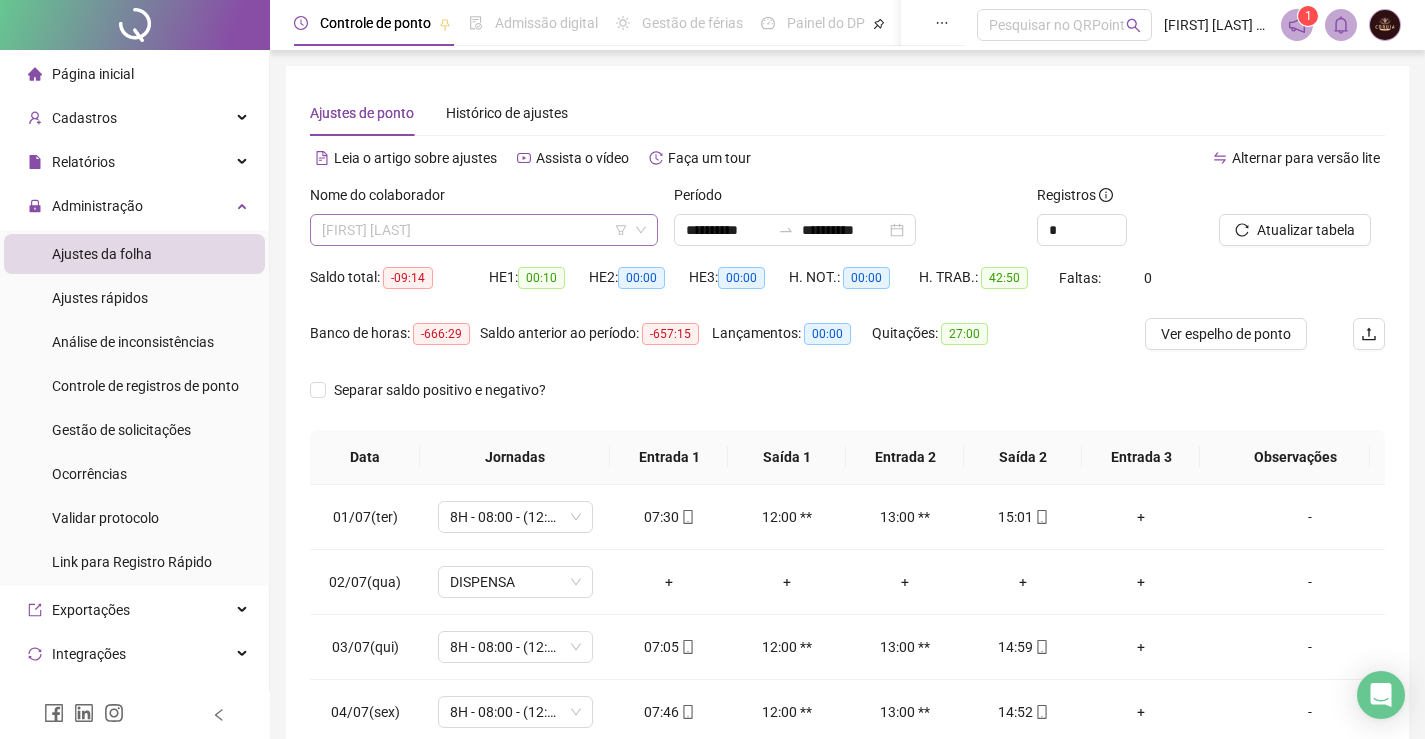 click on "[FIRST] [LAST]" at bounding box center [484, 230] 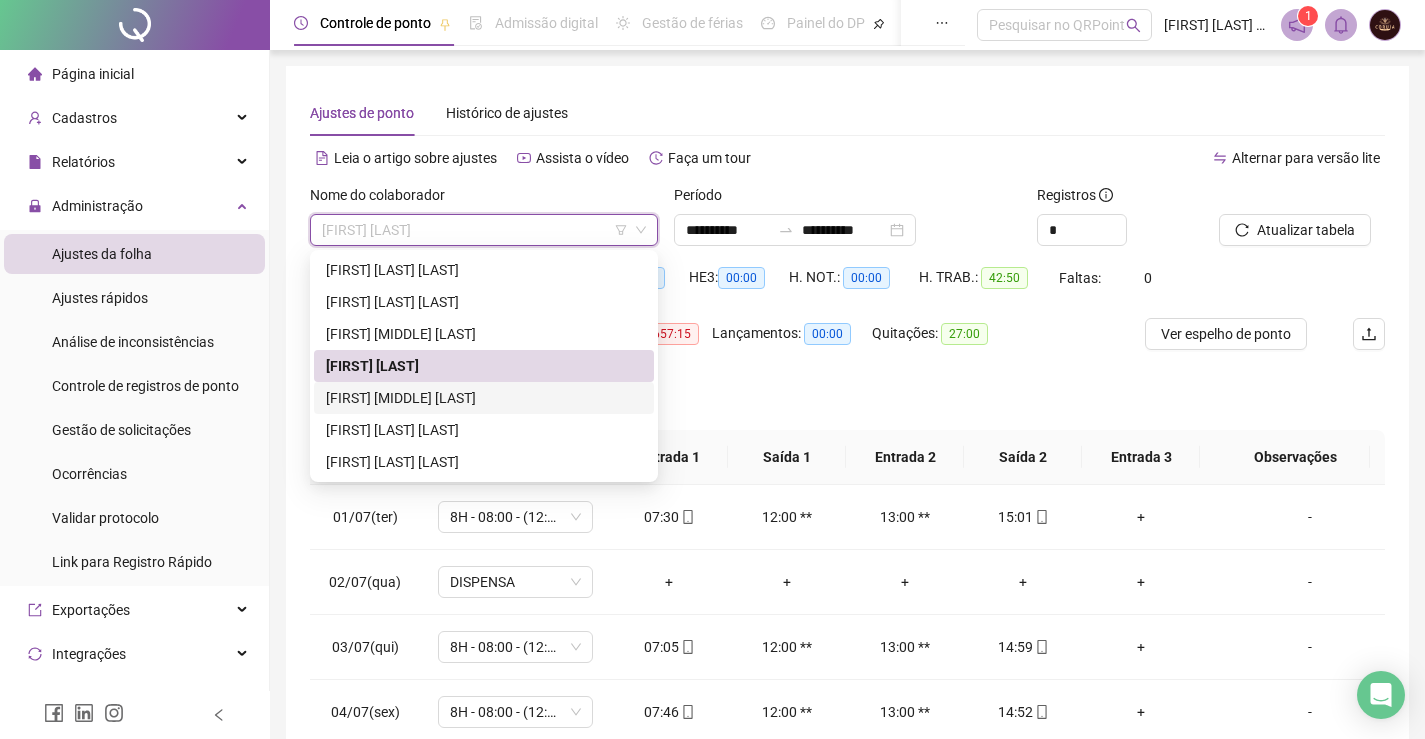 click on "[FIRST] [MIDDLE] [LAST]" at bounding box center (484, 398) 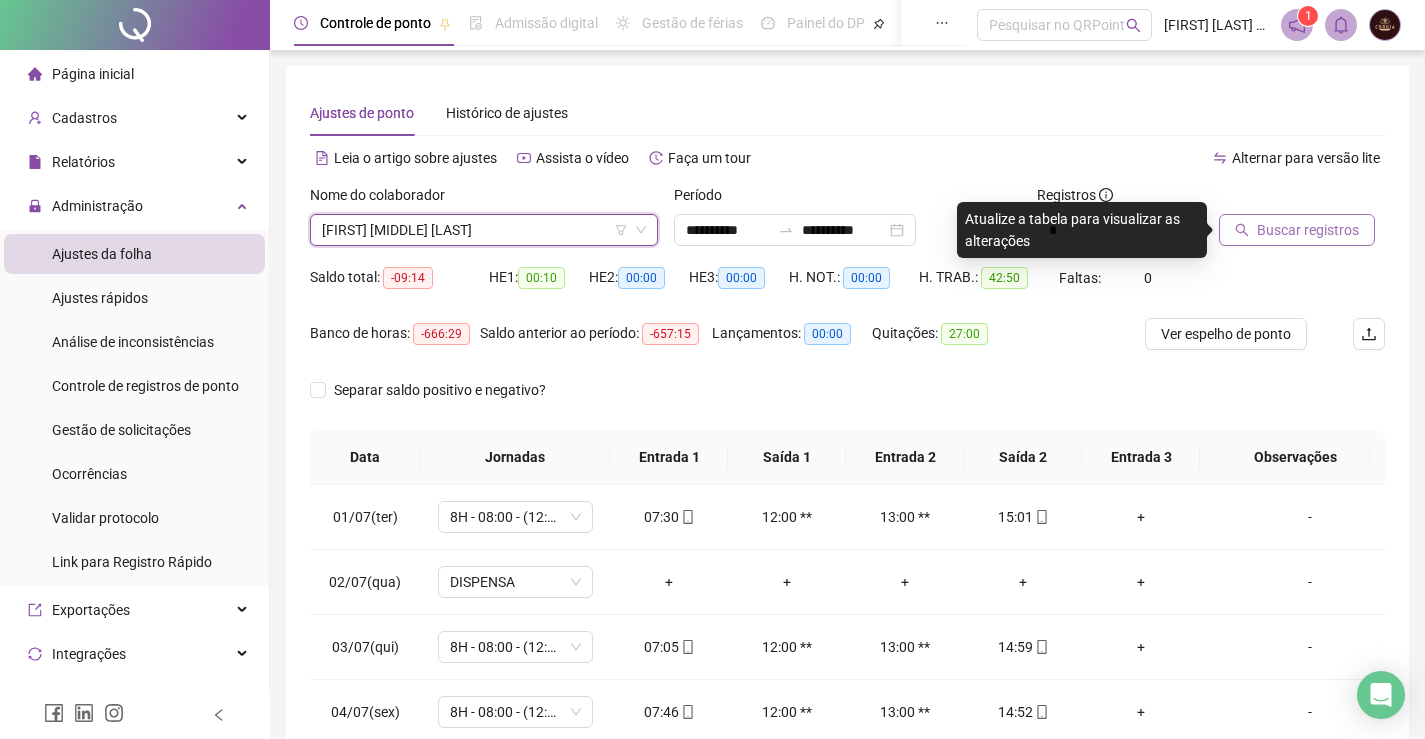 click on "Buscar registros" at bounding box center [1308, 230] 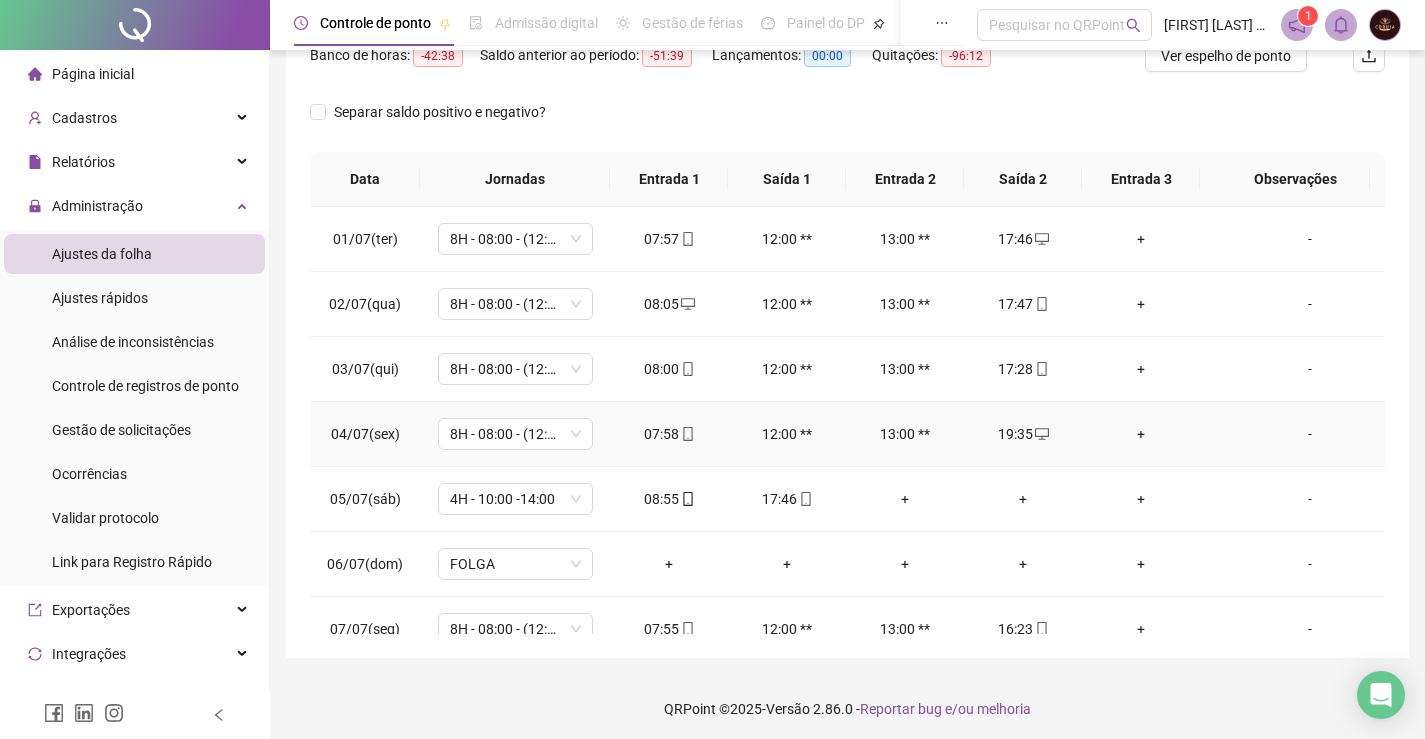 scroll, scrollTop: 283, scrollLeft: 0, axis: vertical 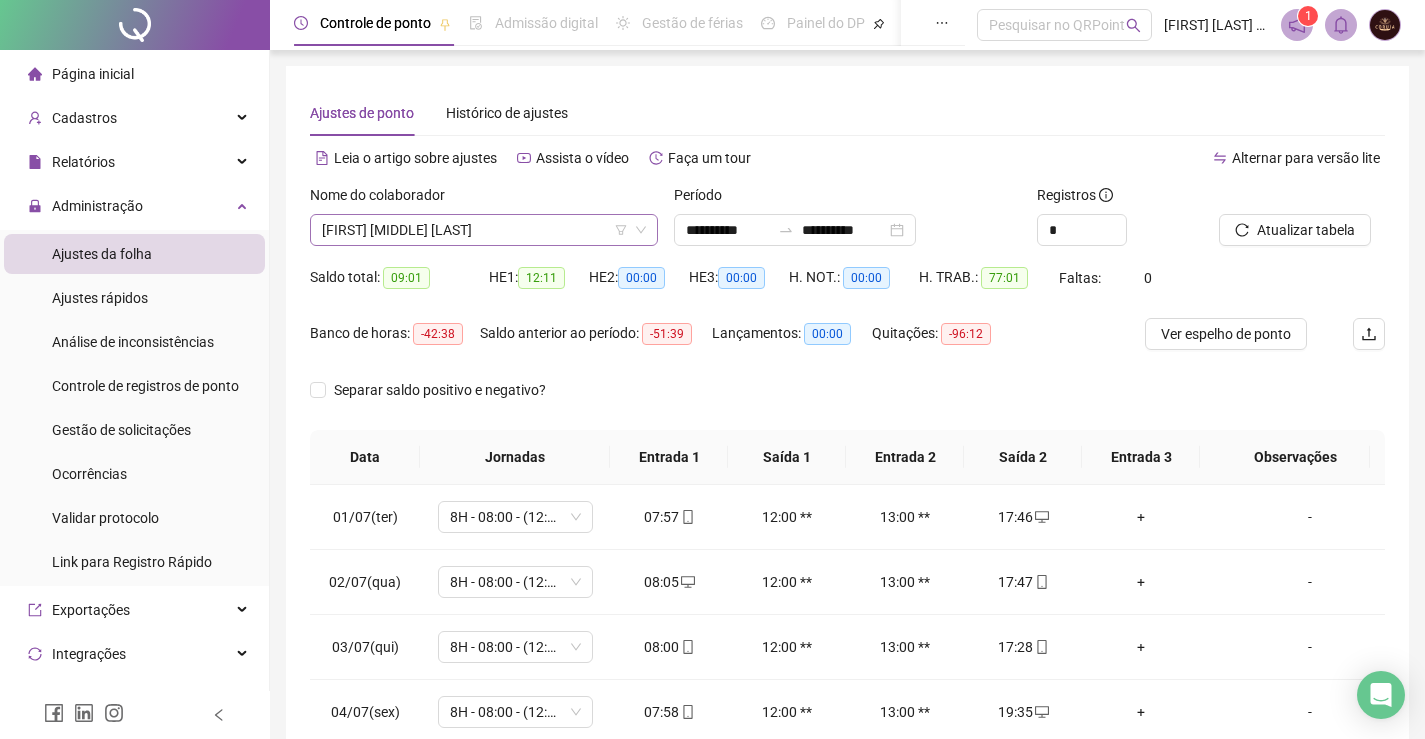 click on "[FIRST] [MIDDLE] [LAST]" at bounding box center (484, 230) 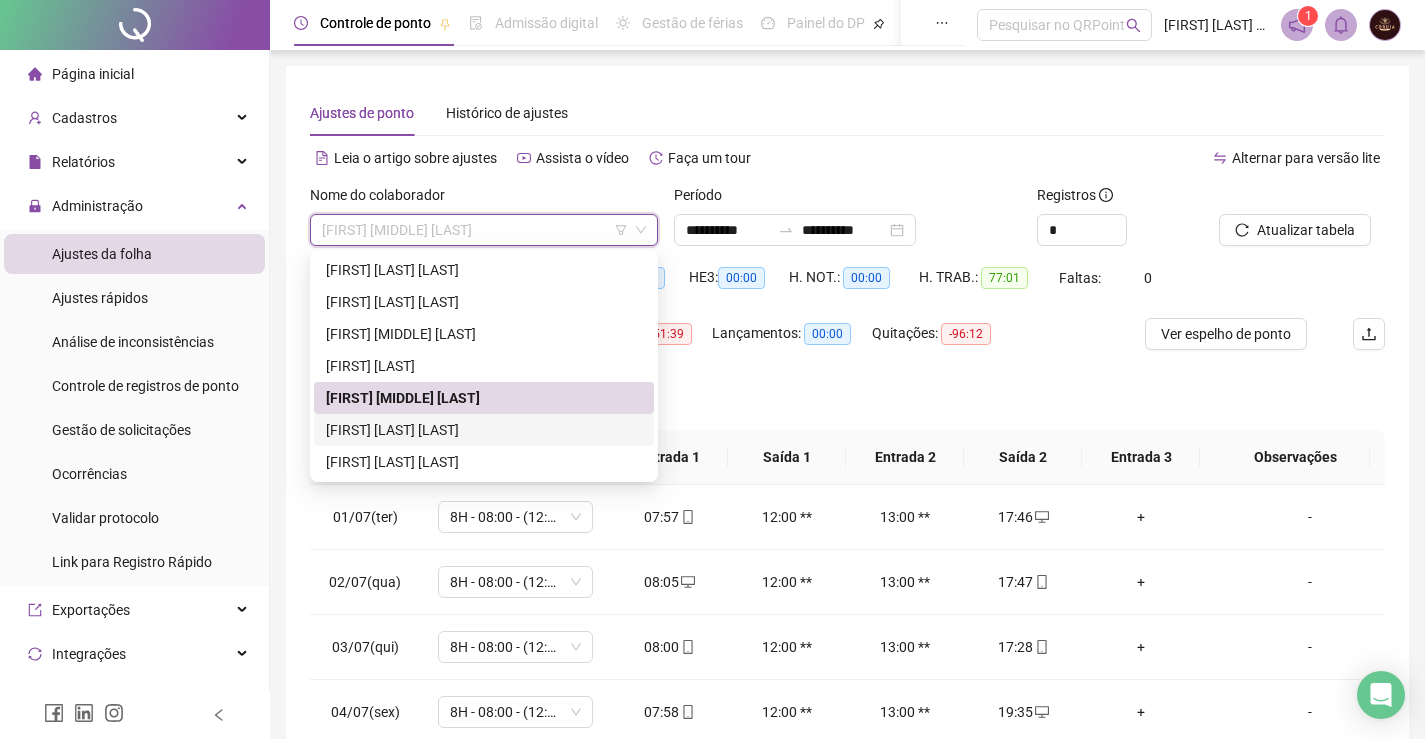 click on "[FIRST] [LAST] [LAST]" at bounding box center [484, 430] 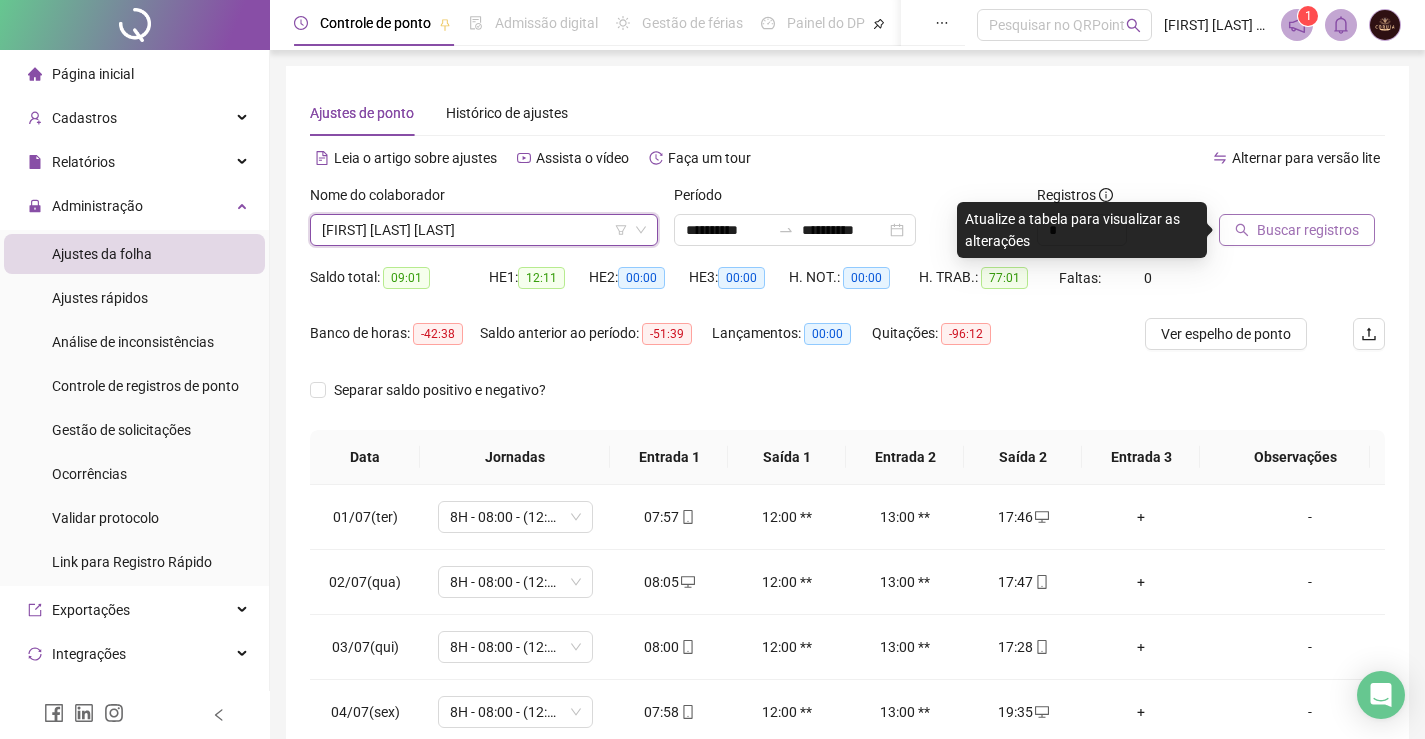 click on "Buscar registros" at bounding box center (1308, 230) 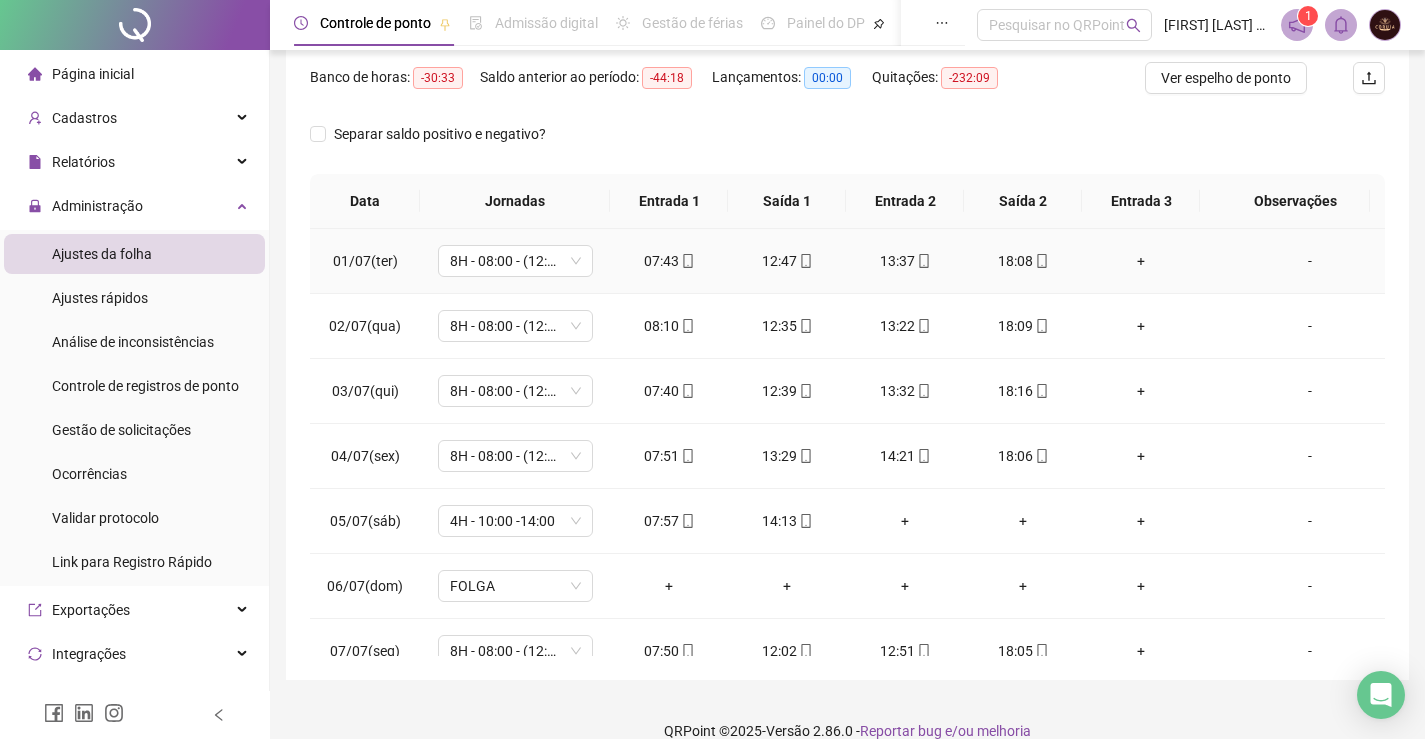 scroll, scrollTop: 283, scrollLeft: 0, axis: vertical 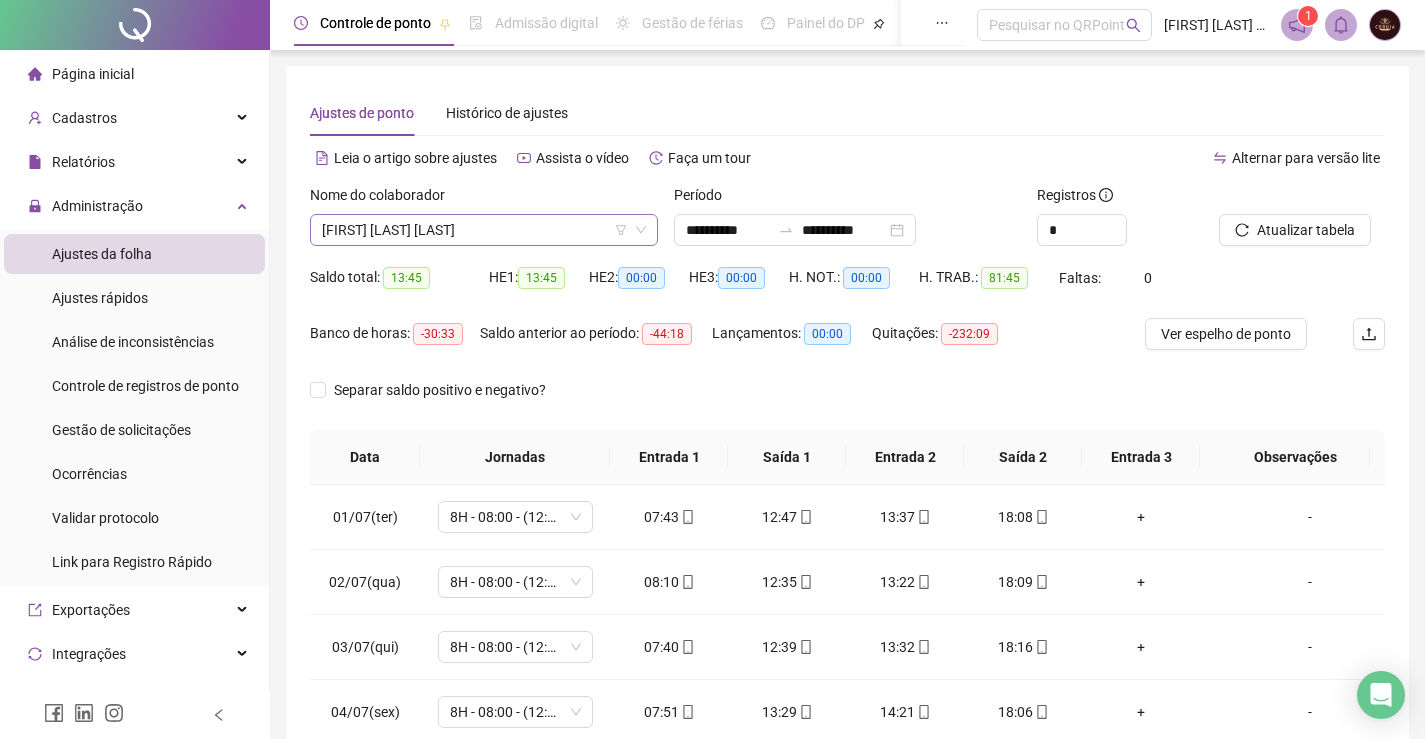 click on "[FIRST] [LAST] [LAST]" at bounding box center (484, 230) 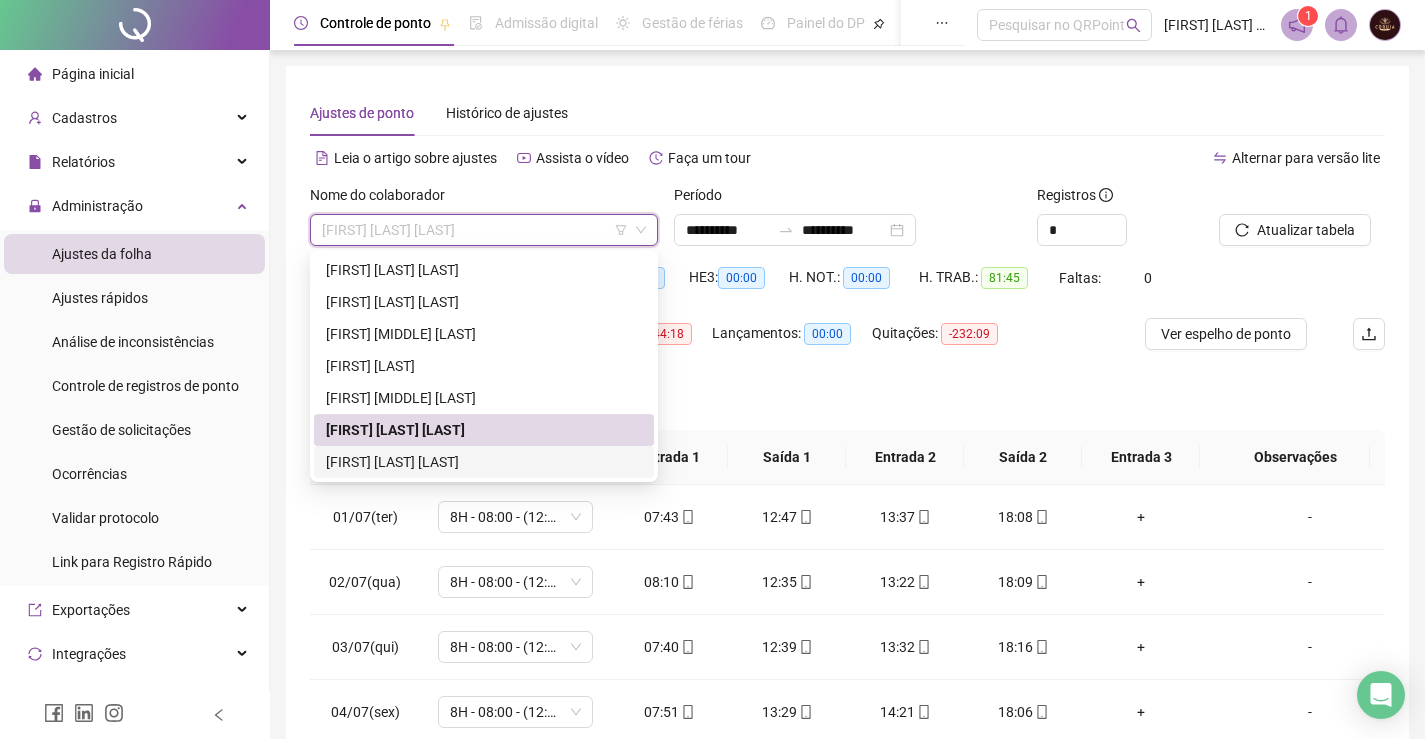 click on "[FIRST] [LAST] [LAST]" at bounding box center (484, 462) 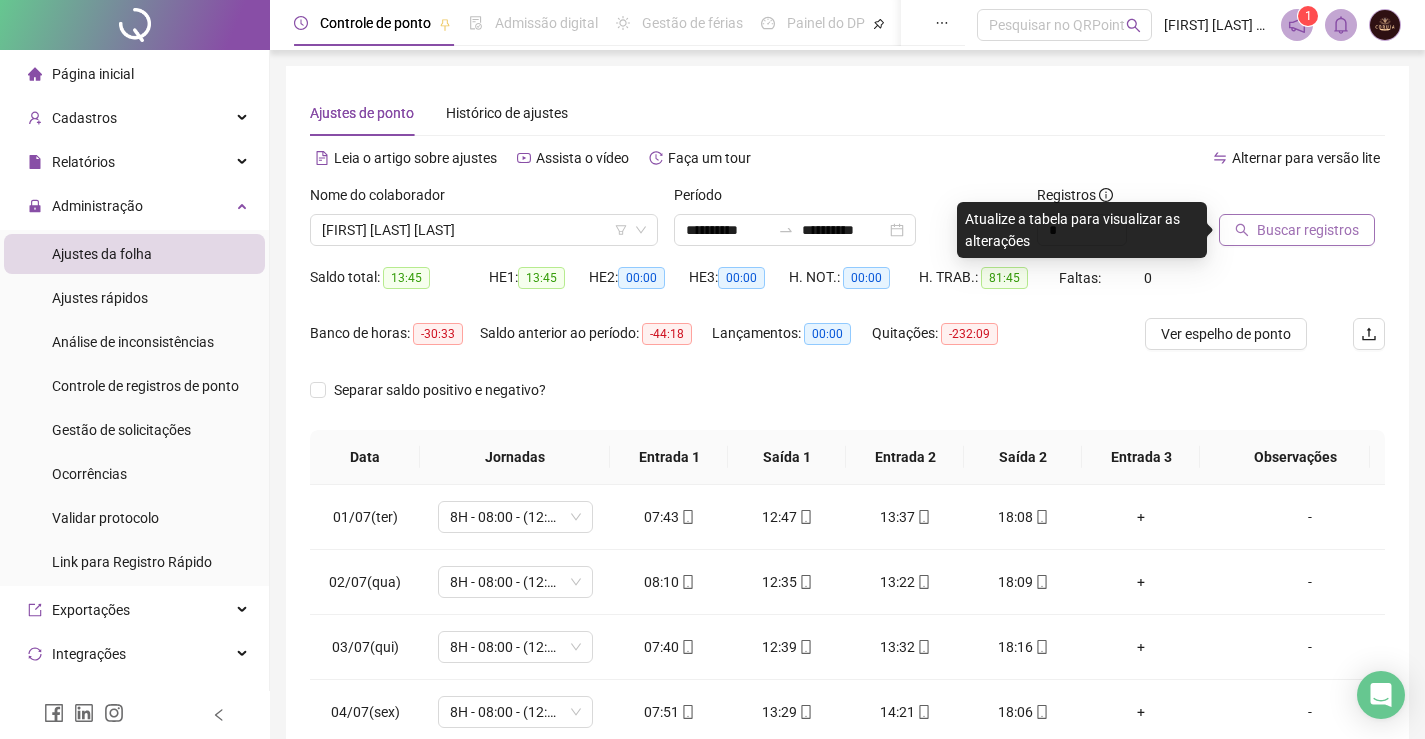 click on "Buscar registros" at bounding box center [1308, 230] 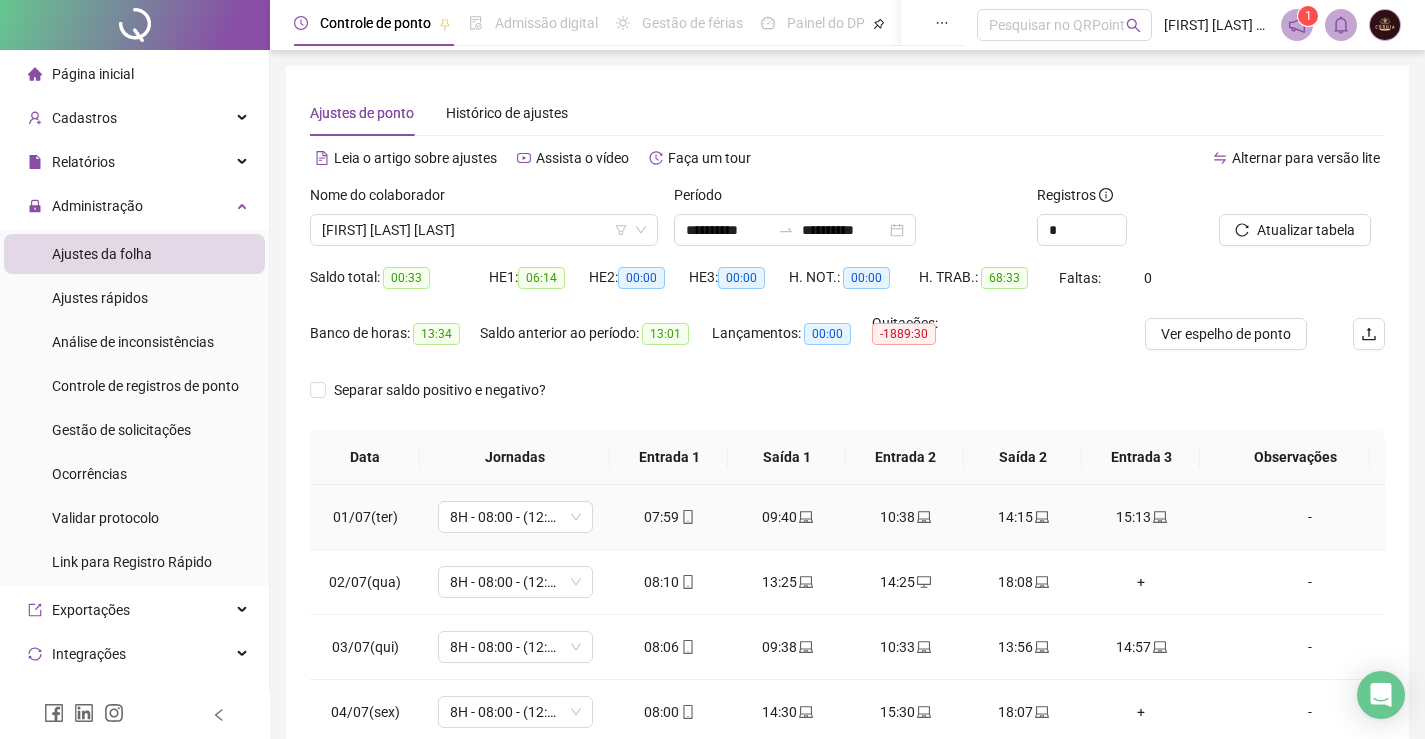 scroll, scrollTop: 283, scrollLeft: 0, axis: vertical 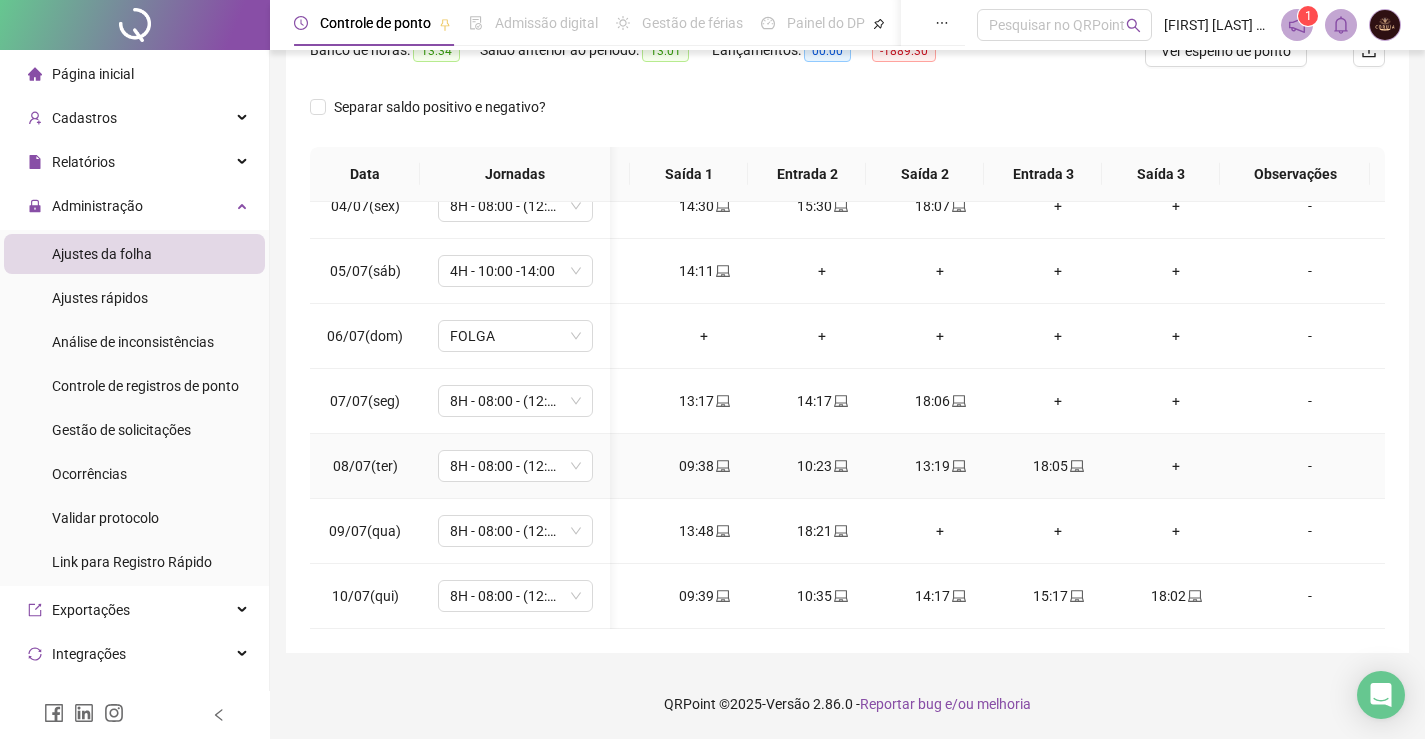 click on "+" at bounding box center (1176, 466) 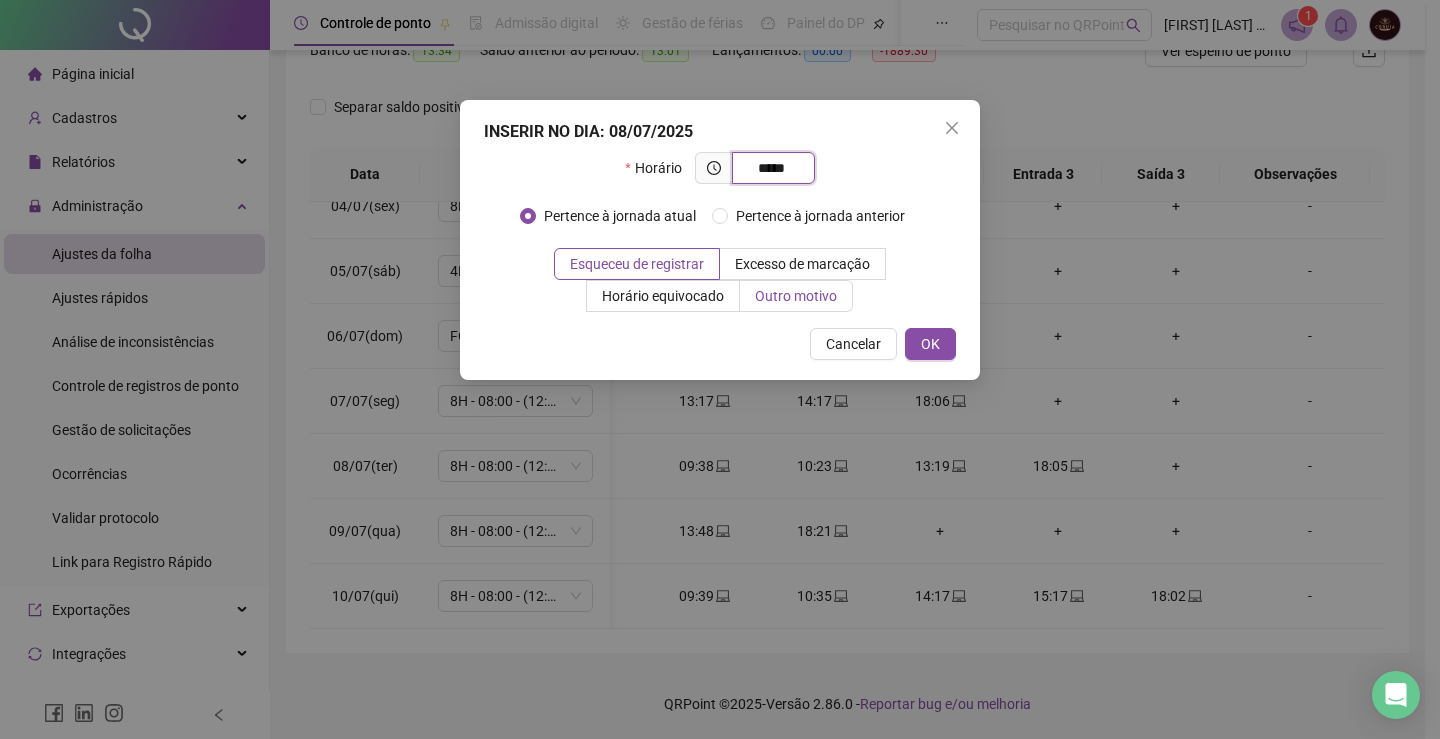 type on "*****" 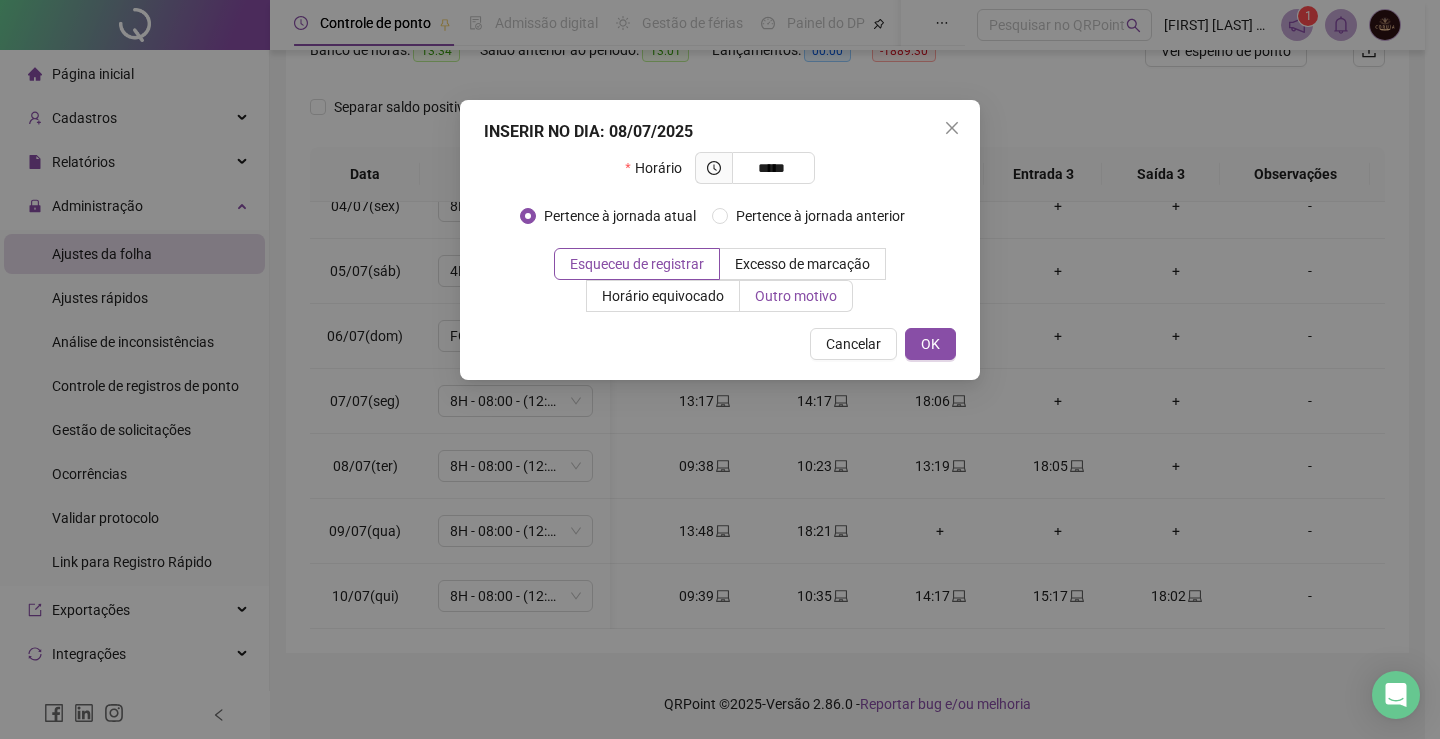 click on "Outro motivo" at bounding box center [796, 296] 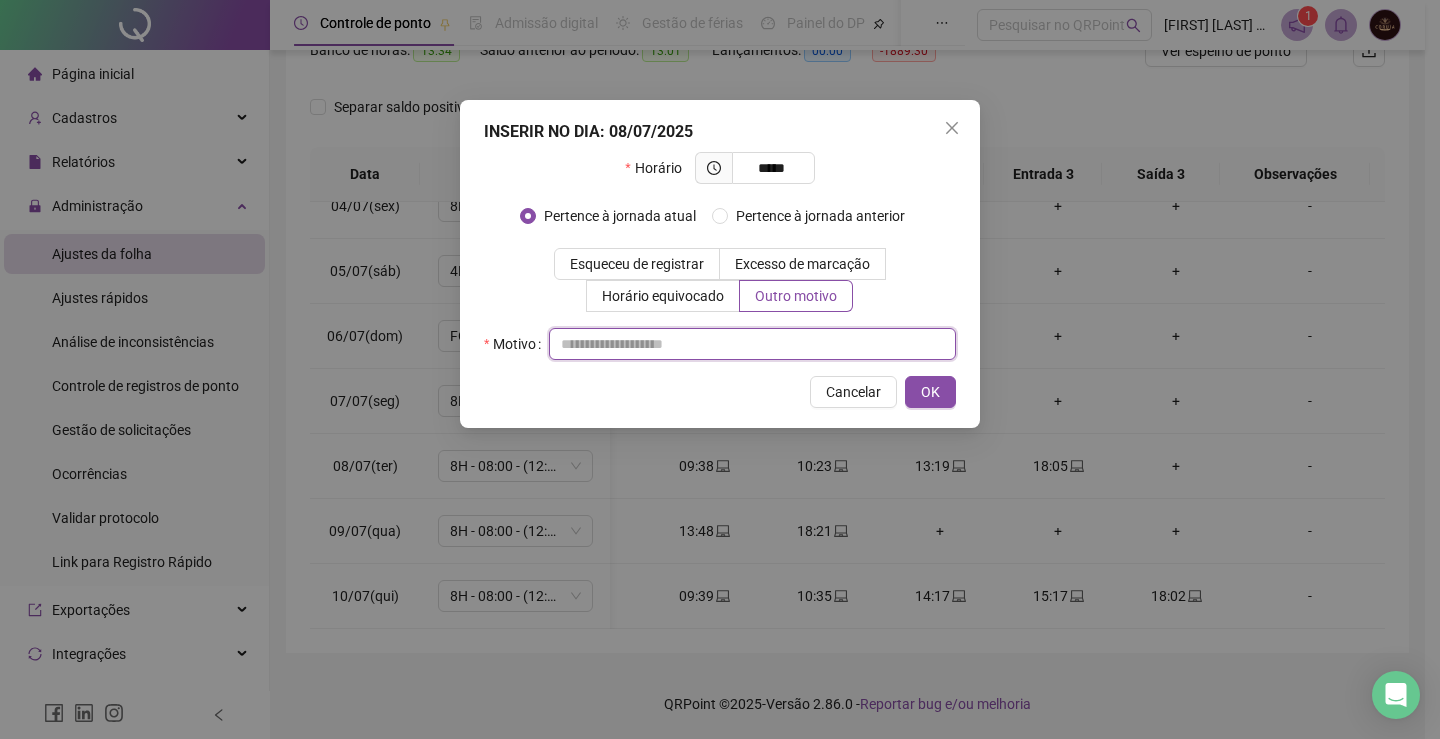 click at bounding box center (752, 344) 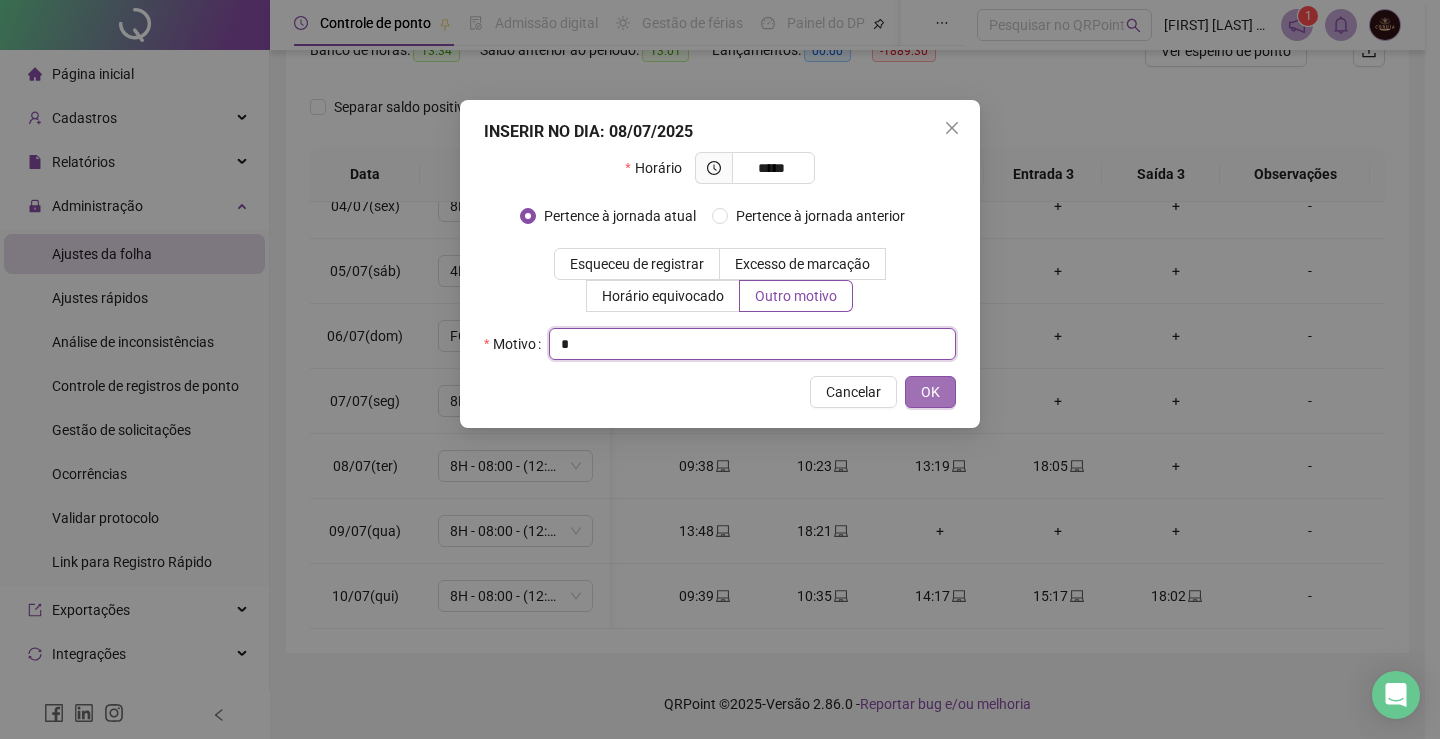 type on "*" 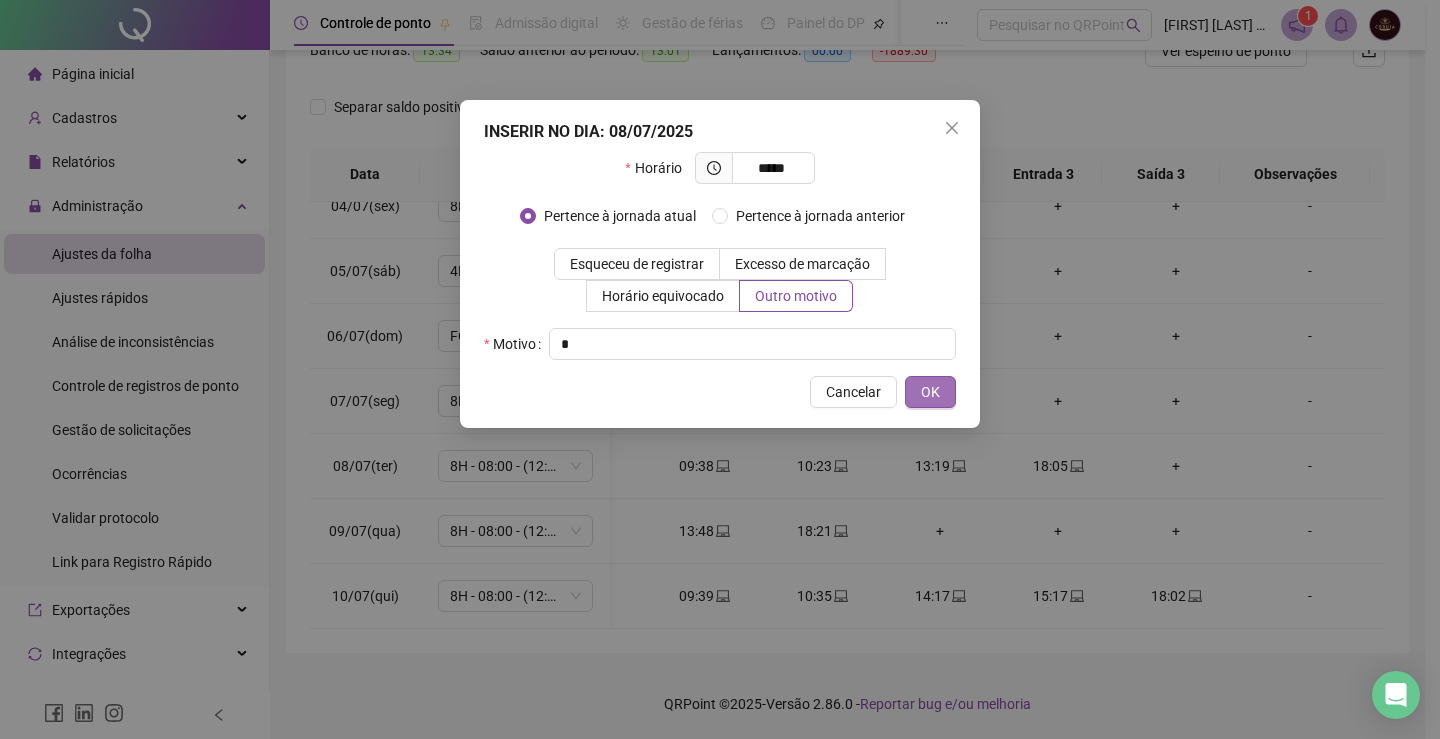 click on "OK" at bounding box center (930, 392) 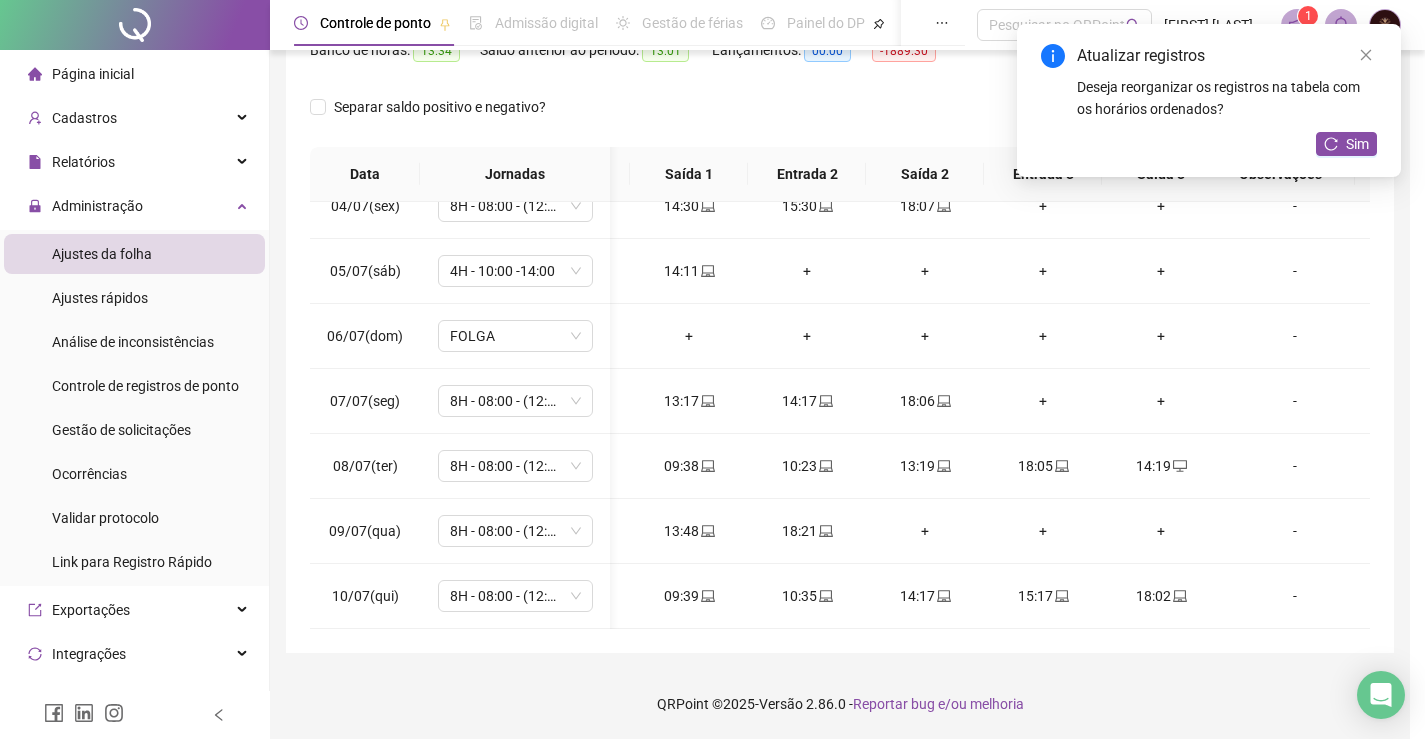 scroll, scrollTop: 0, scrollLeft: 83, axis: horizontal 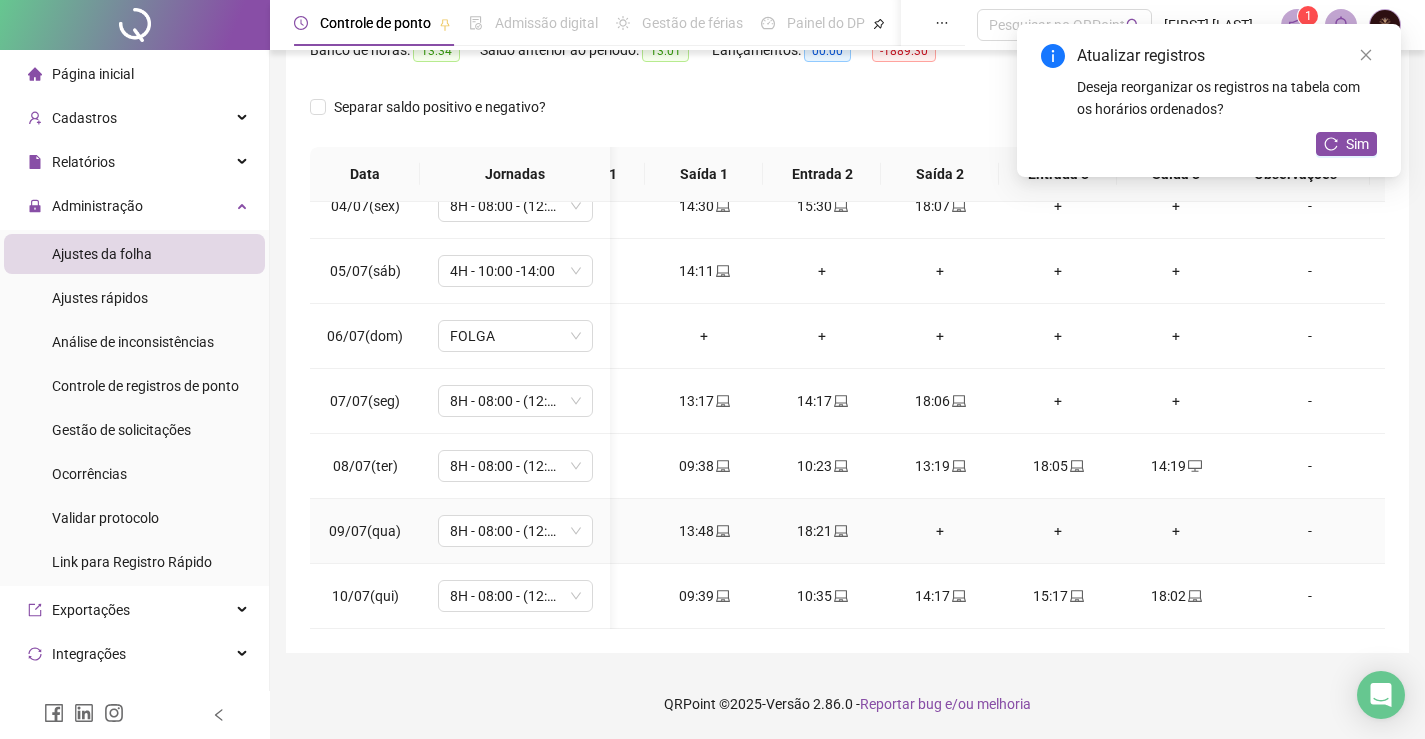 click on "+" at bounding box center (940, 531) 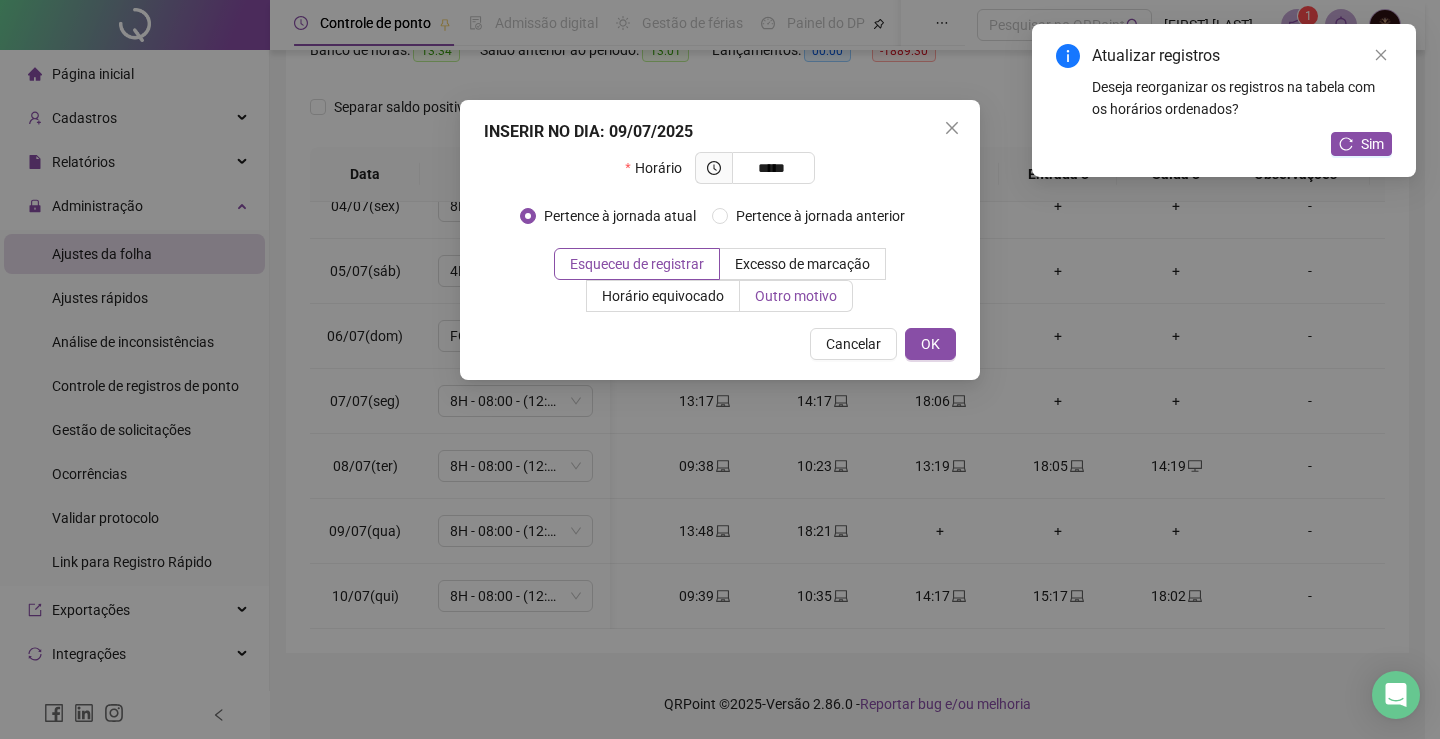 type on "*****" 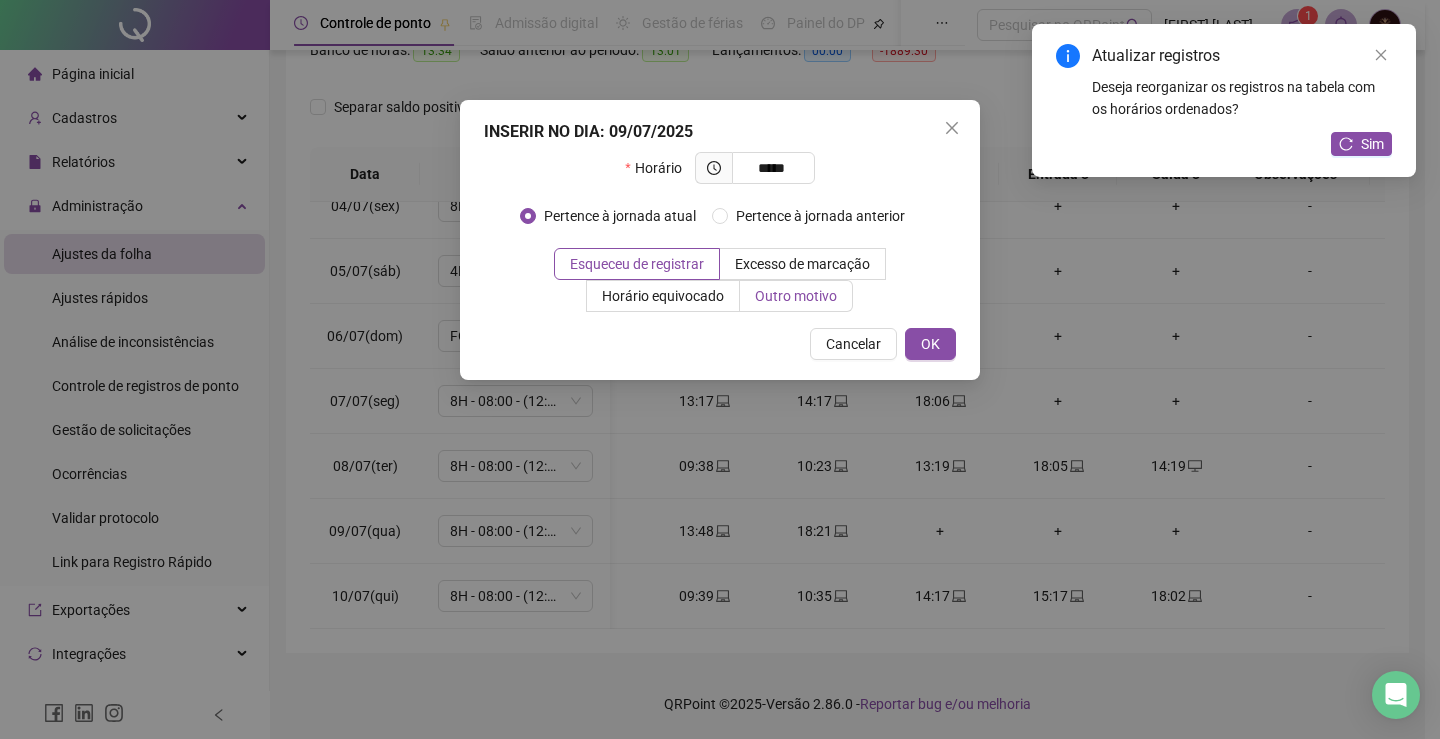 click on "Outro motivo" at bounding box center (796, 296) 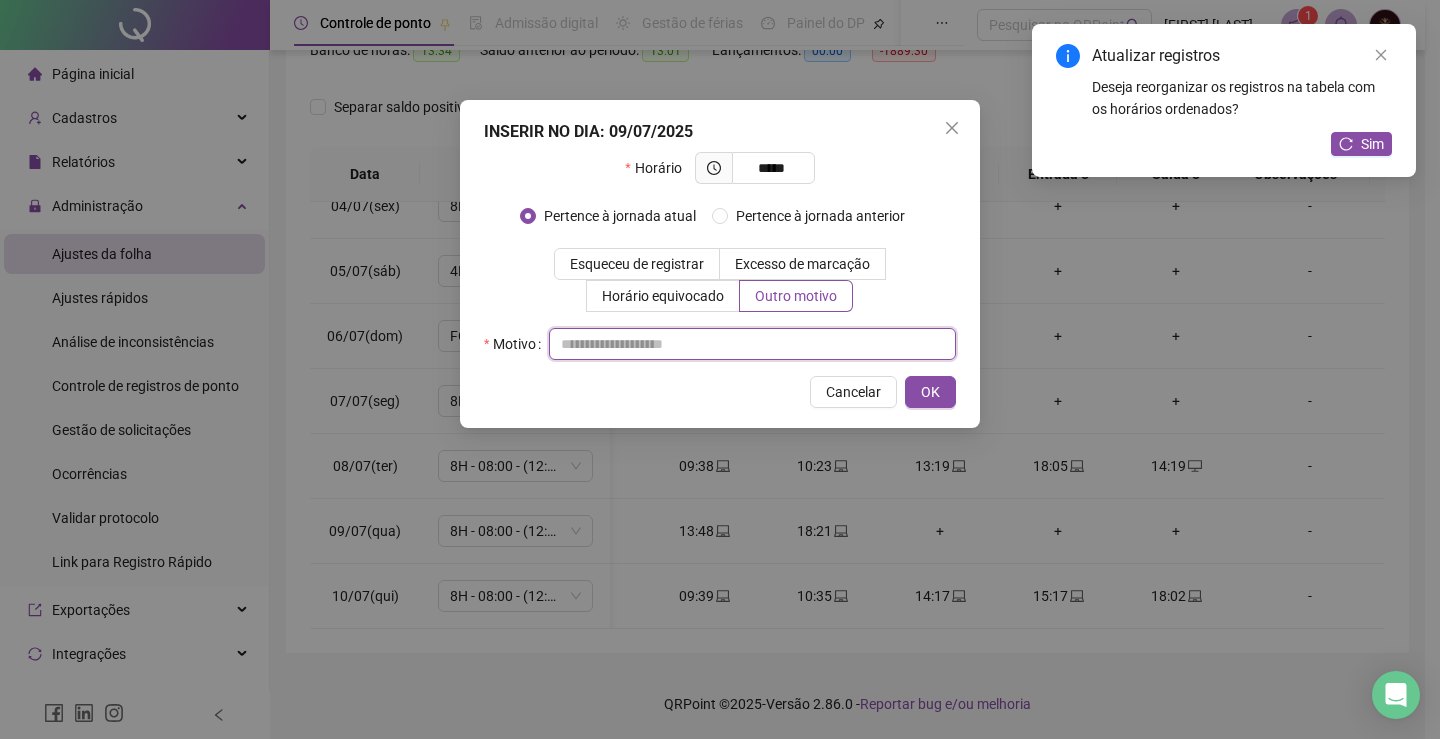 click at bounding box center [752, 344] 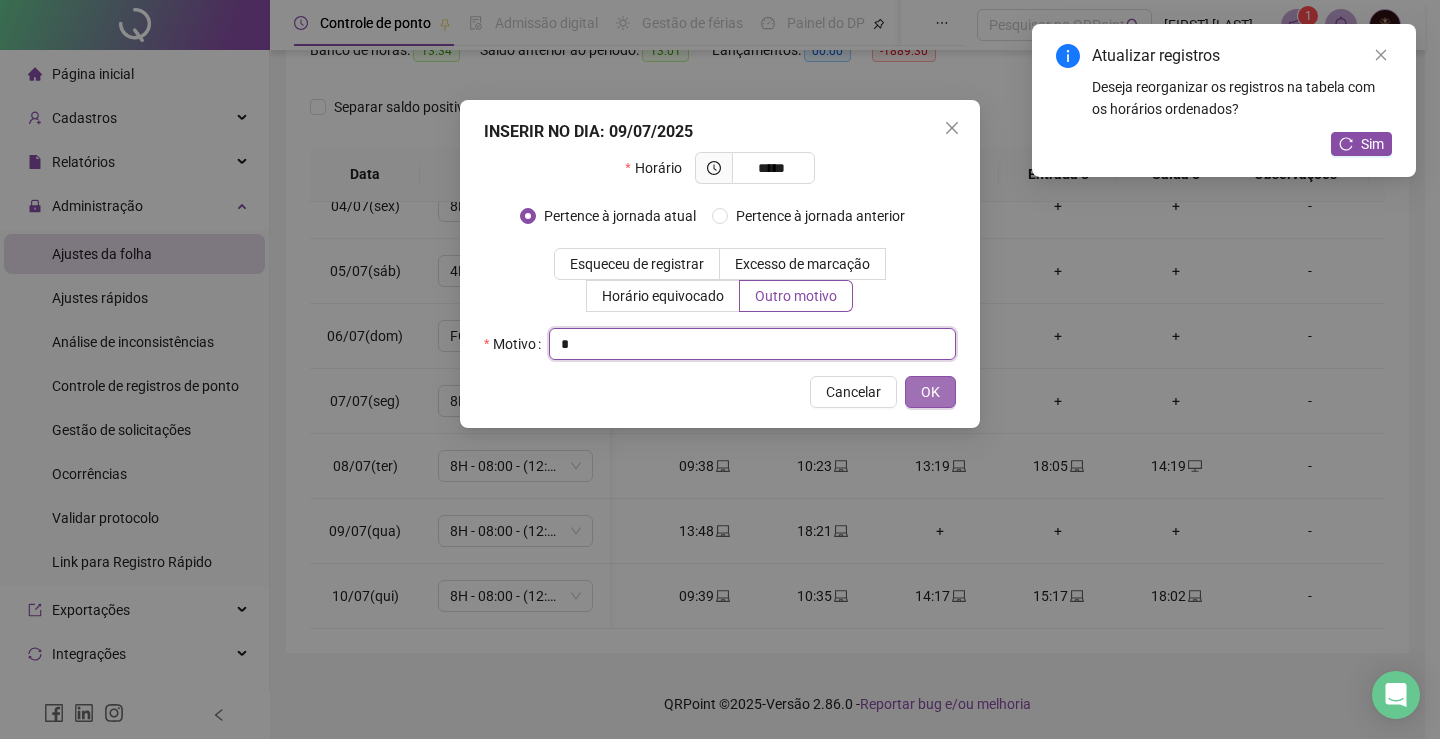 type on "*" 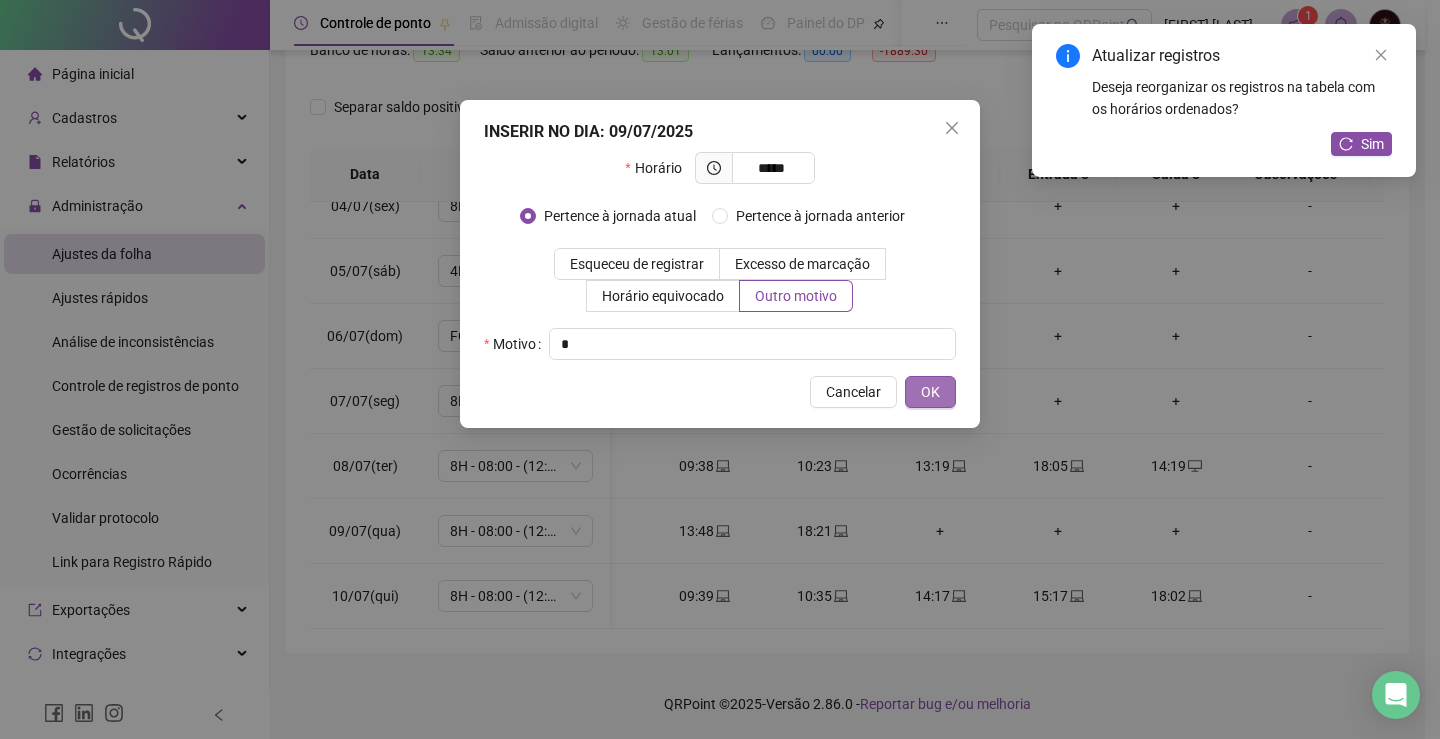 click on "OK" at bounding box center (930, 392) 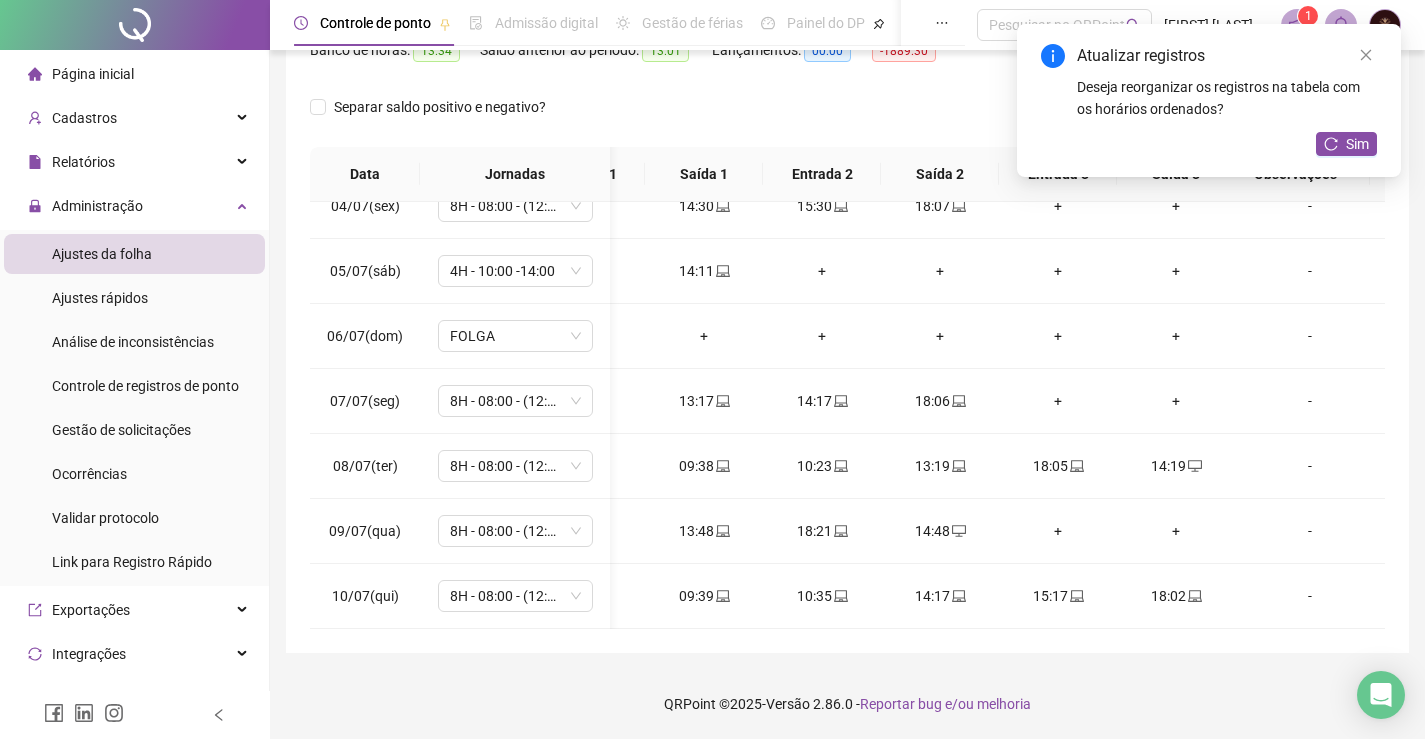 click on "Atualizar registros Deseja reorganizar os registros na tabela com os horários ordenados? Sim" at bounding box center (1209, 100) 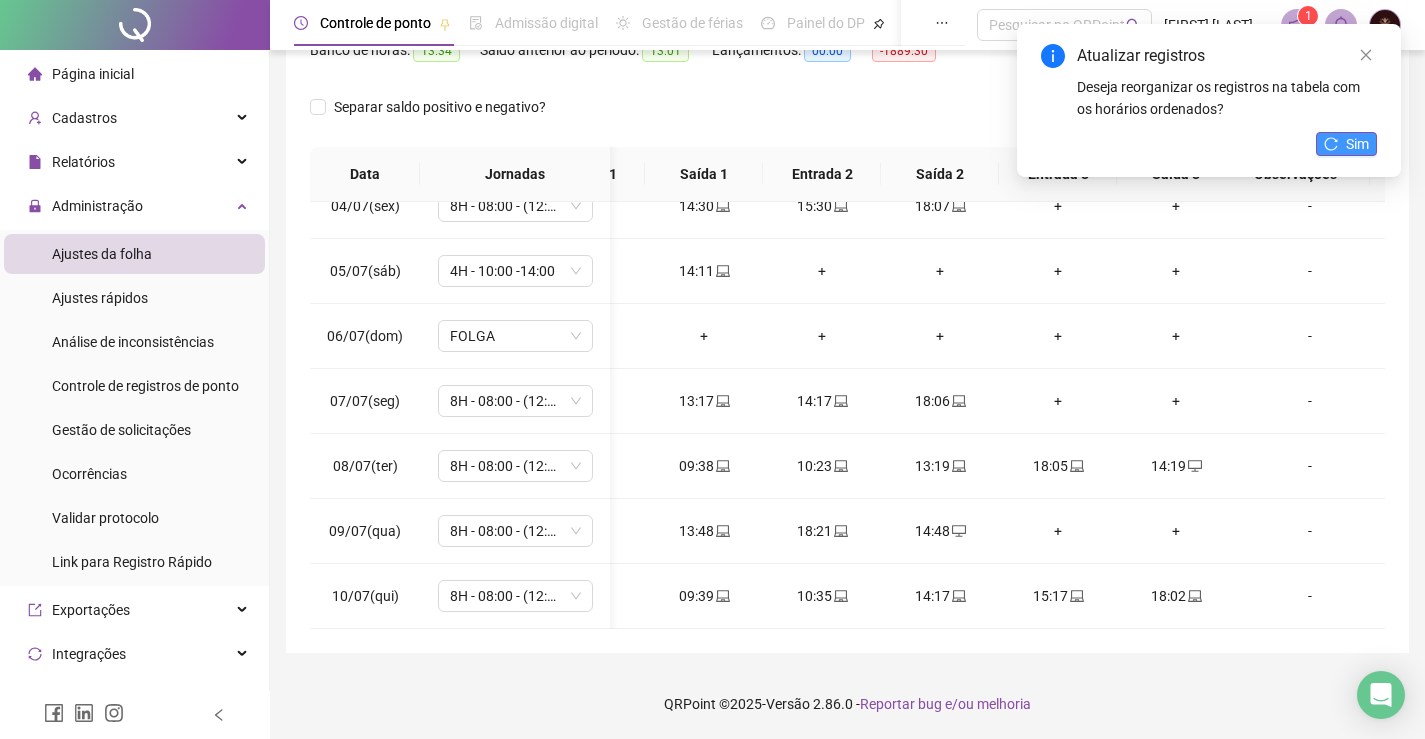 click on "Sim" at bounding box center [1357, 144] 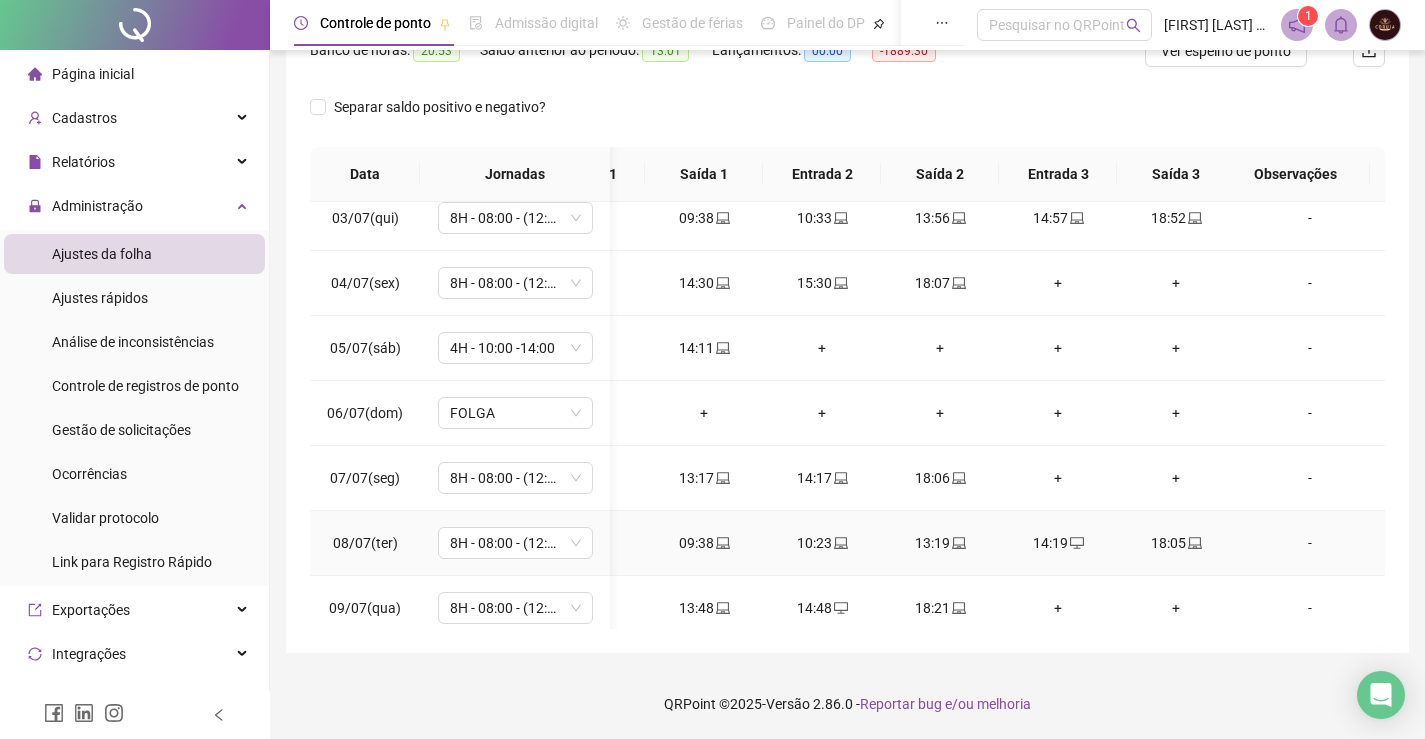 scroll, scrollTop: 38, scrollLeft: 83, axis: both 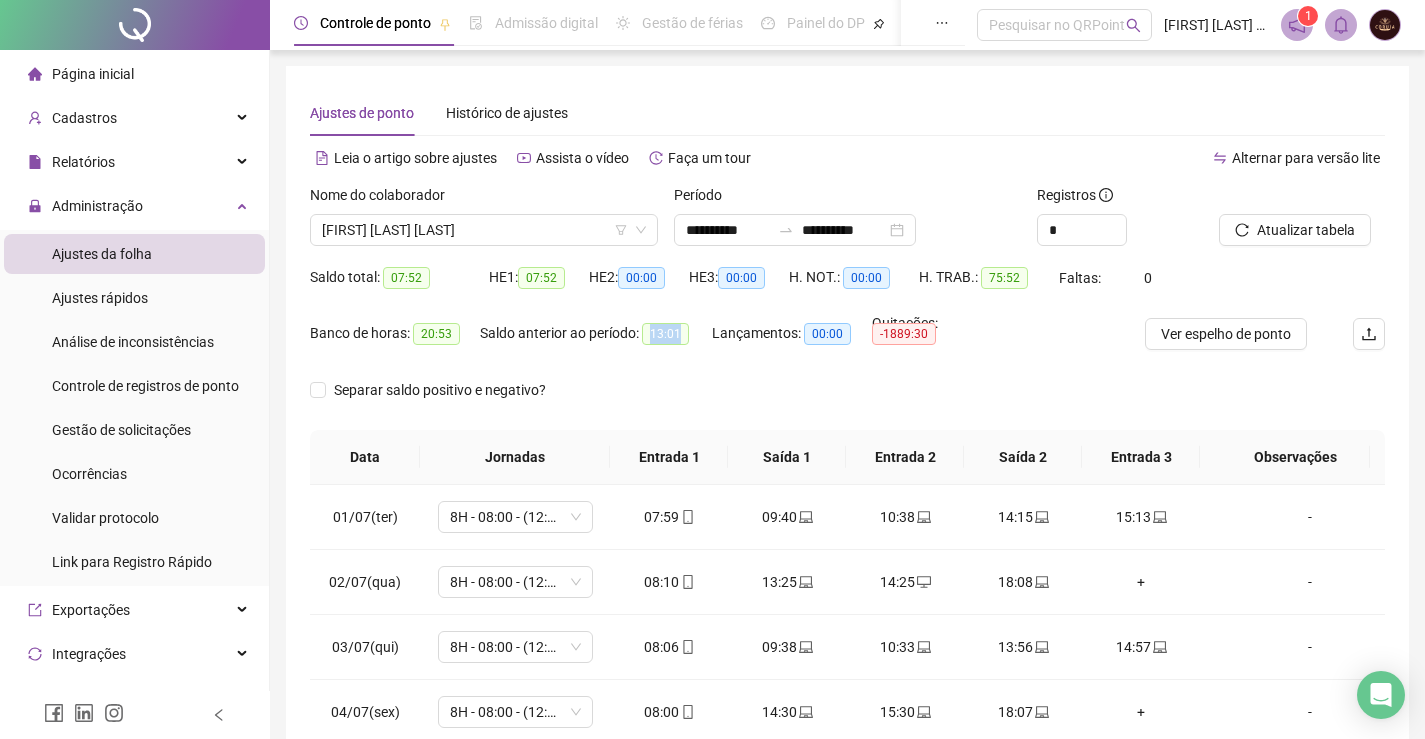 drag, startPoint x: 654, startPoint y: 336, endPoint x: 684, endPoint y: 334, distance: 30.066593 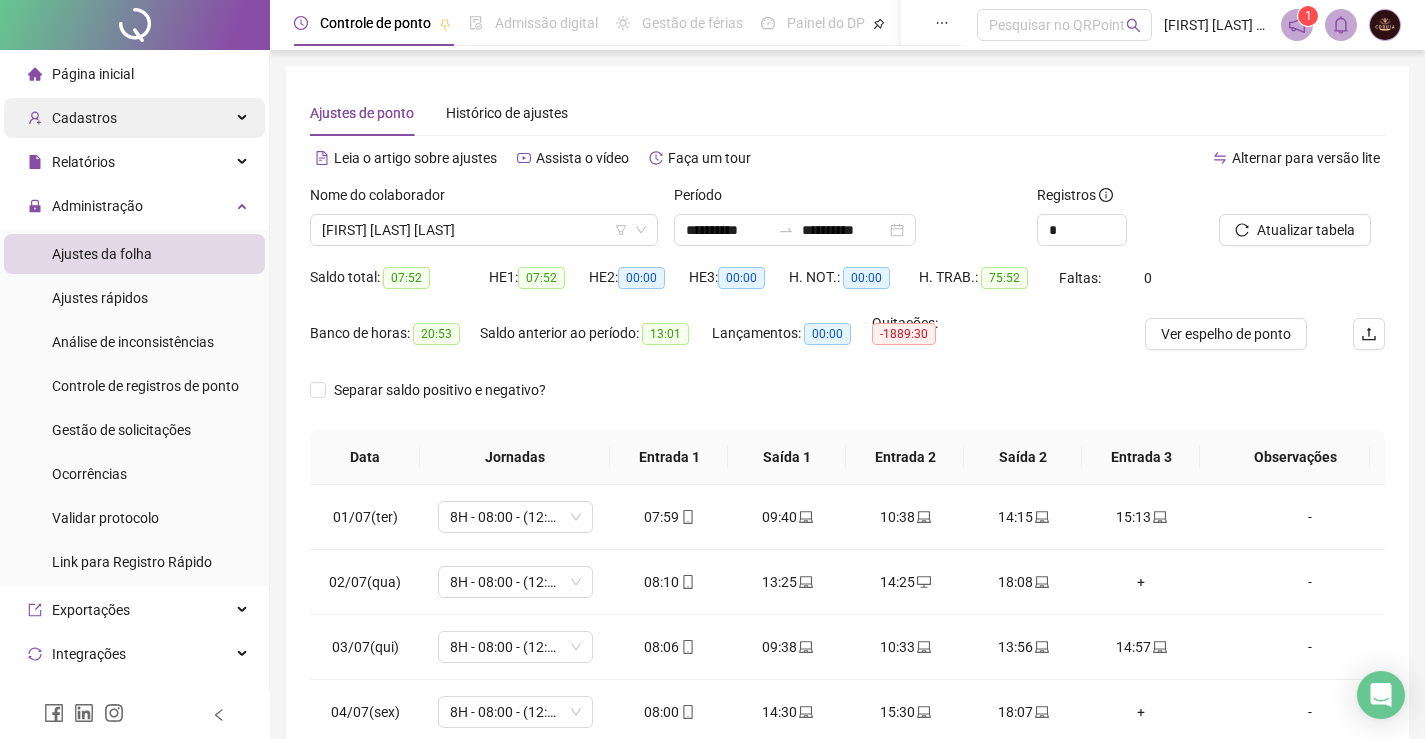 click on "Cadastros" at bounding box center (84, 118) 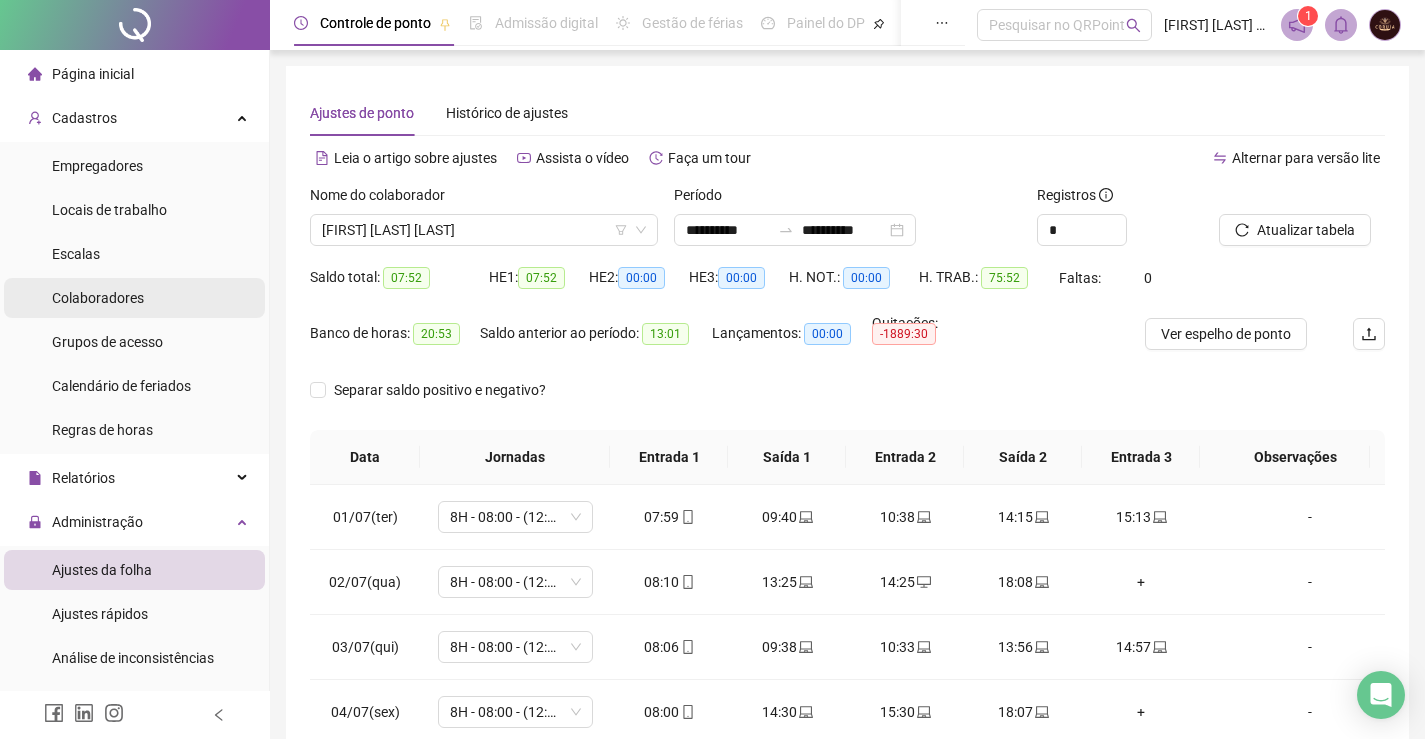 click on "Colaboradores" at bounding box center (98, 298) 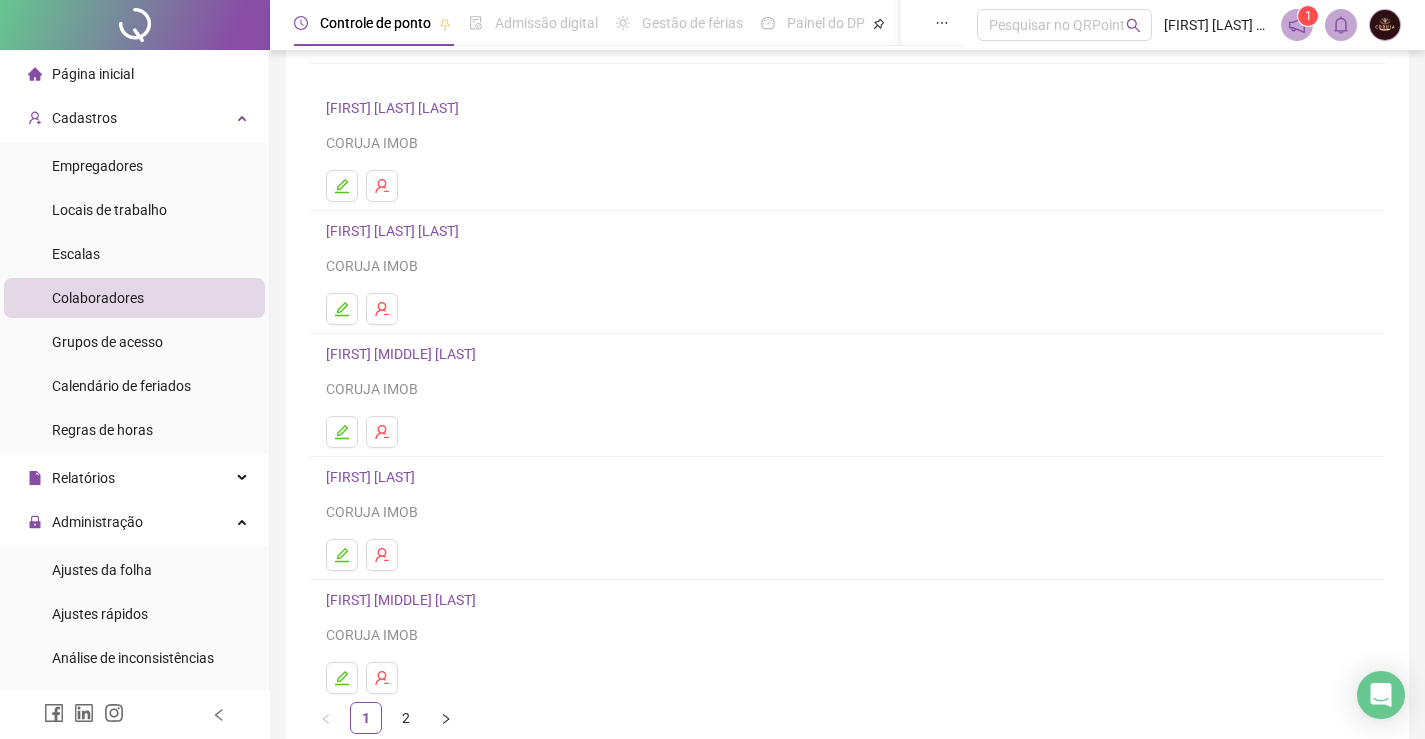 scroll, scrollTop: 228, scrollLeft: 0, axis: vertical 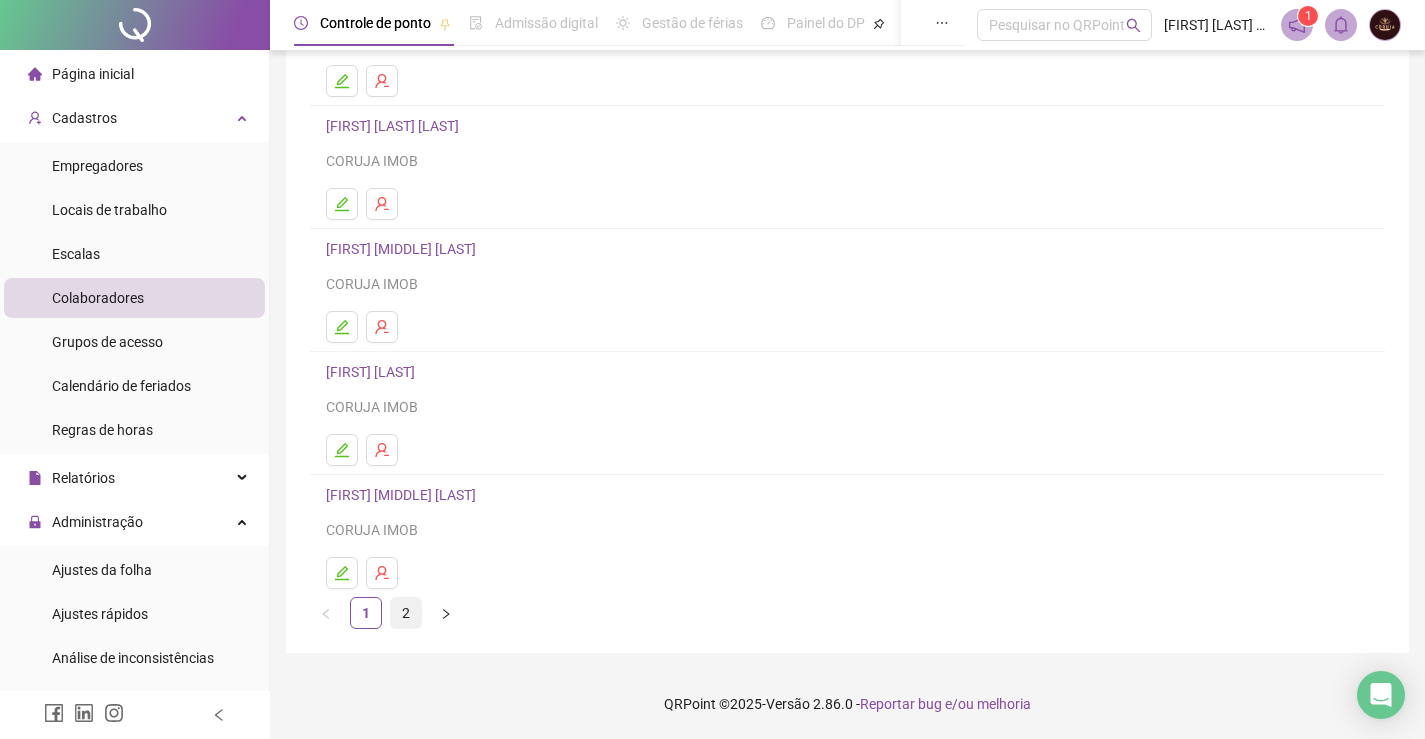 click on "2" at bounding box center (406, 613) 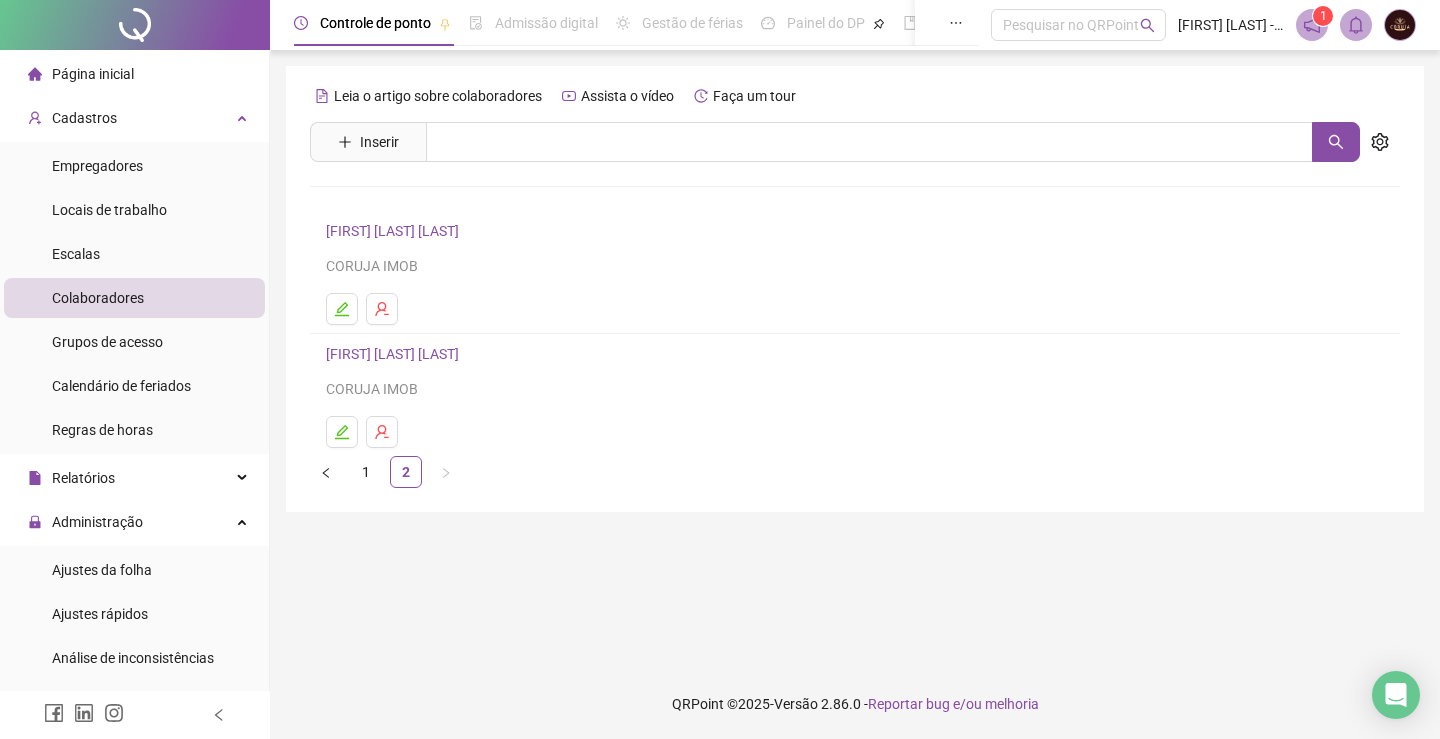 click on "[FIRST] [LAST] [LAST]" at bounding box center [395, 354] 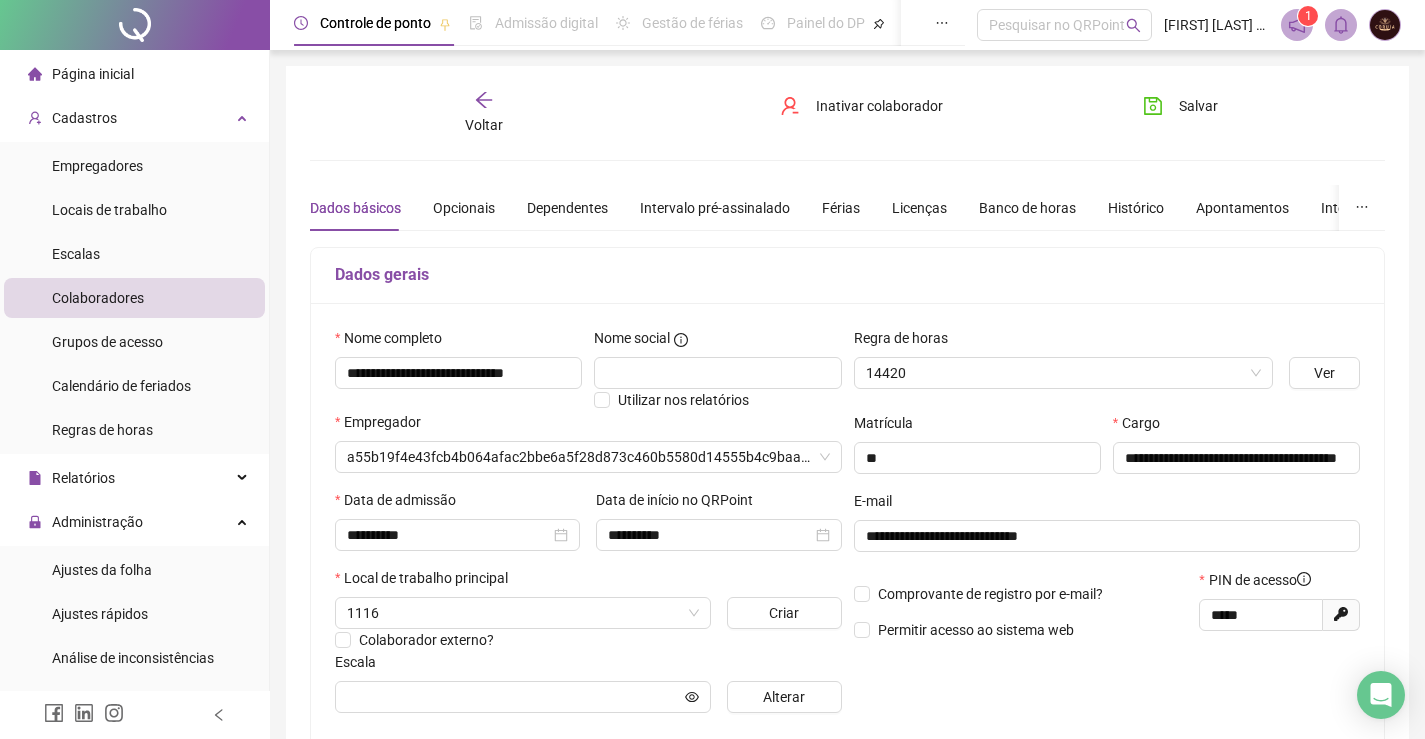 type on "*****" 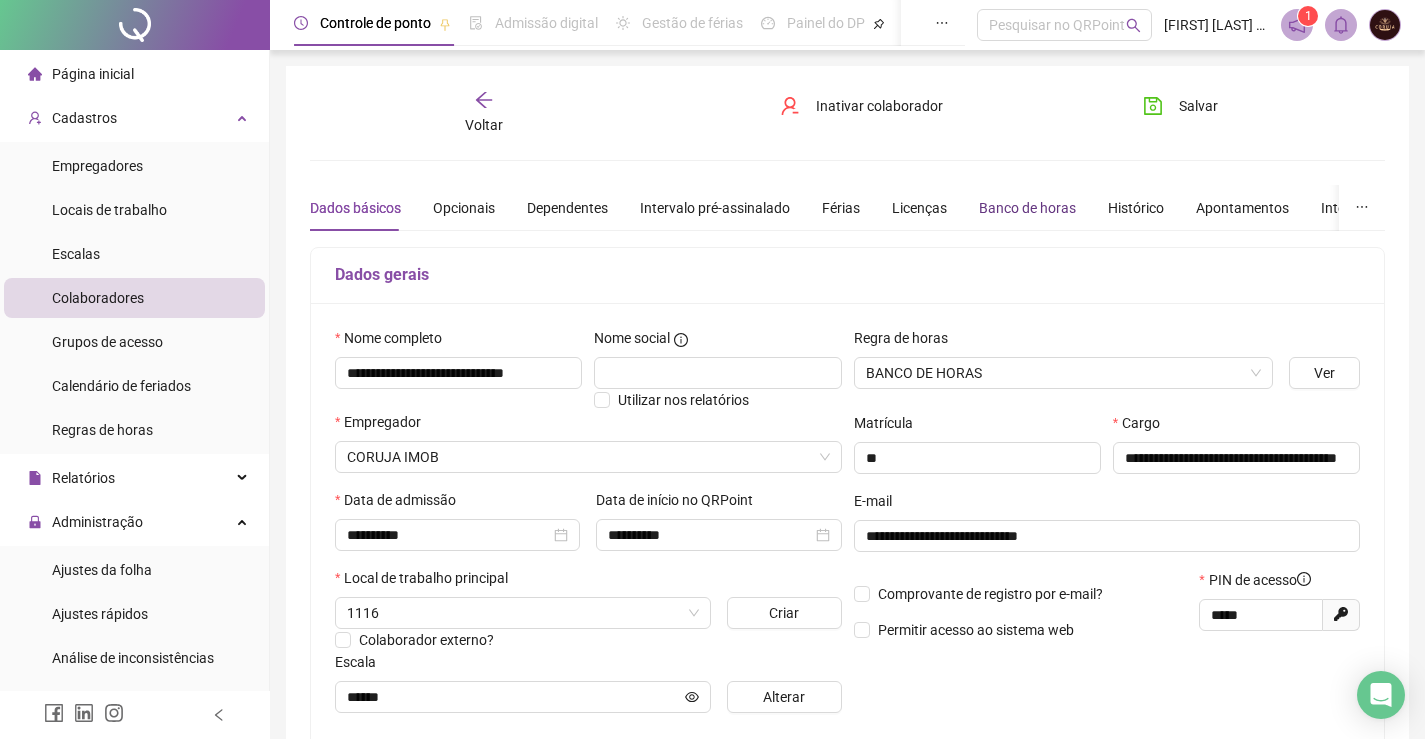 click on "Banco de horas" at bounding box center (1027, 208) 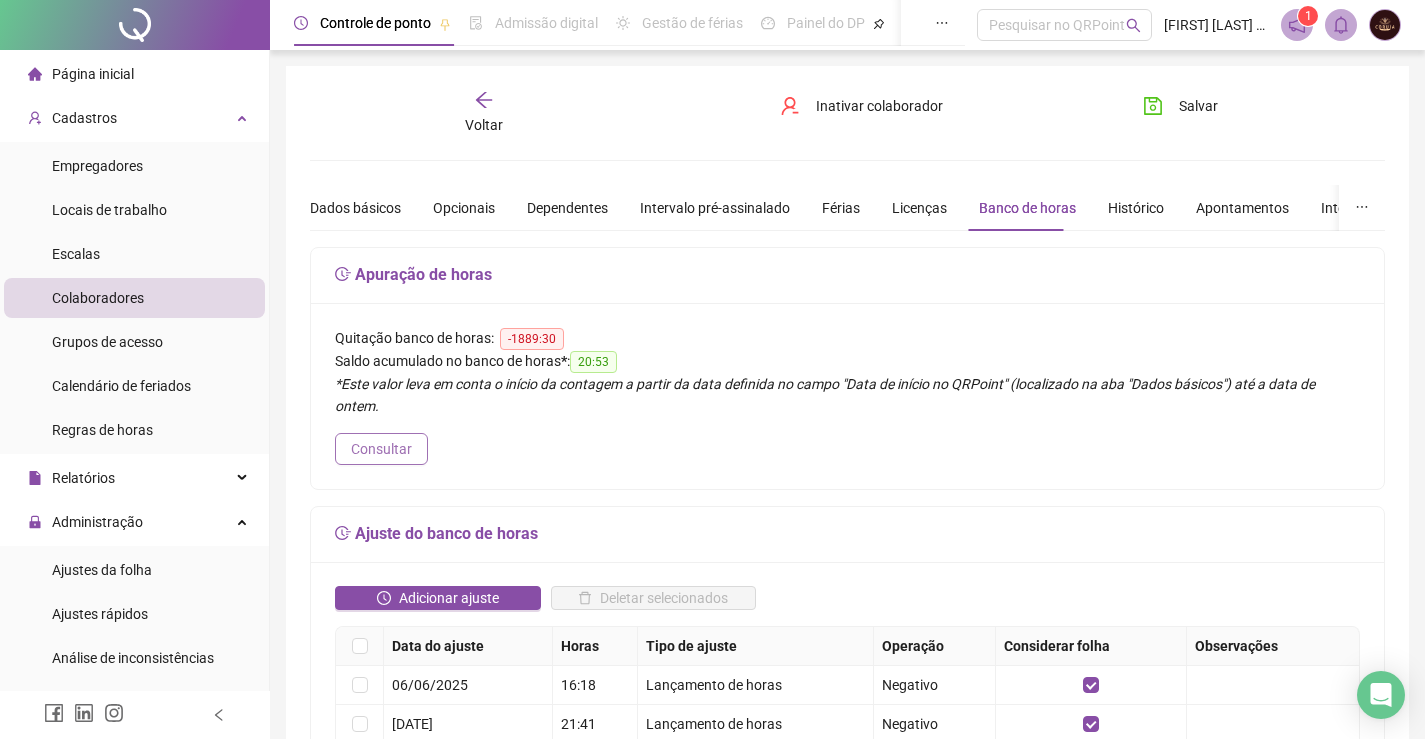 click on "Consultar" at bounding box center [381, 449] 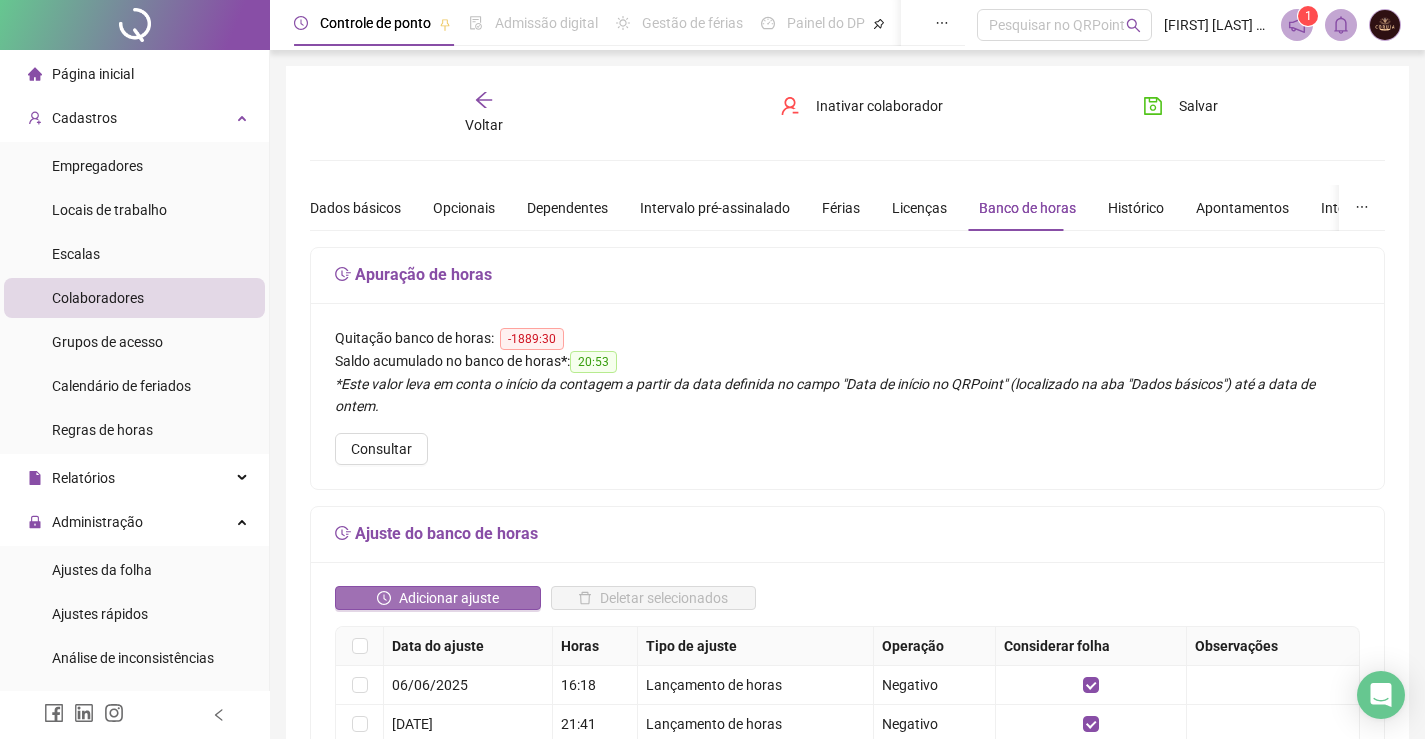 click on "Adicionar ajuste" at bounding box center [449, 598] 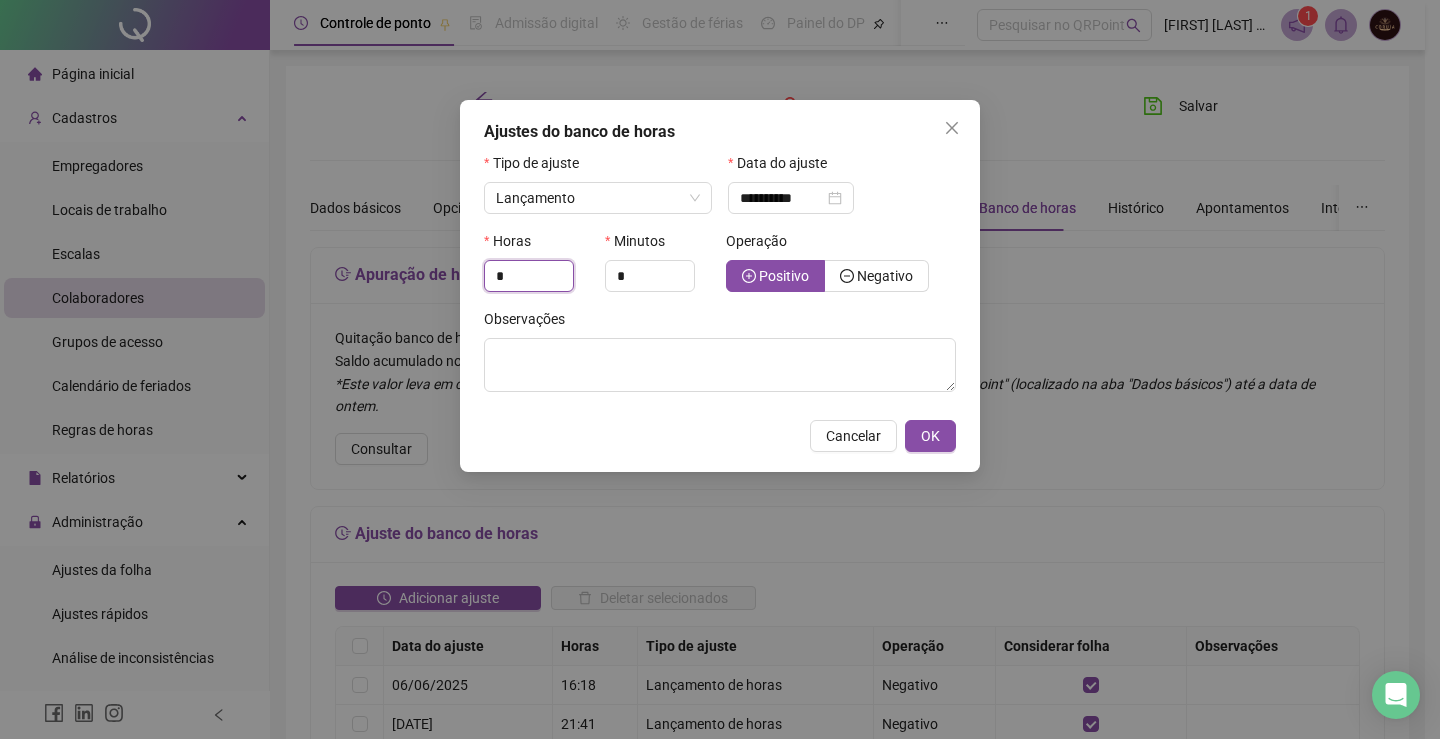 drag, startPoint x: 532, startPoint y: 274, endPoint x: 349, endPoint y: 274, distance: 183 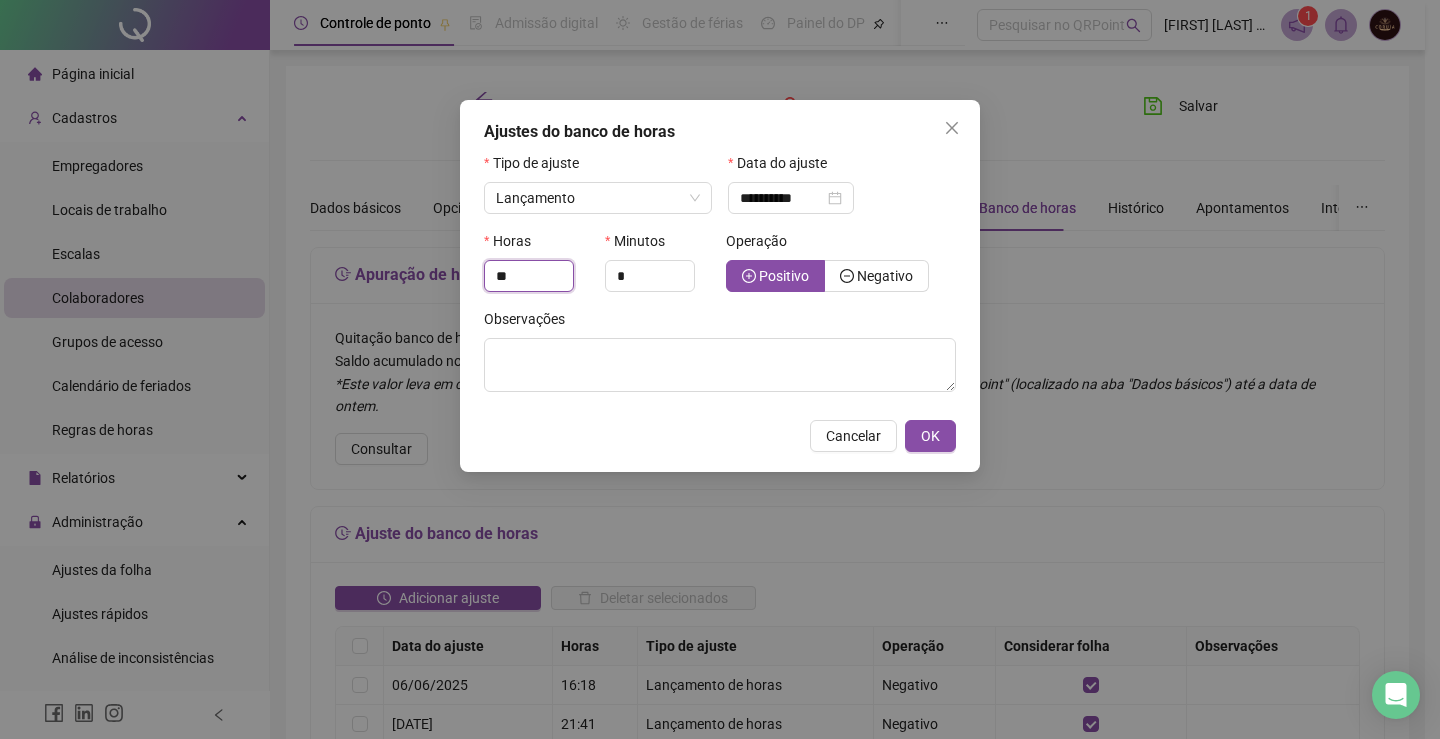 type on "**" 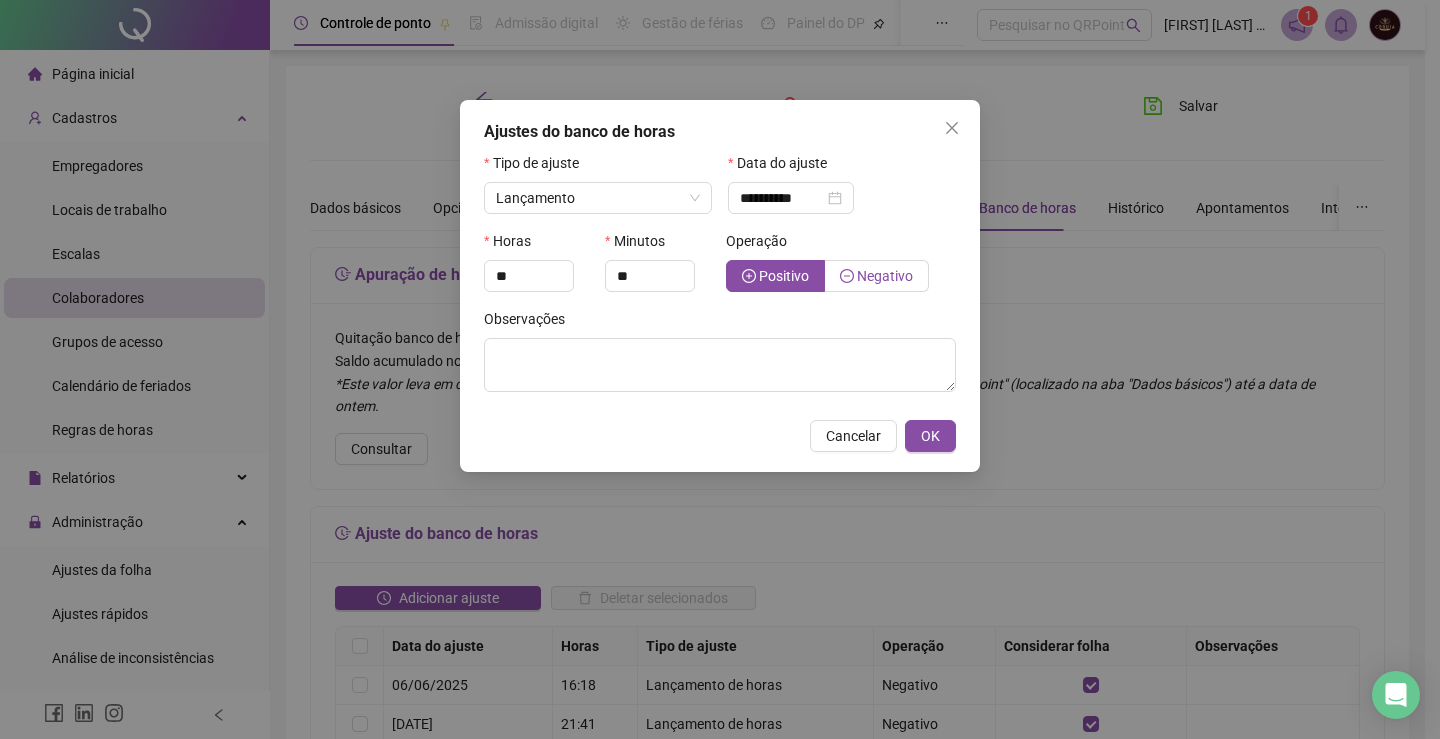 type on "*" 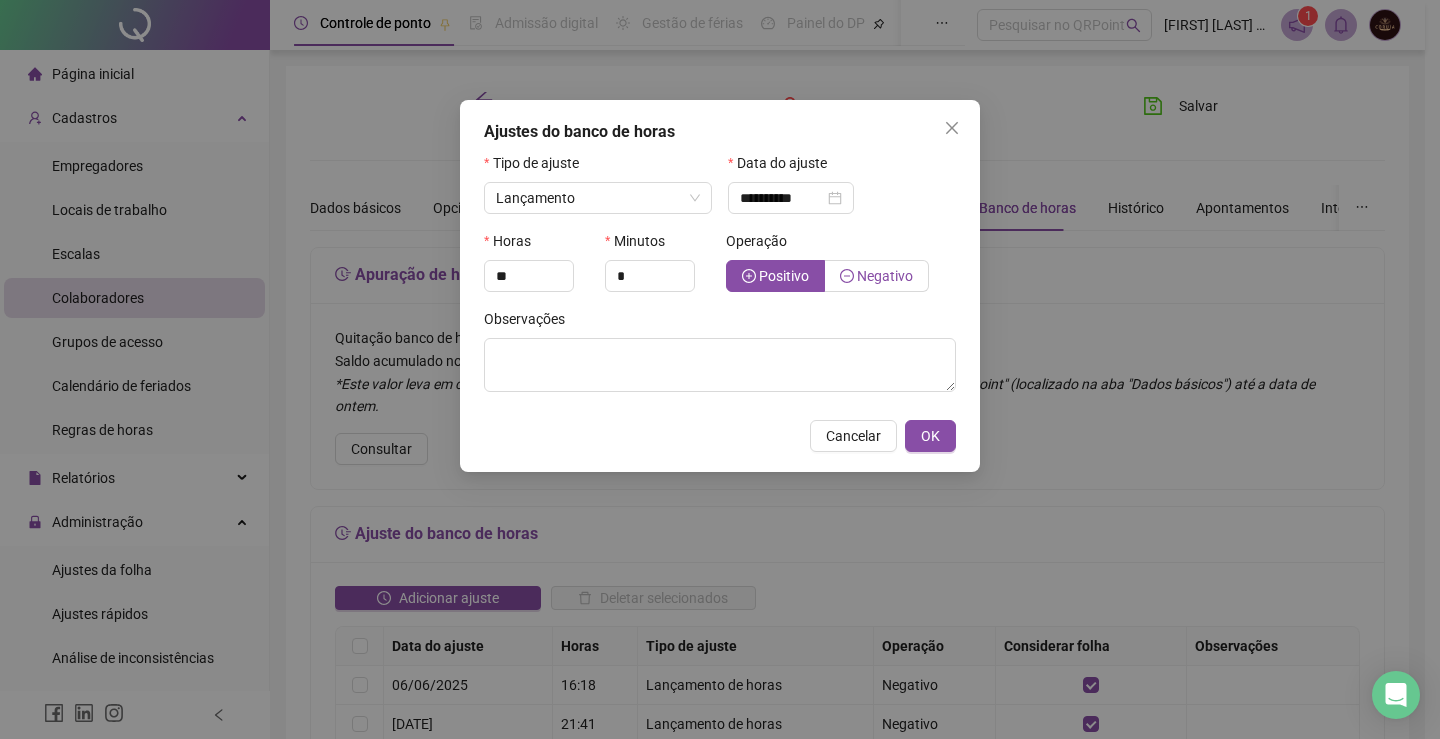 click on "Negativo" at bounding box center [885, 276] 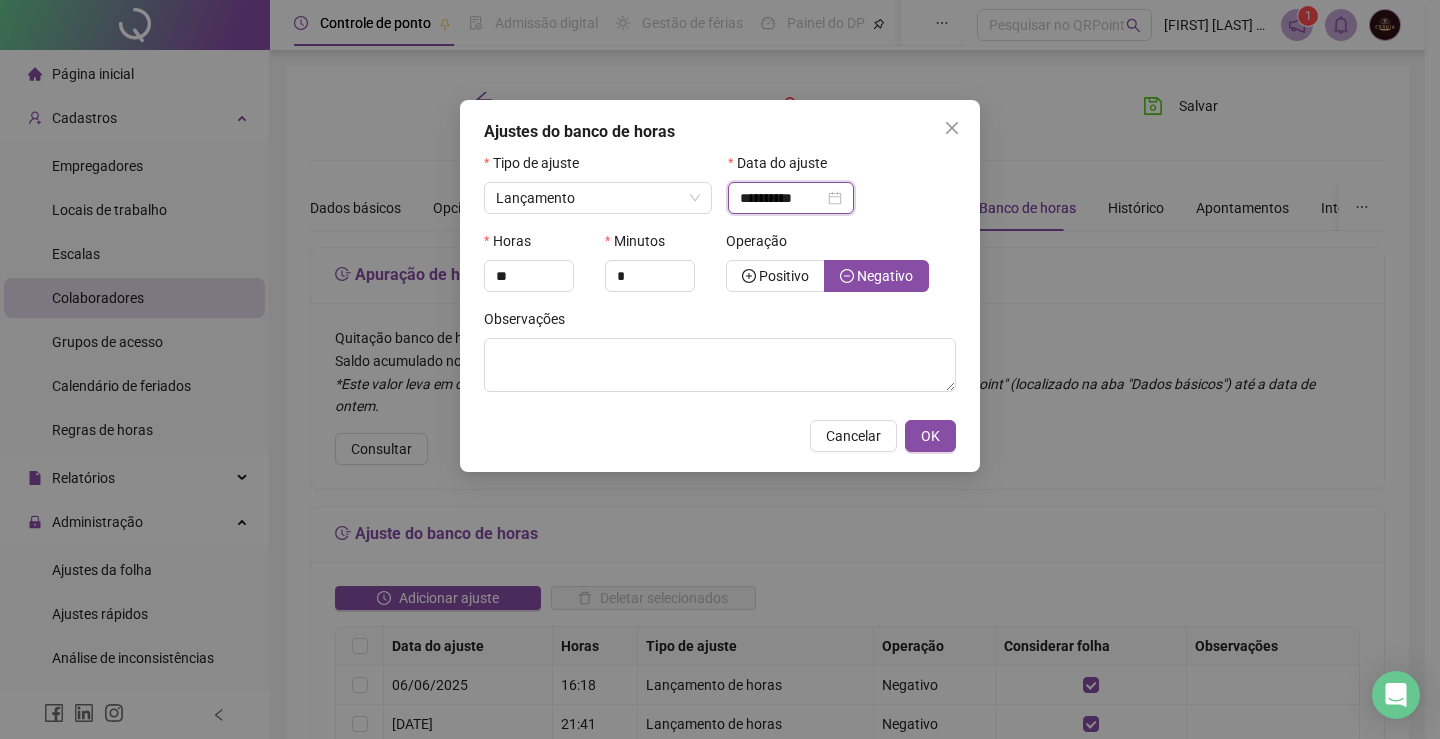 click on "**********" at bounding box center (782, 198) 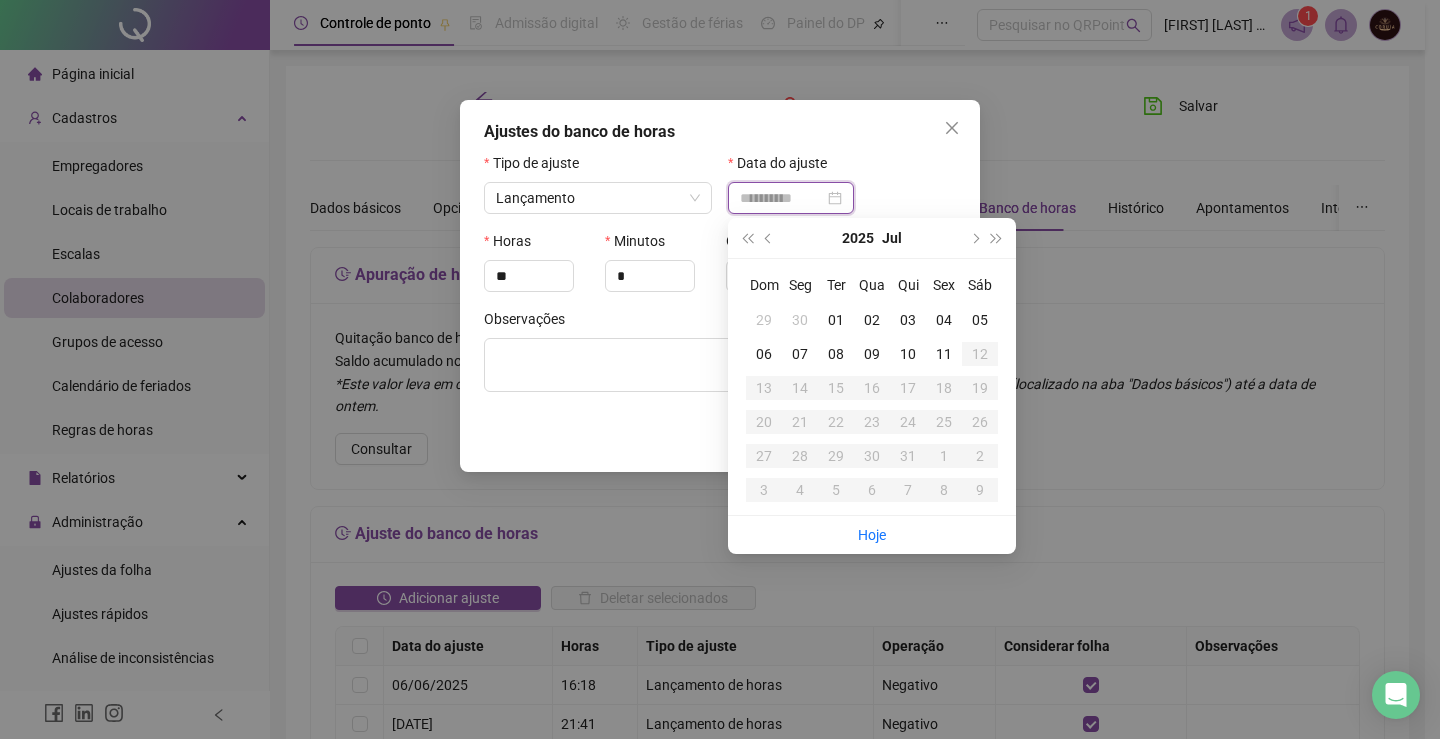 type on "**********" 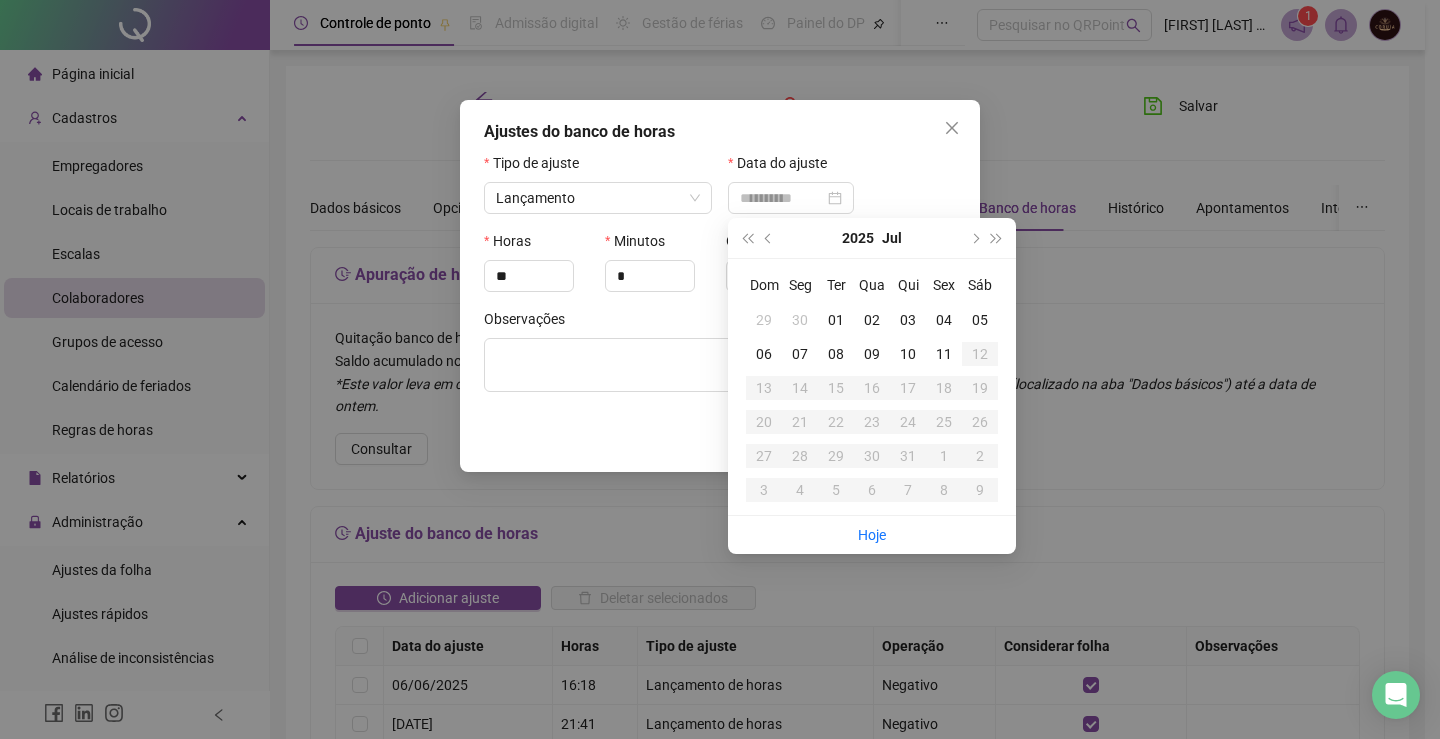 click on "07" at bounding box center [800, 354] 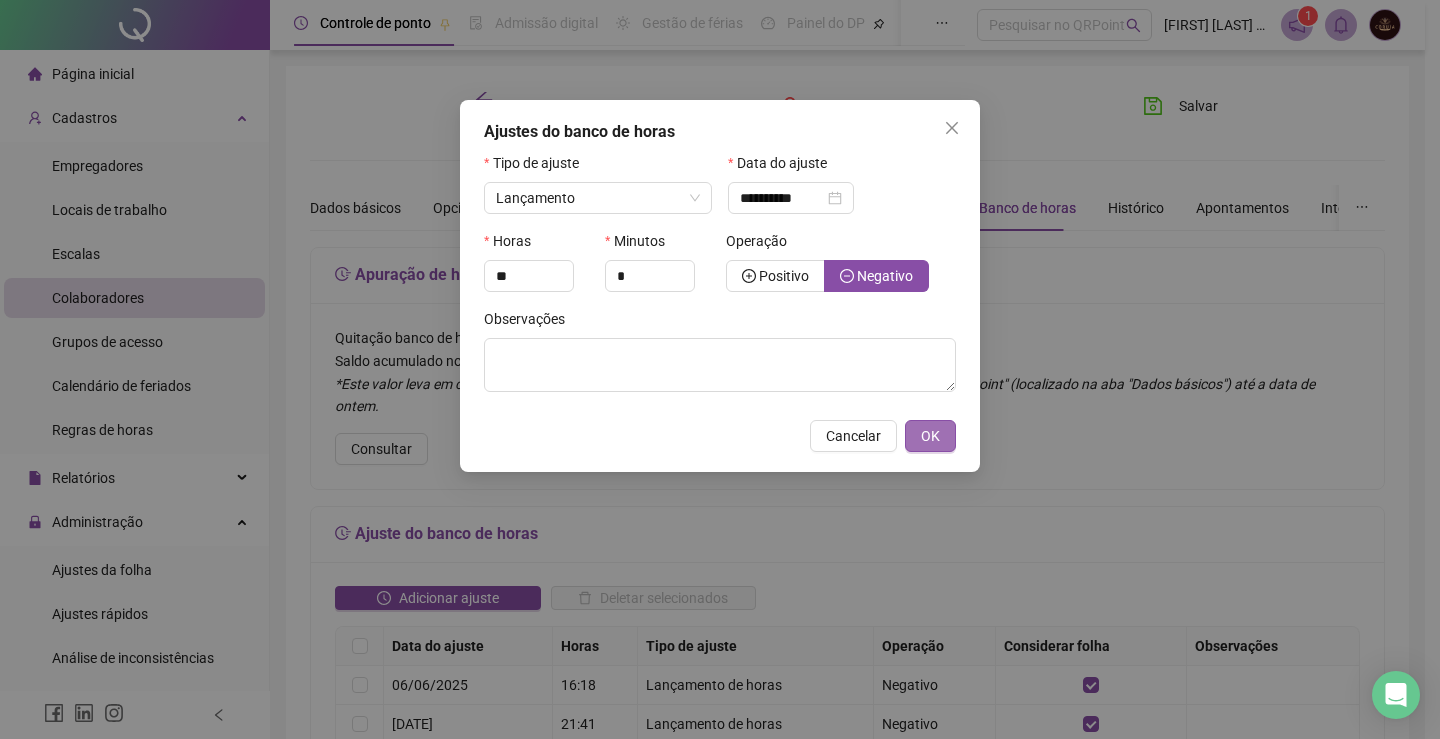click on "OK" at bounding box center [930, 436] 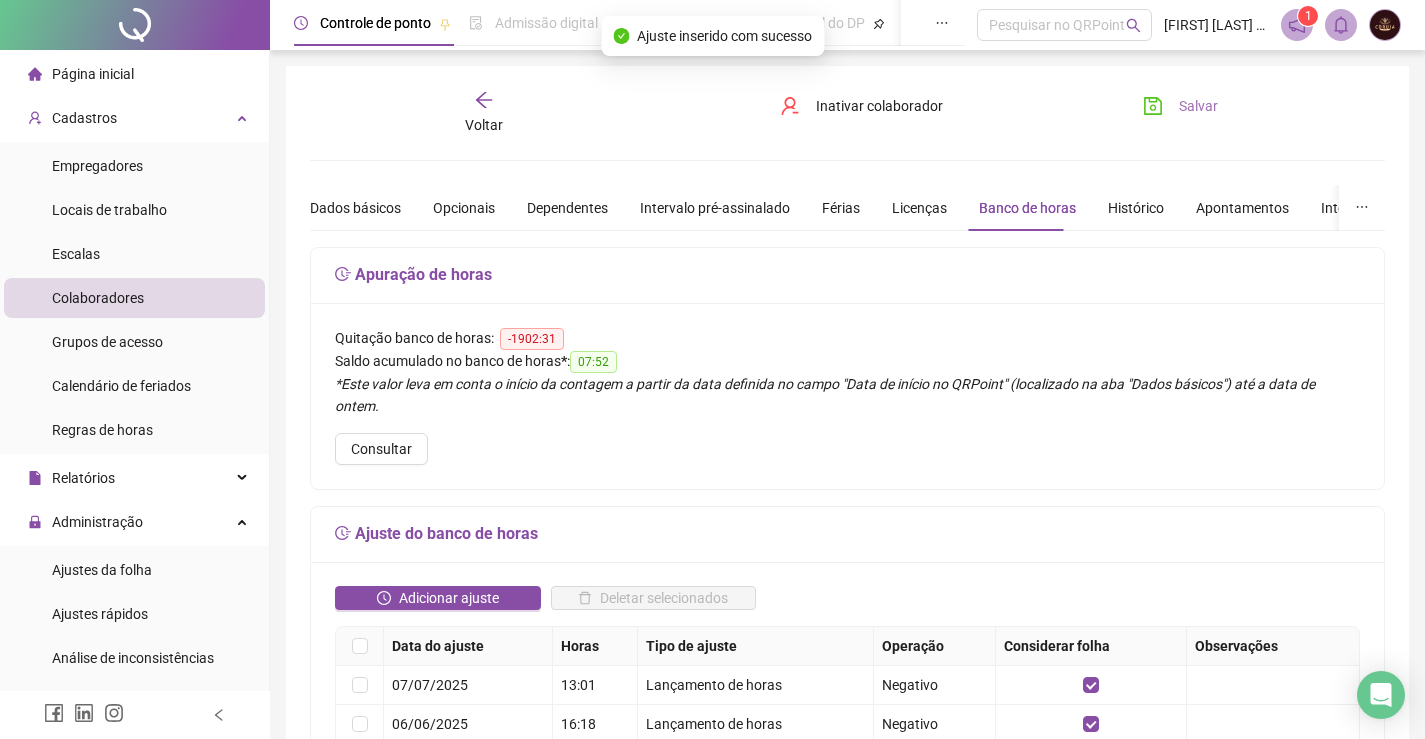 click on "Salvar" at bounding box center (1198, 106) 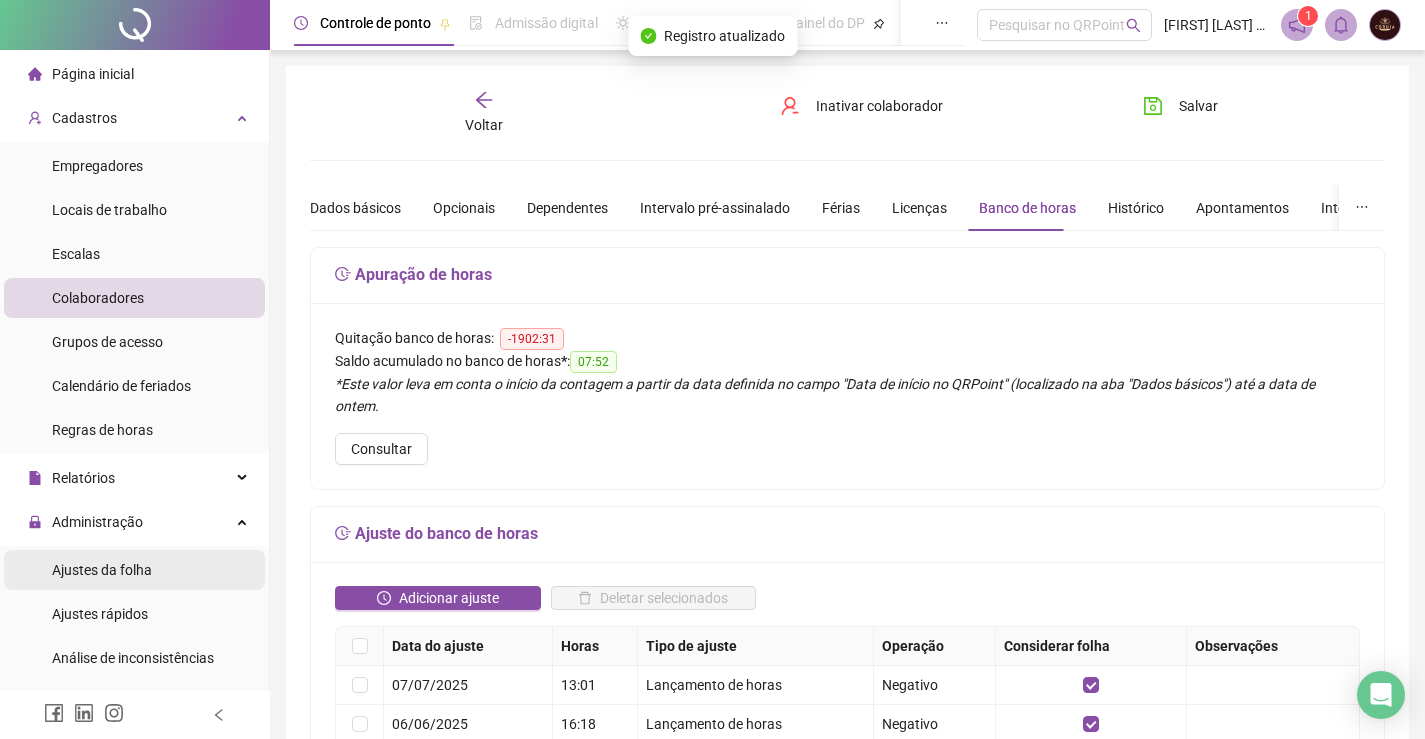 click on "Ajustes da folha" at bounding box center (102, 570) 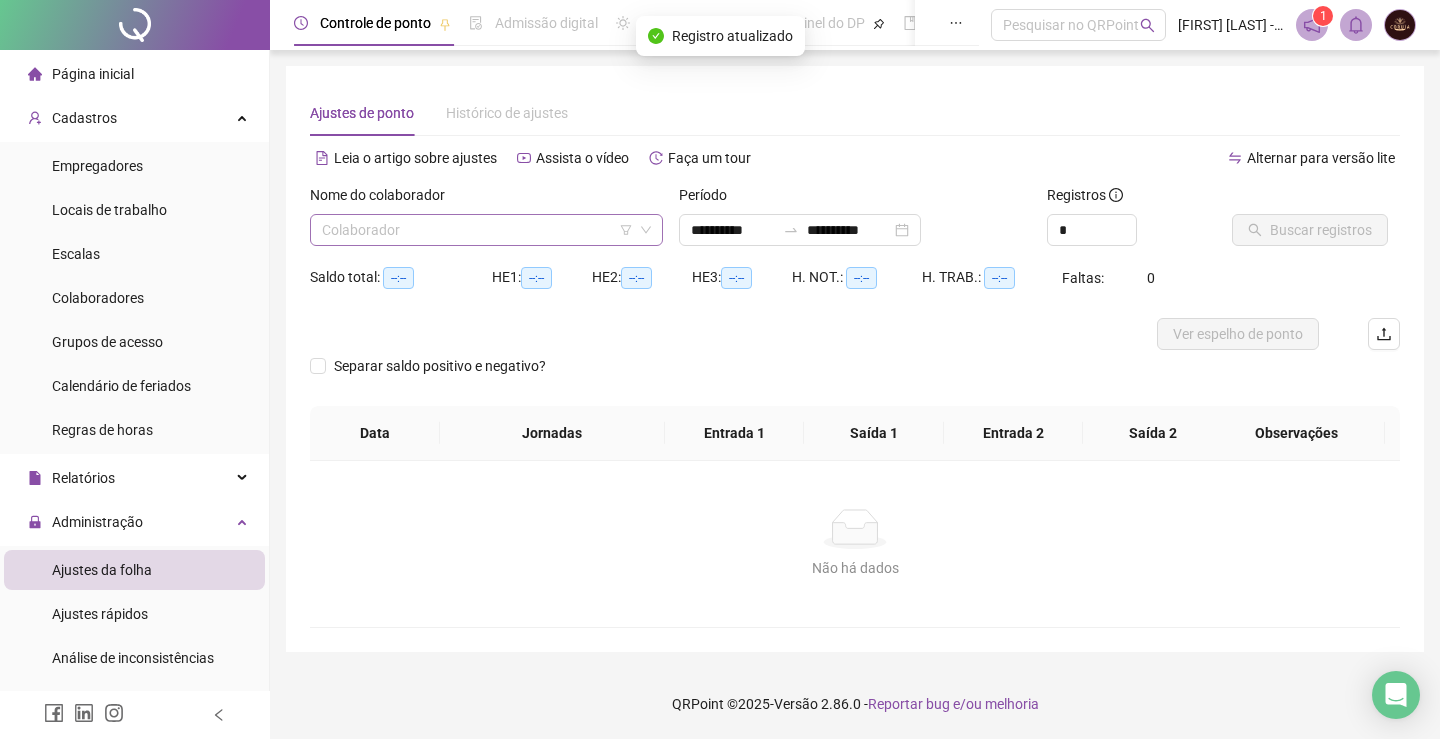 click at bounding box center [480, 230] 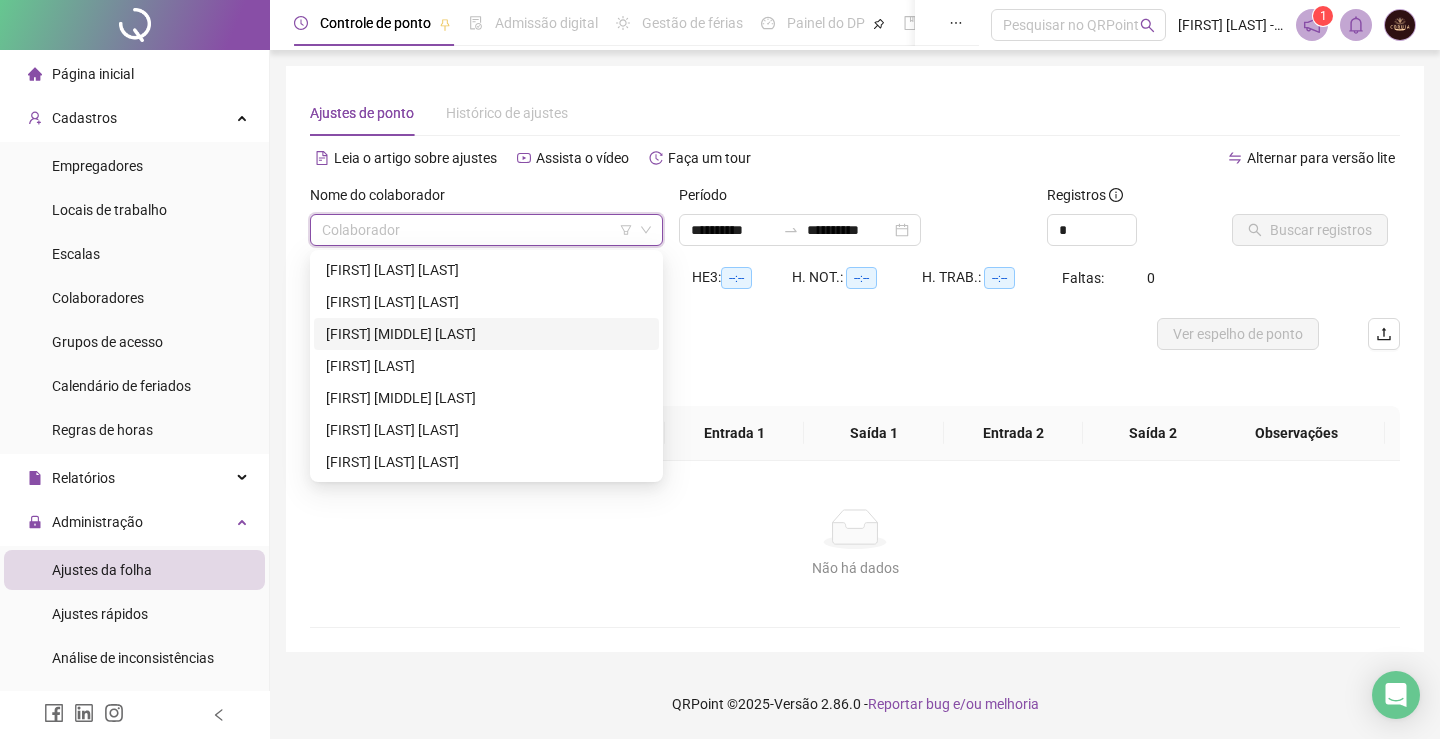 click on "[FIRST] [MIDDLE] [LAST]" at bounding box center (486, 334) 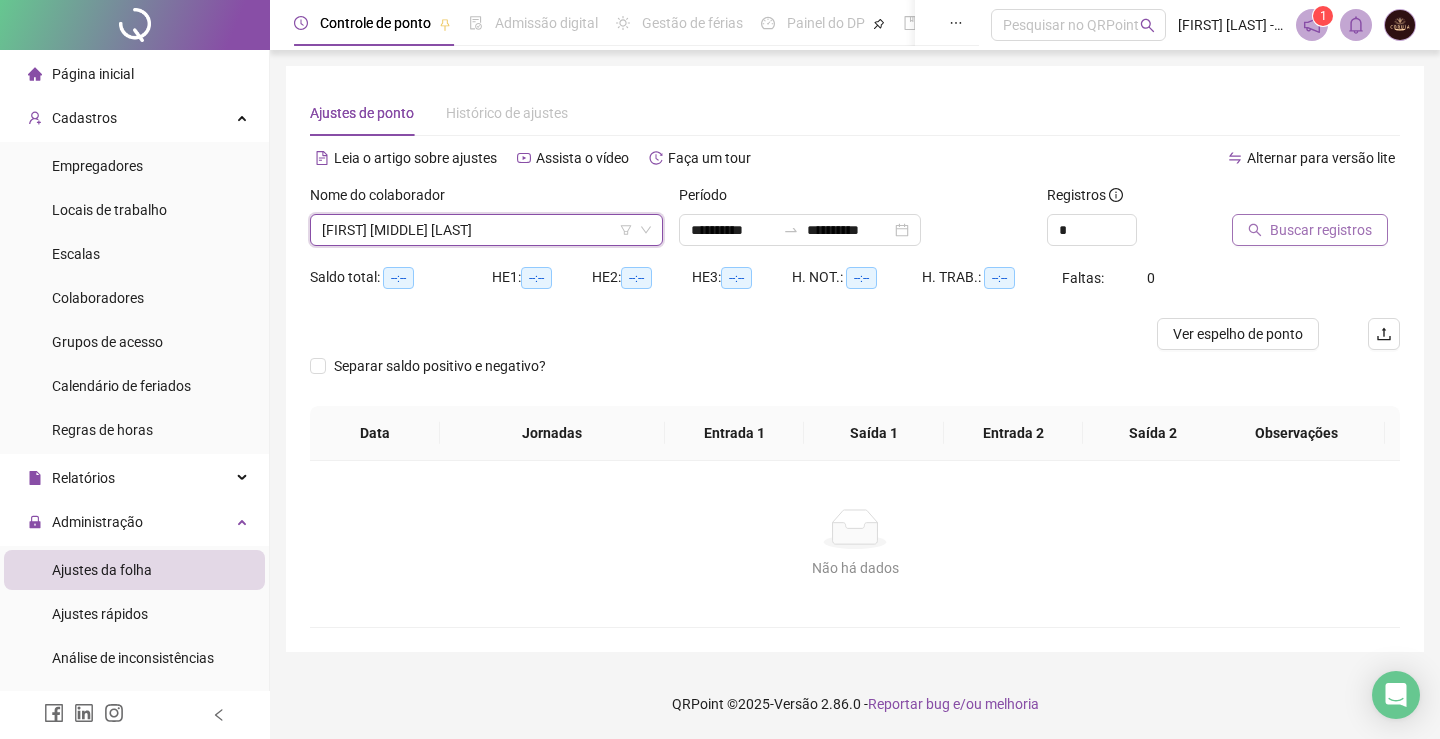 click on "Buscar registros" at bounding box center (1321, 230) 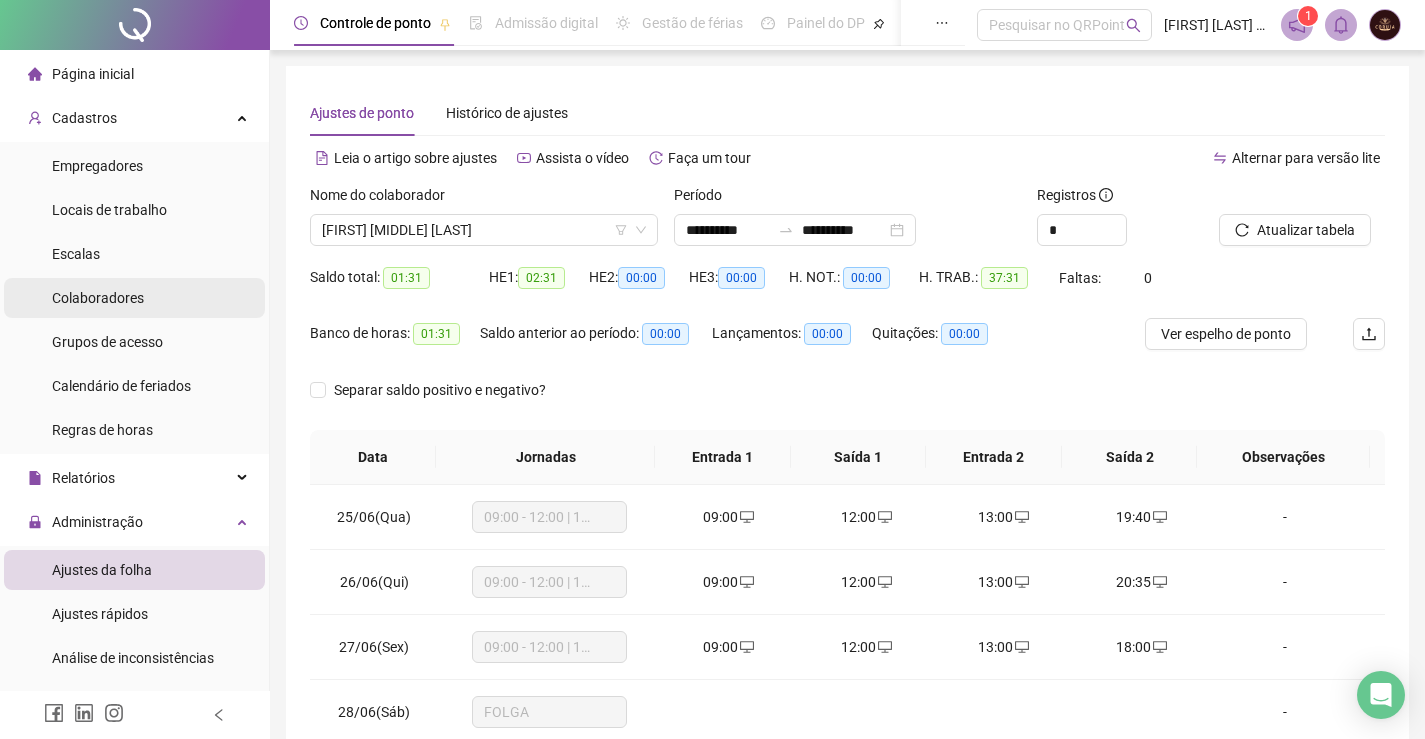 click on "Colaboradores" at bounding box center (98, 298) 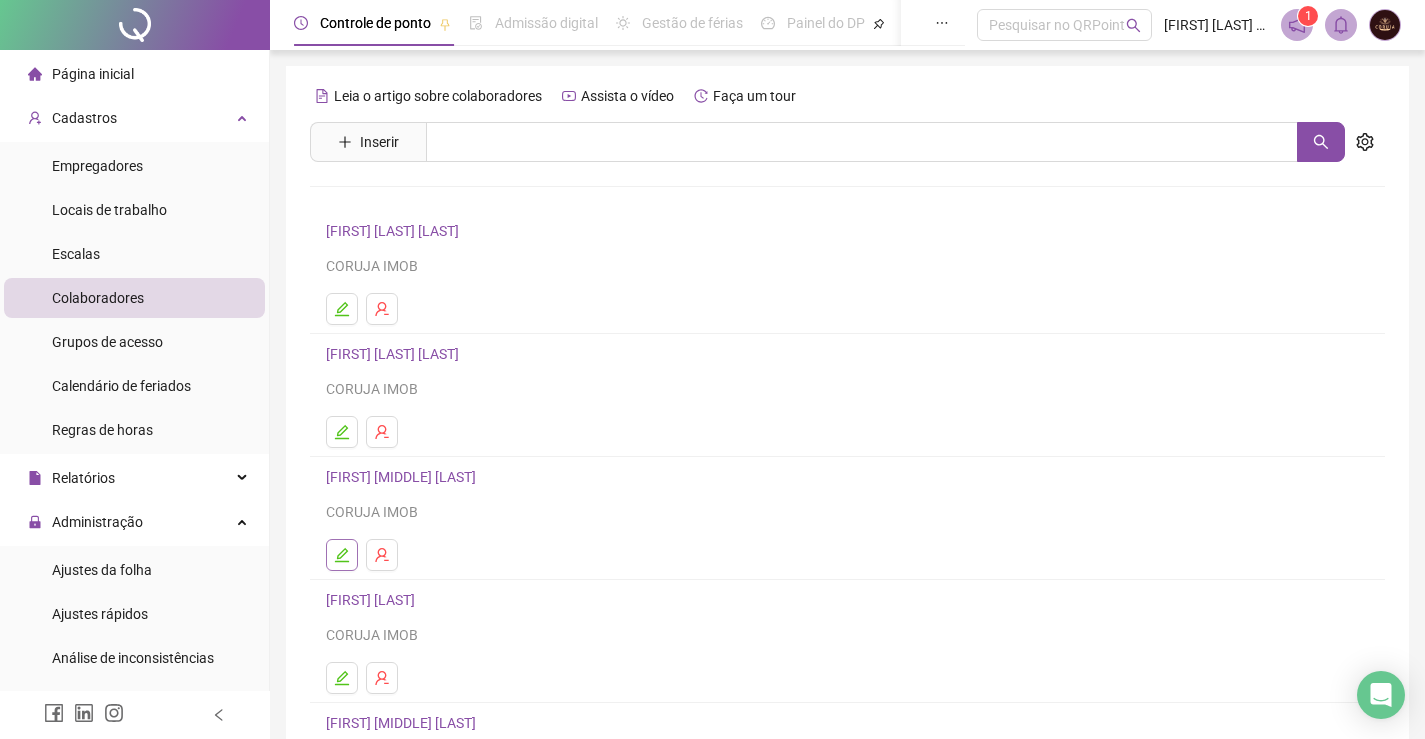 click at bounding box center [342, 555] 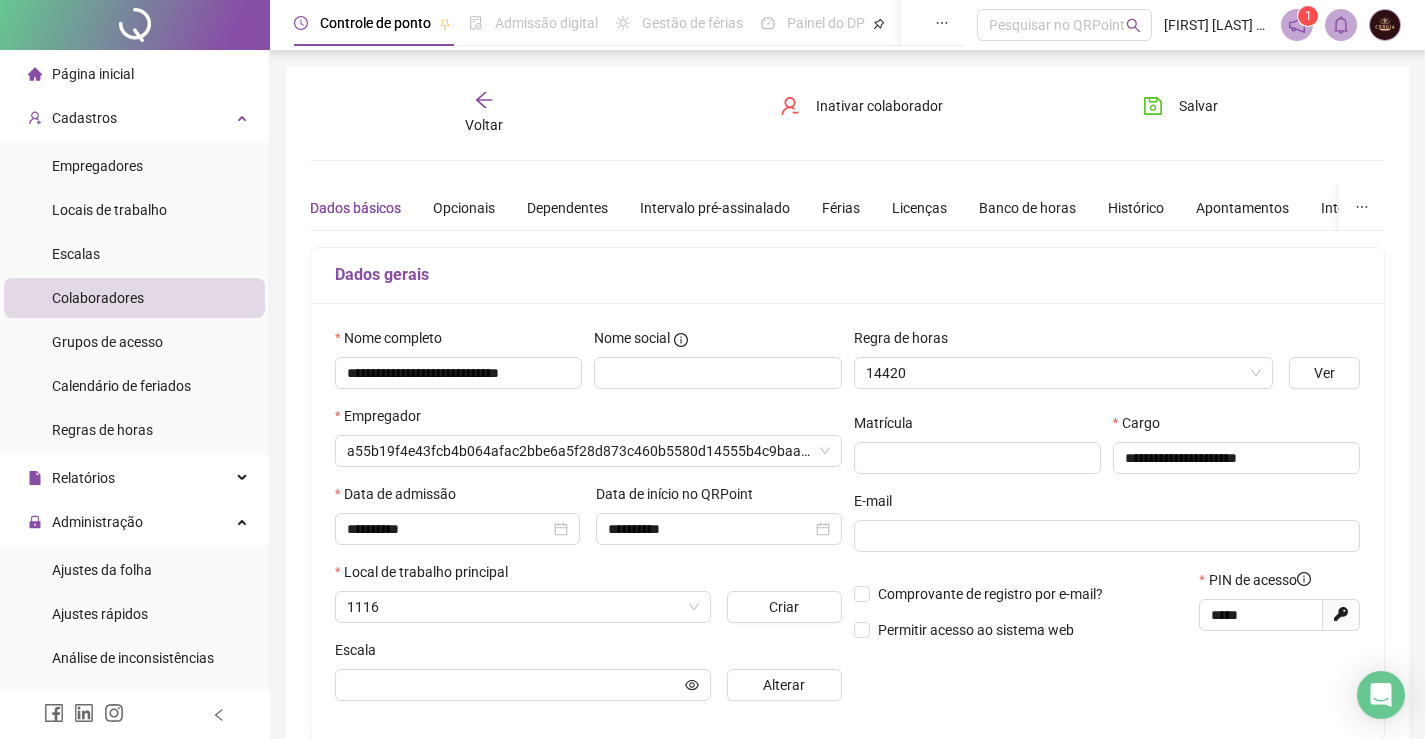 type on "**********" 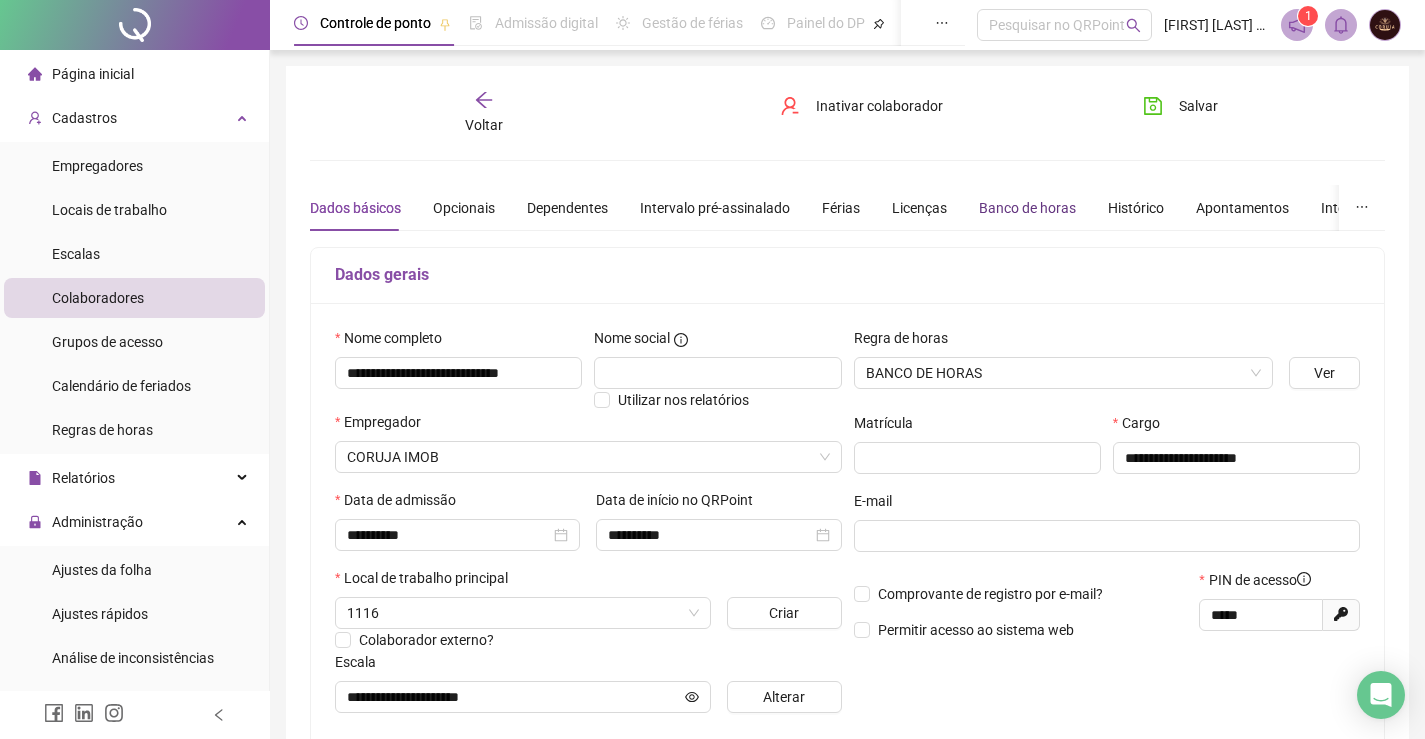 click on "Banco de horas" at bounding box center [1027, 208] 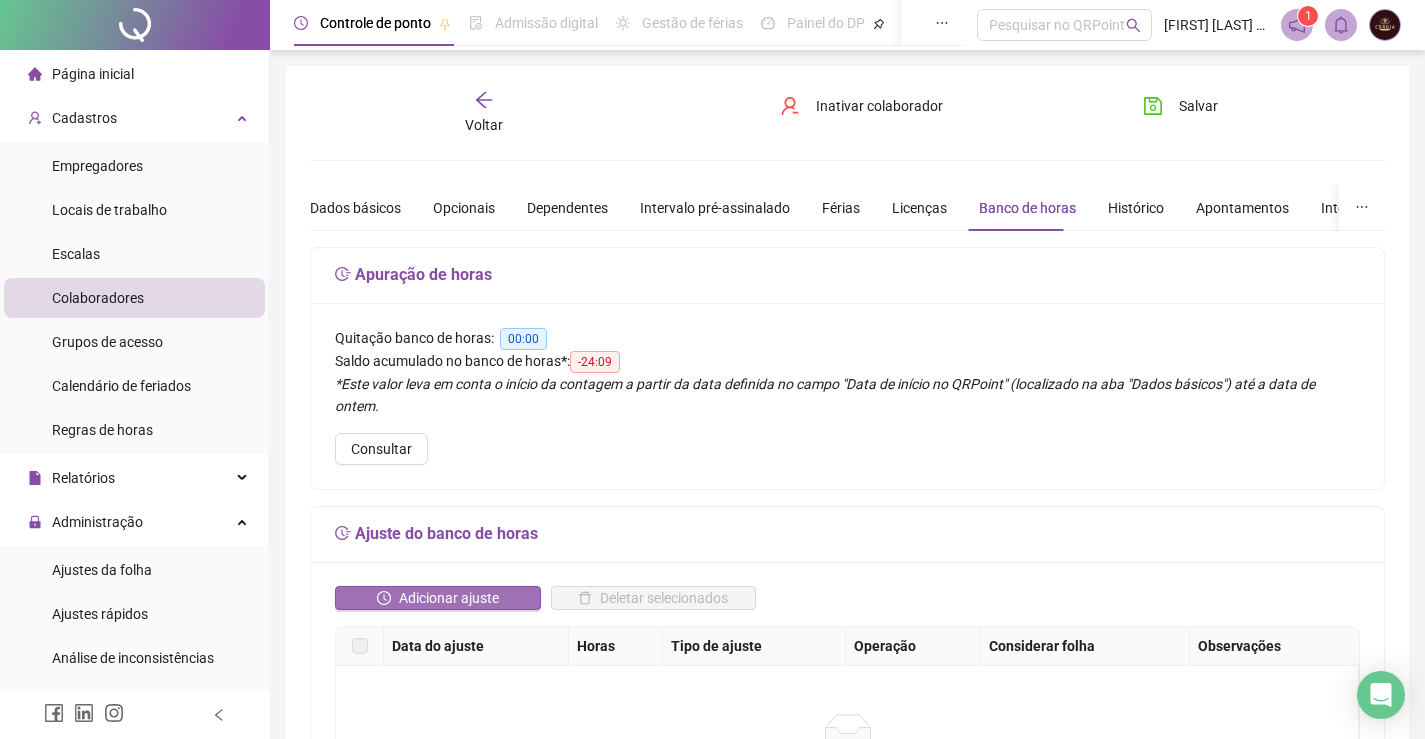 click on "Adicionar ajuste" at bounding box center (449, 598) 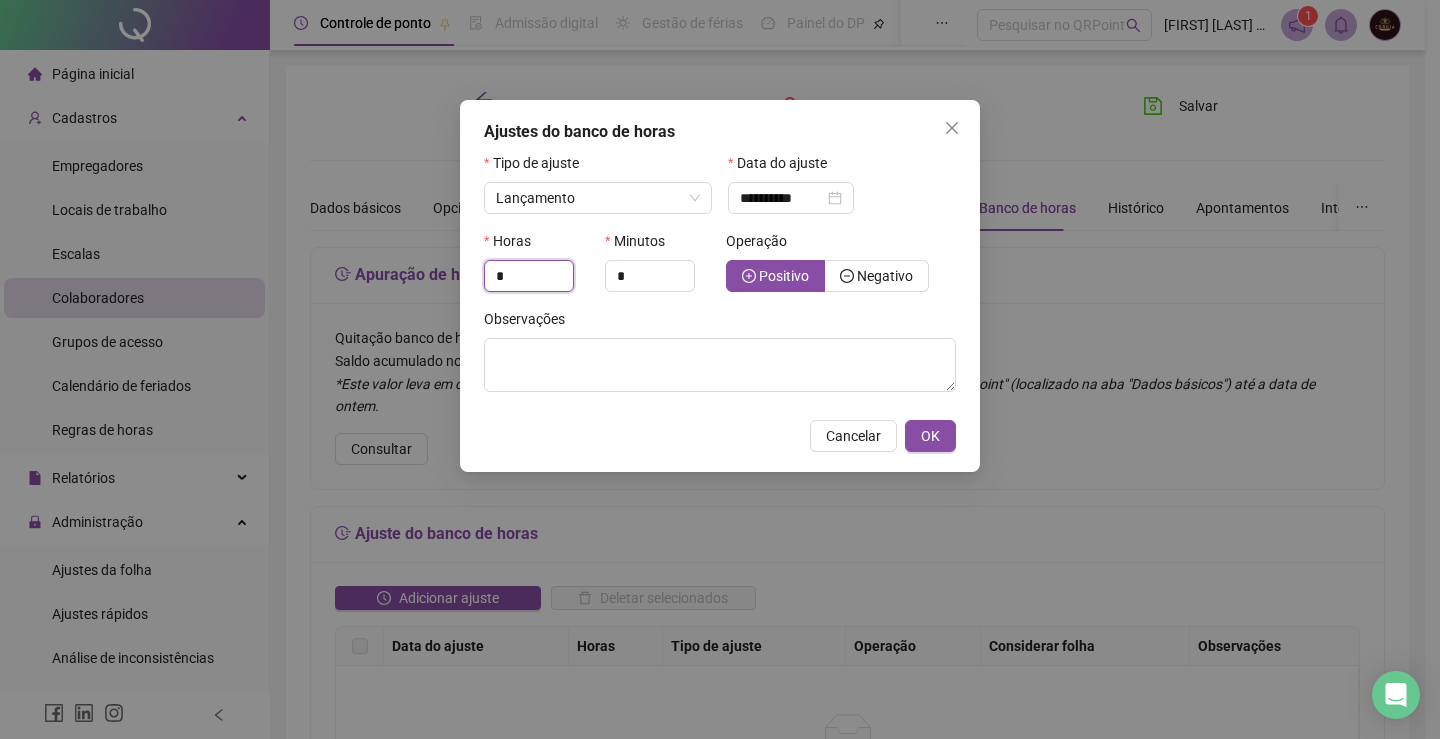 drag, startPoint x: 511, startPoint y: 288, endPoint x: 458, endPoint y: 288, distance: 53 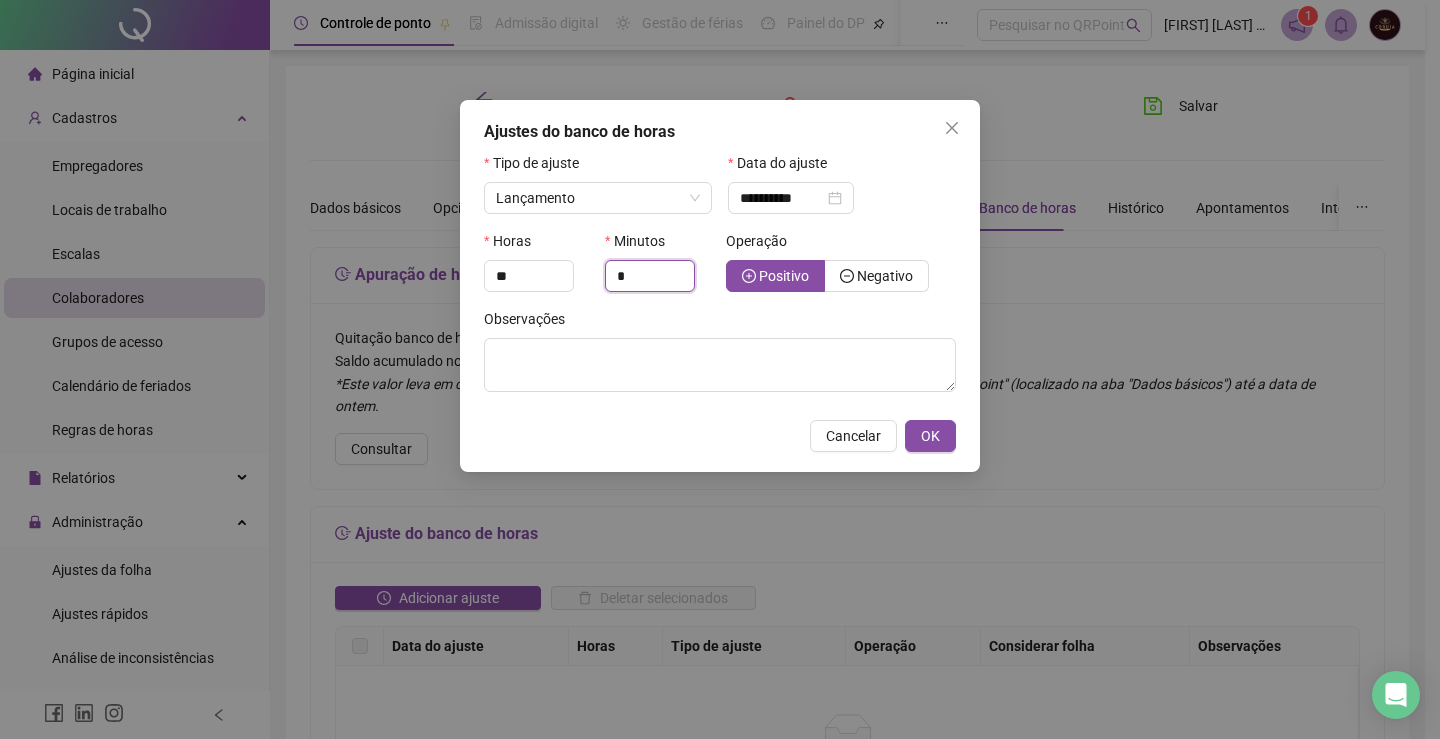 type on "*" 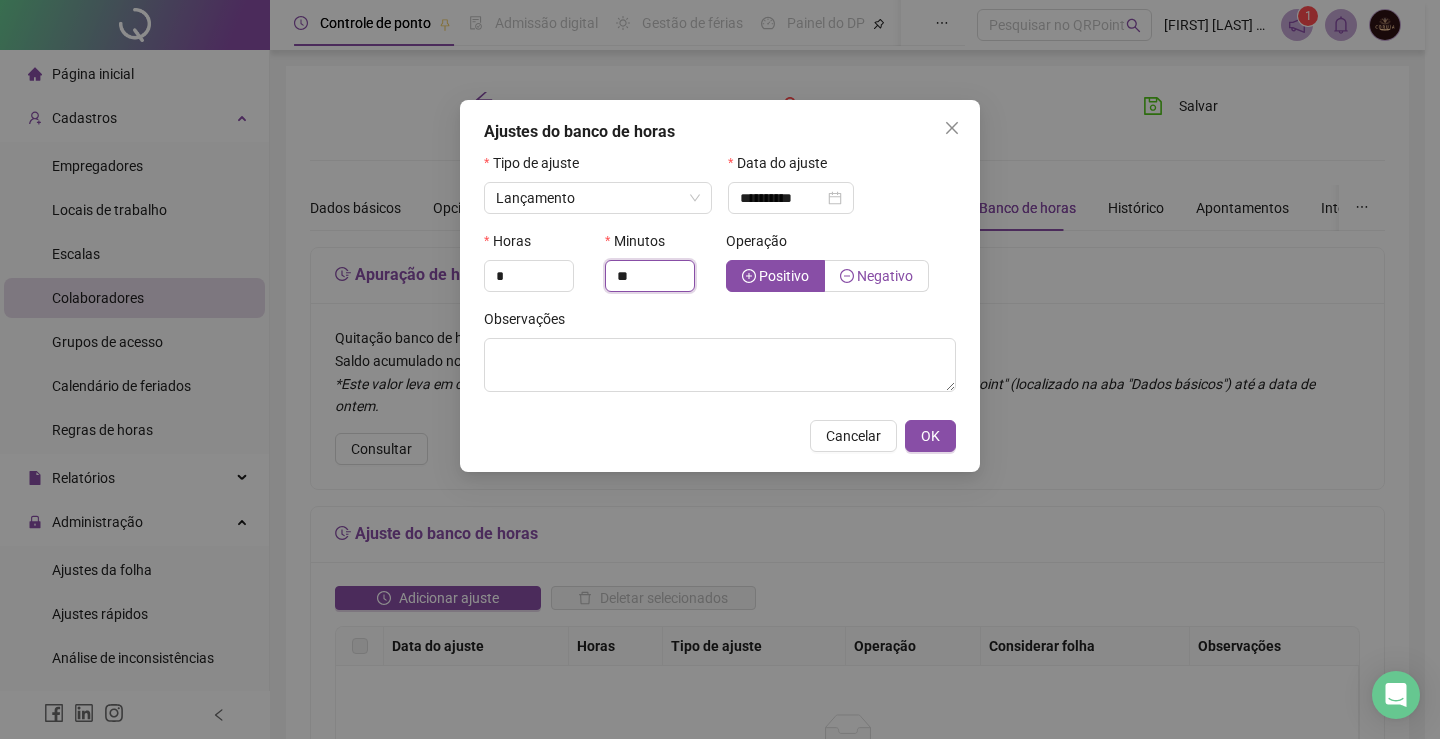 type on "**" 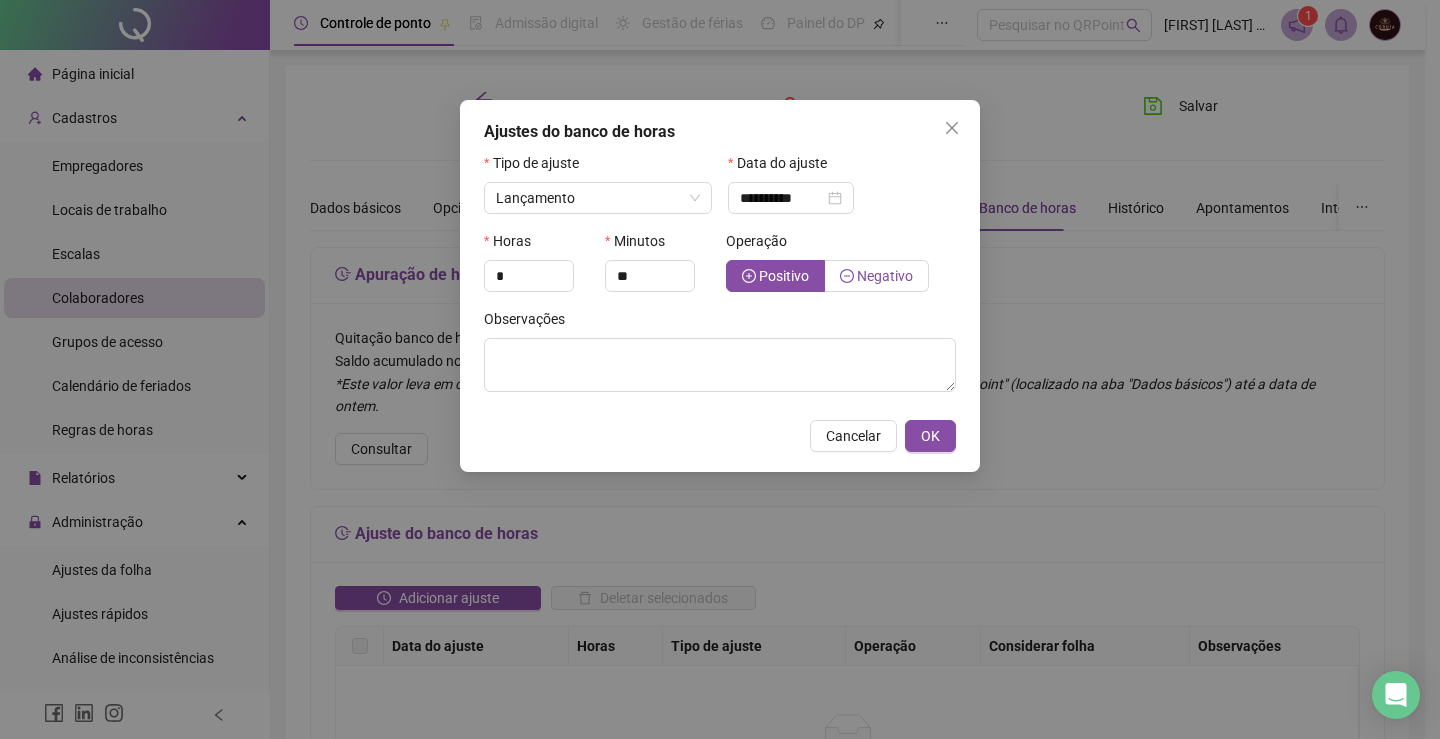 click on "Negativo" at bounding box center (885, 276) 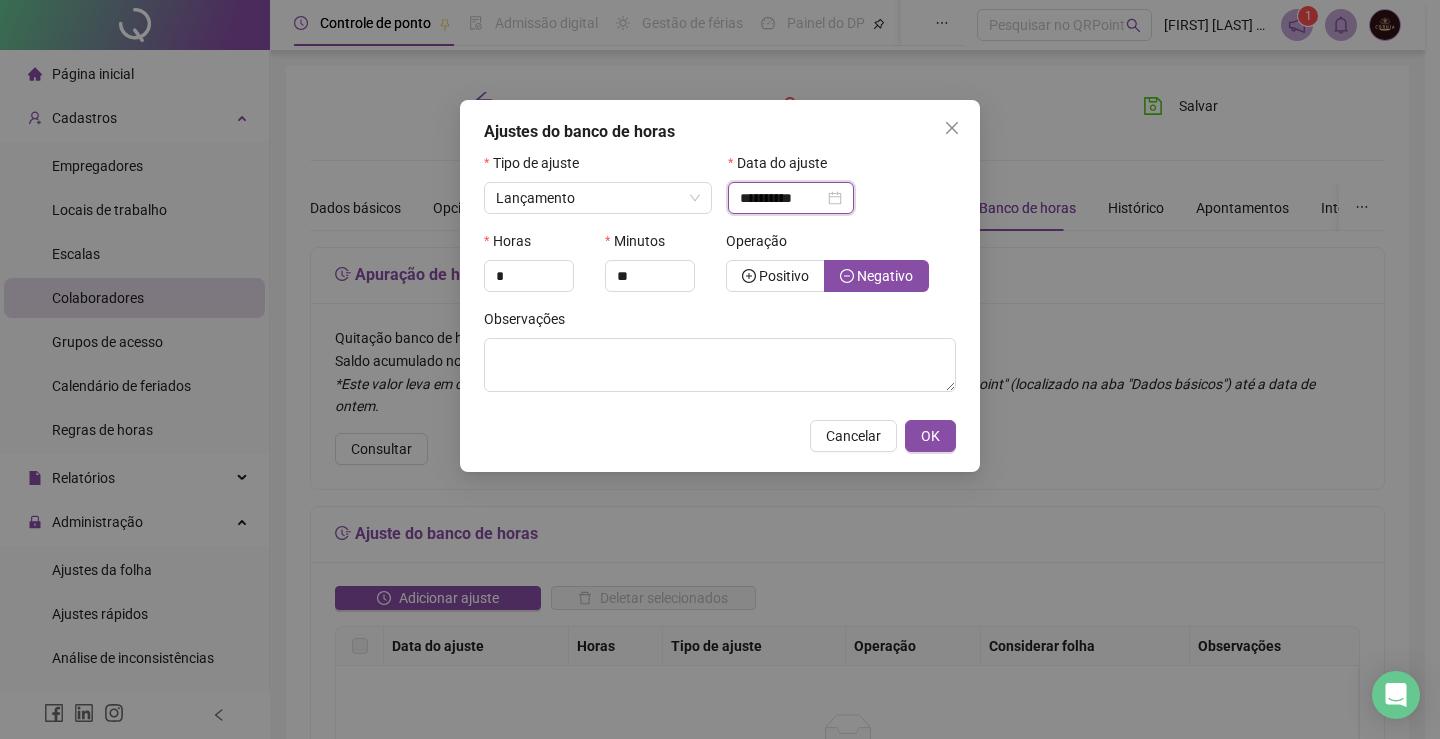 click on "**********" at bounding box center [782, 198] 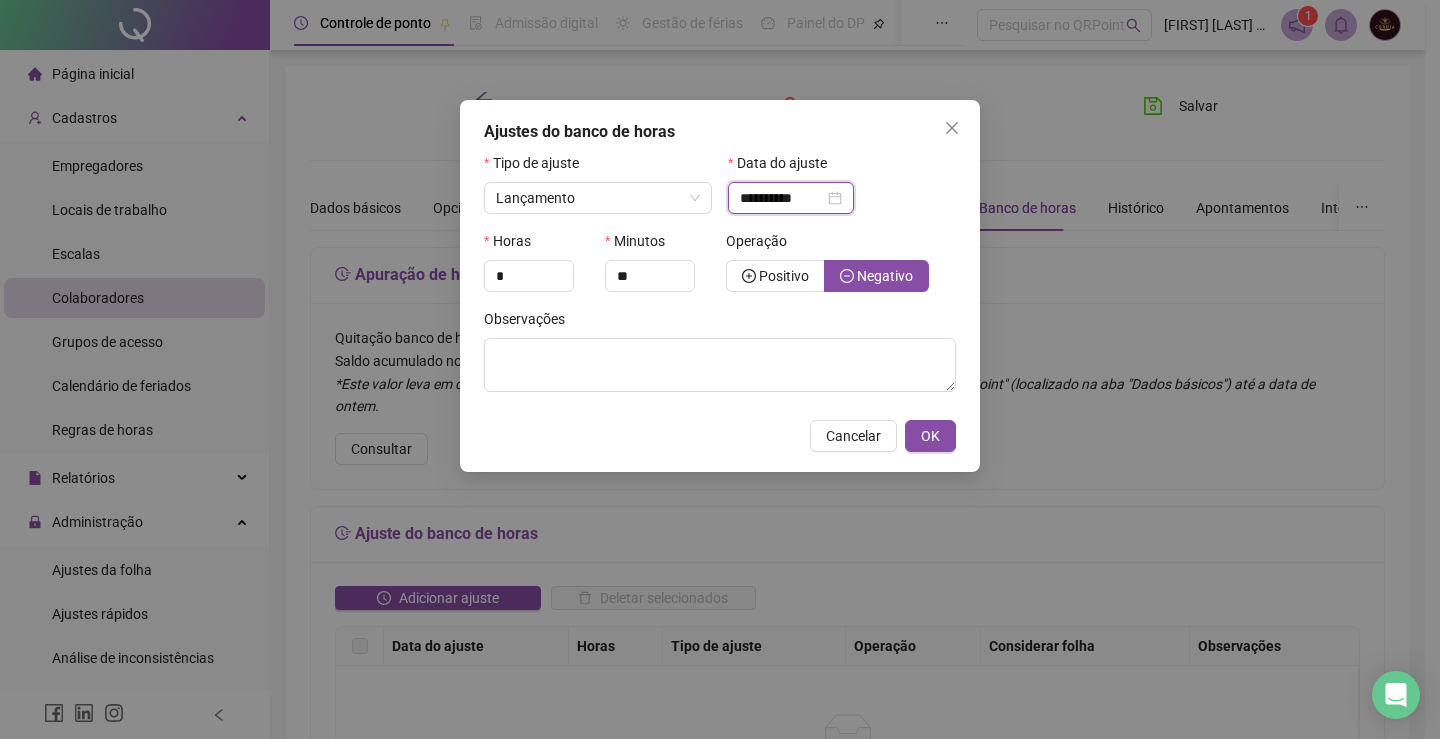 click on "**********" at bounding box center [791, 198] 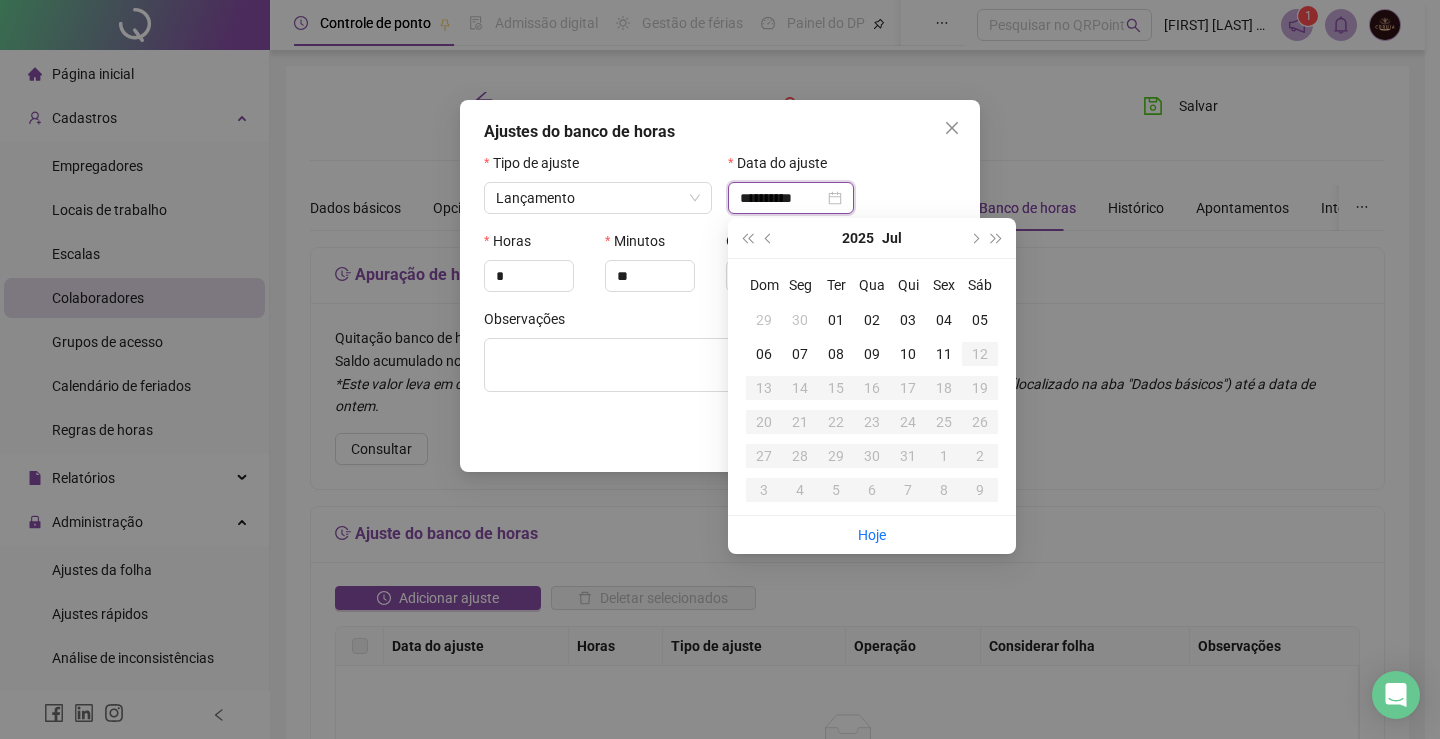 click on "**********" at bounding box center [782, 198] 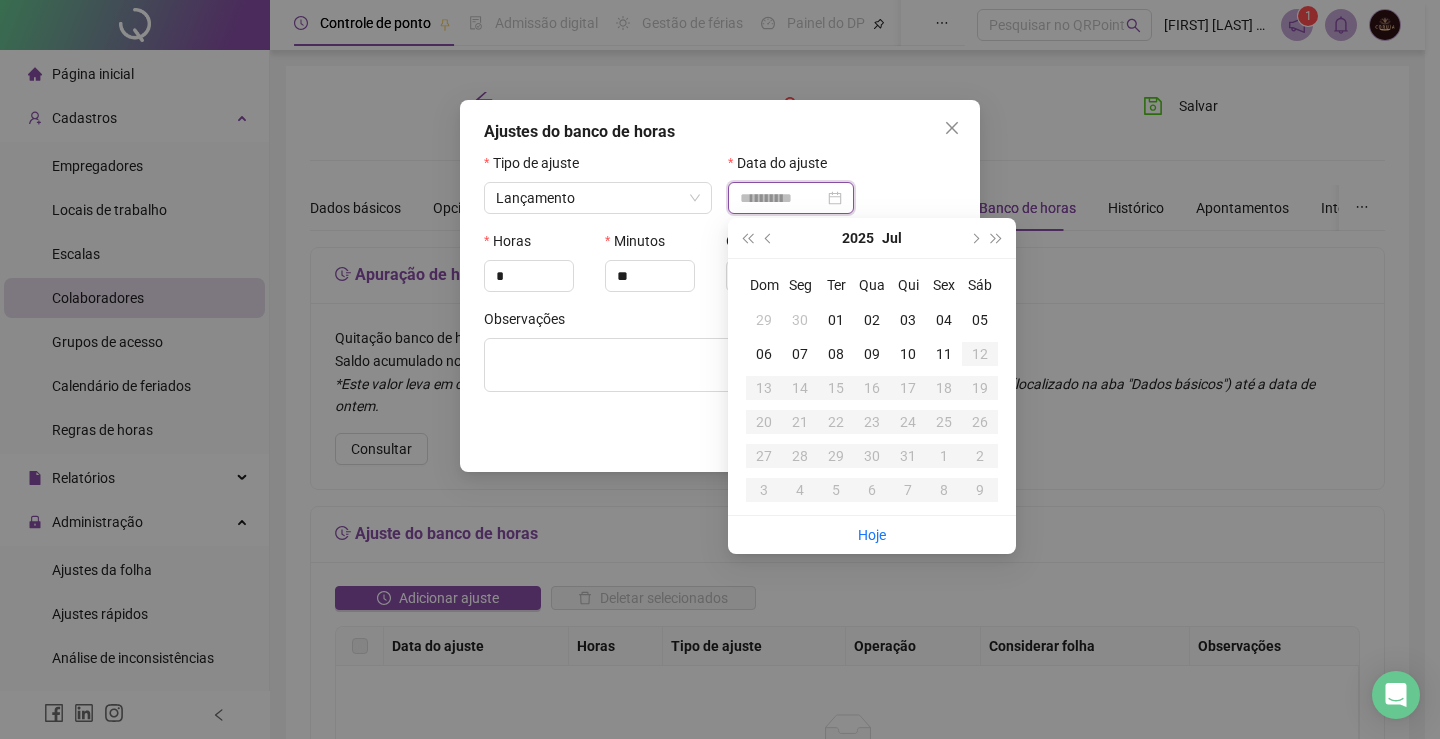 type on "**********" 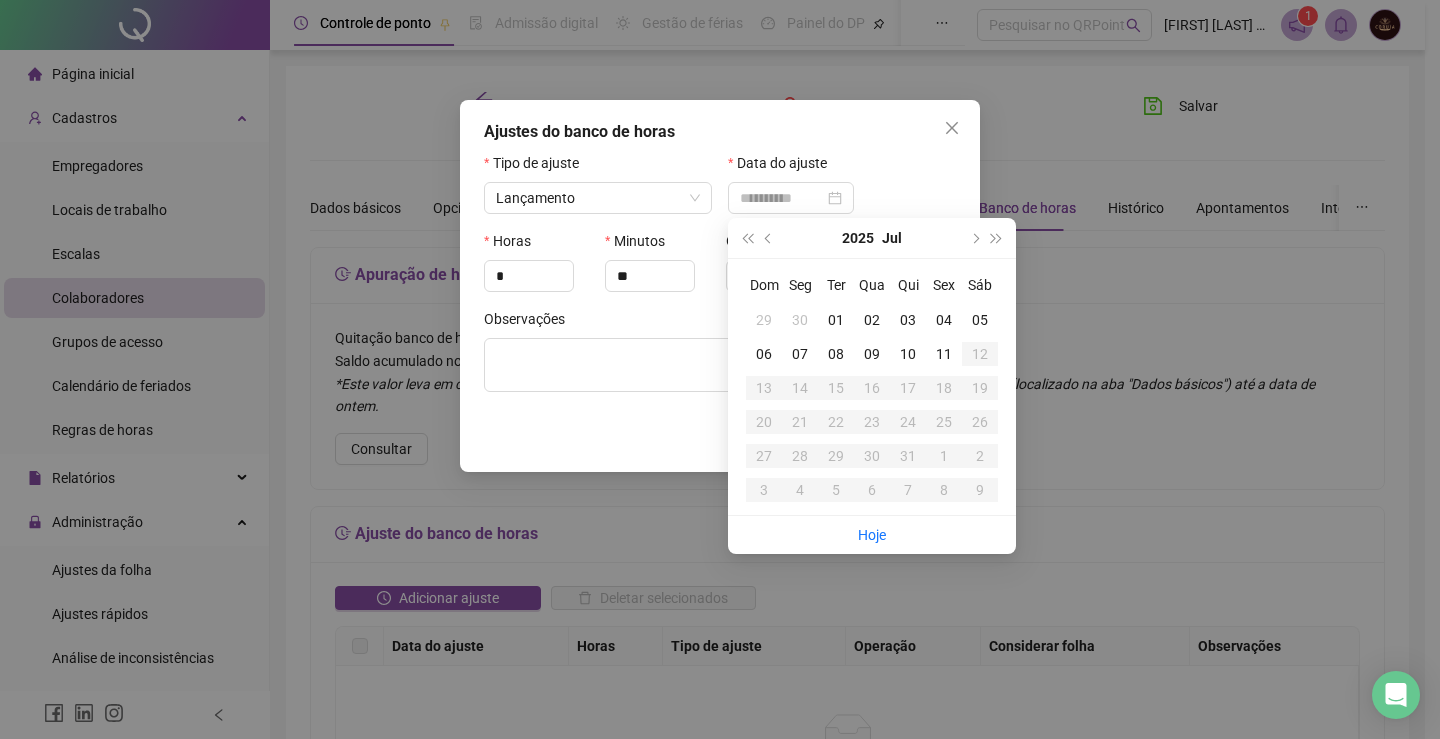click on "07" at bounding box center (800, 354) 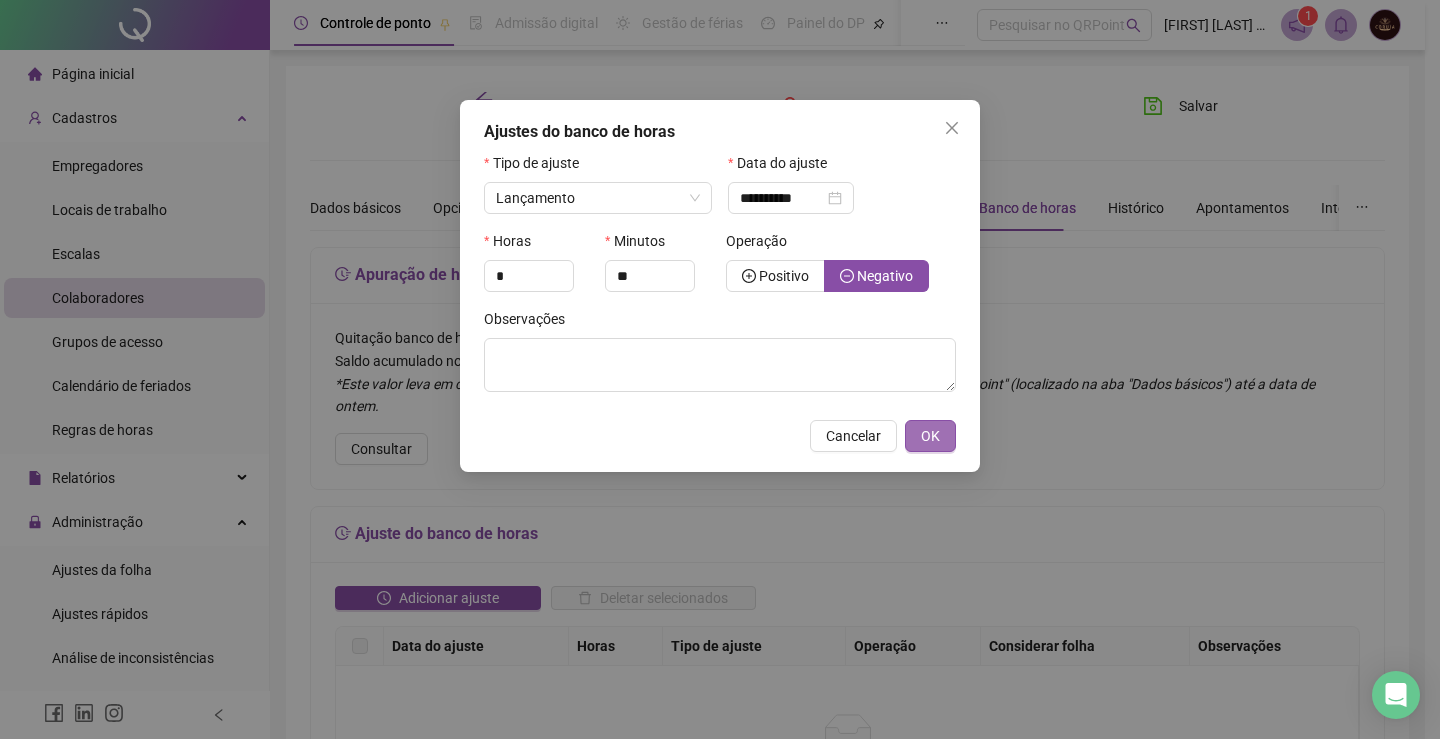 click on "OK" at bounding box center [930, 436] 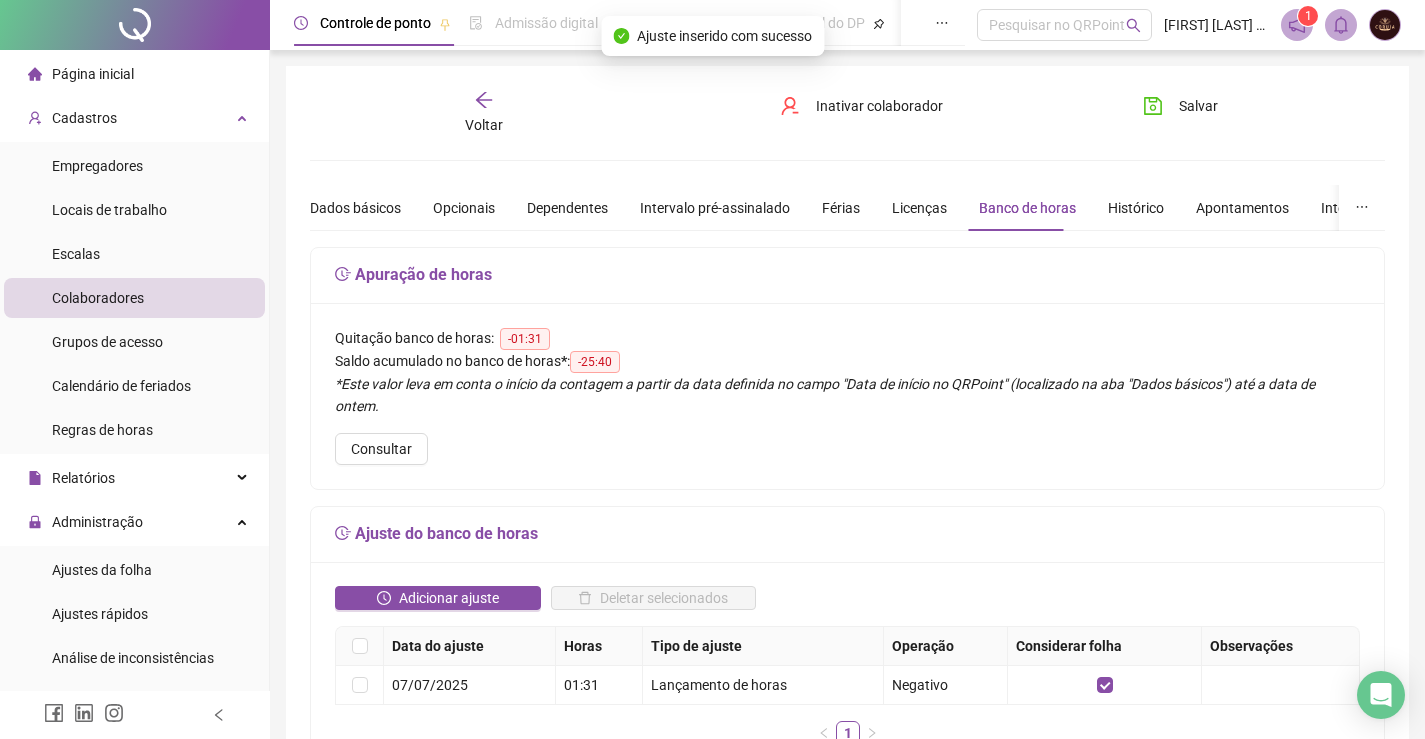 click on "Colaboradores" at bounding box center [98, 298] 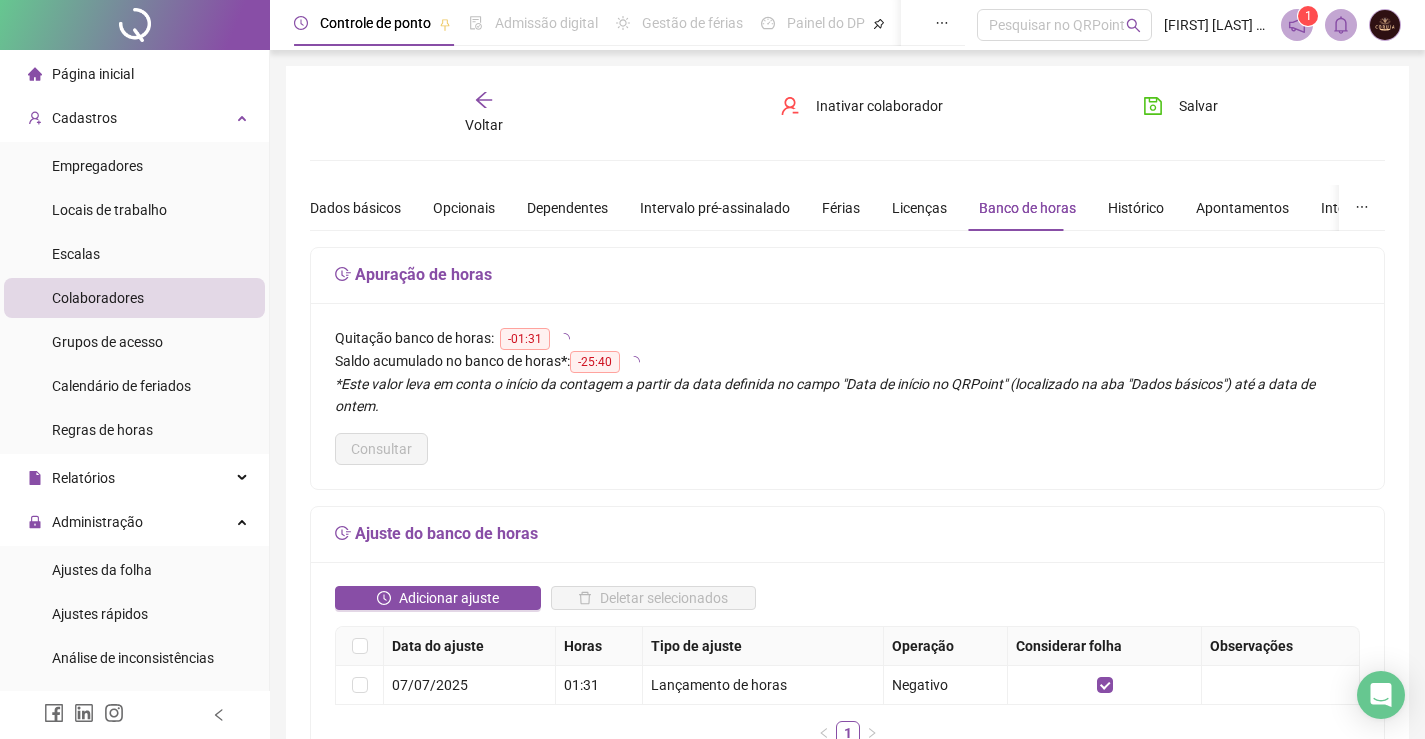 click on "Página inicial" at bounding box center (93, 74) 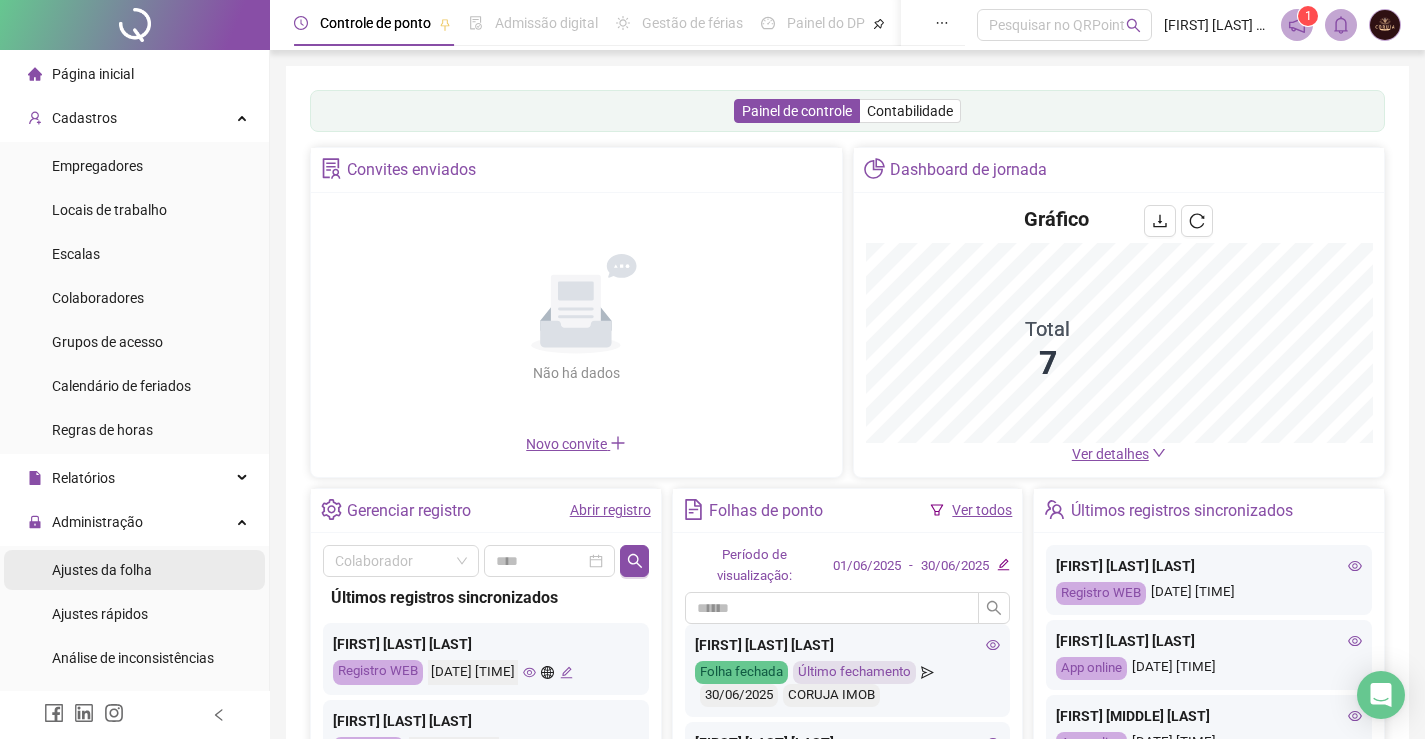 click on "Ajustes da folha" at bounding box center [102, 570] 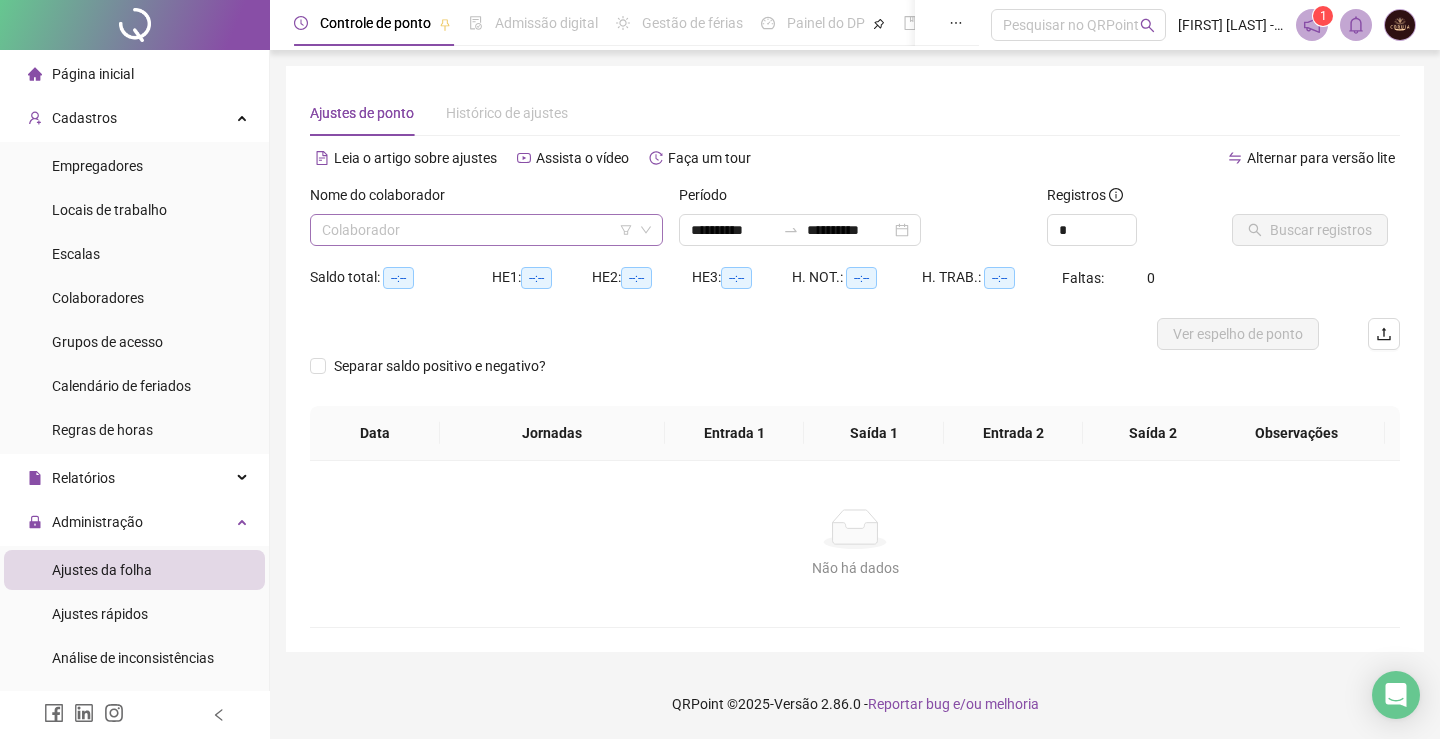click at bounding box center [480, 230] 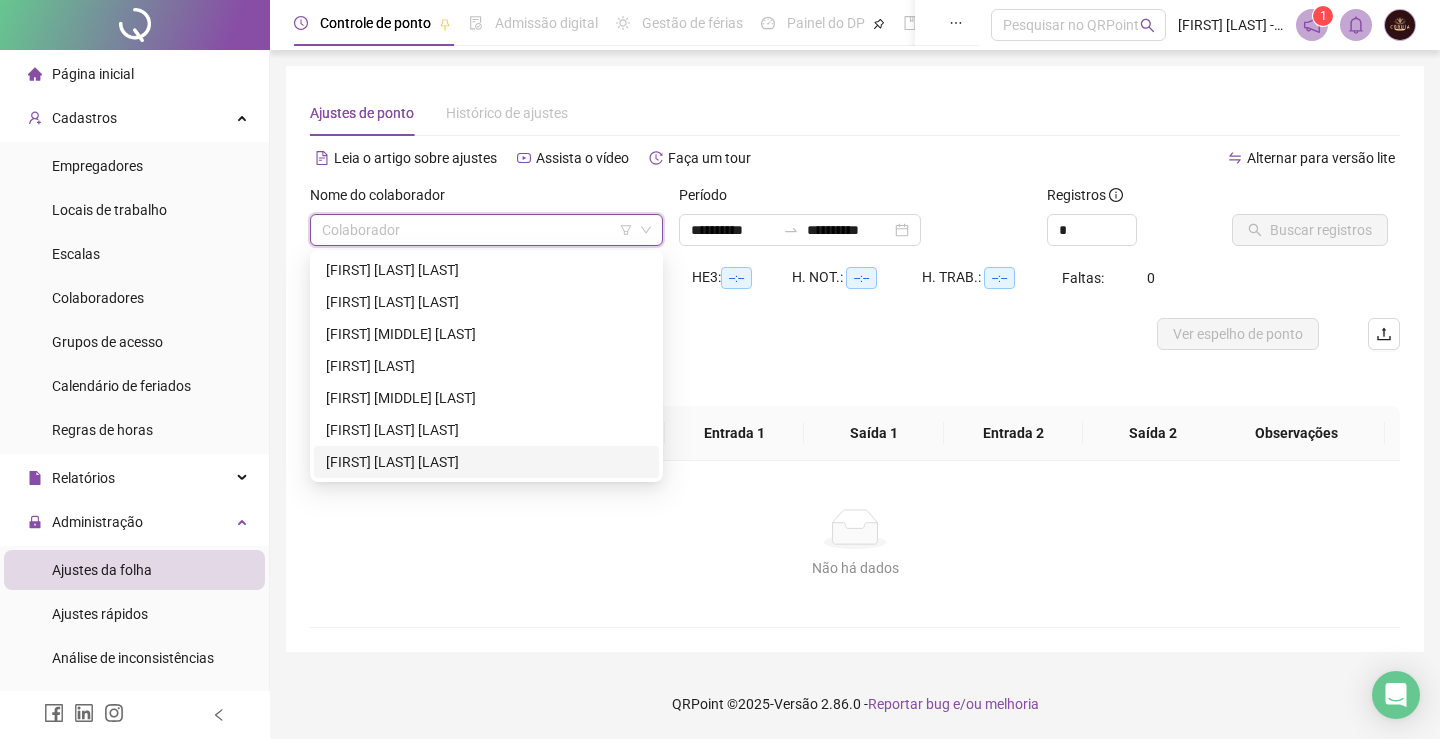 click on "[FIRST] [LAST] [LAST]" at bounding box center [486, 462] 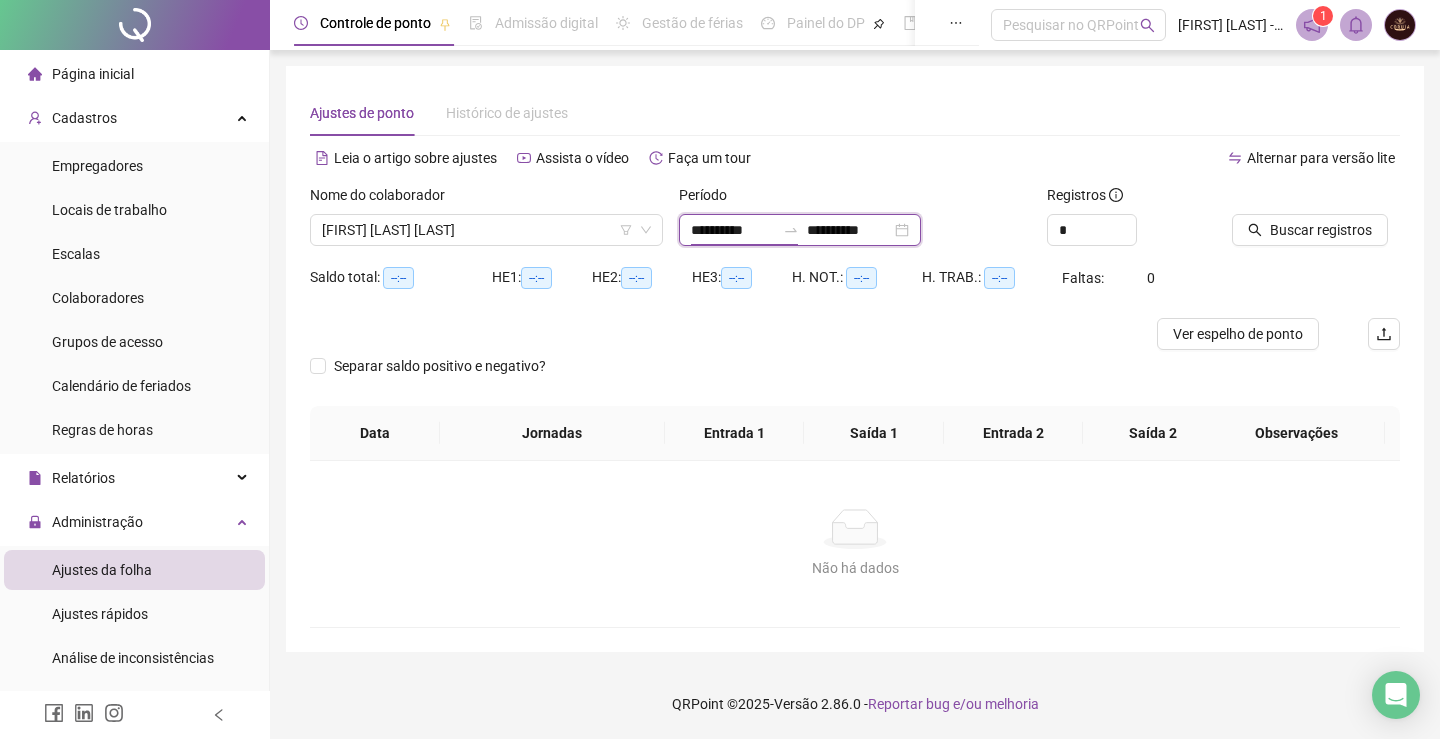 click on "**********" at bounding box center (733, 230) 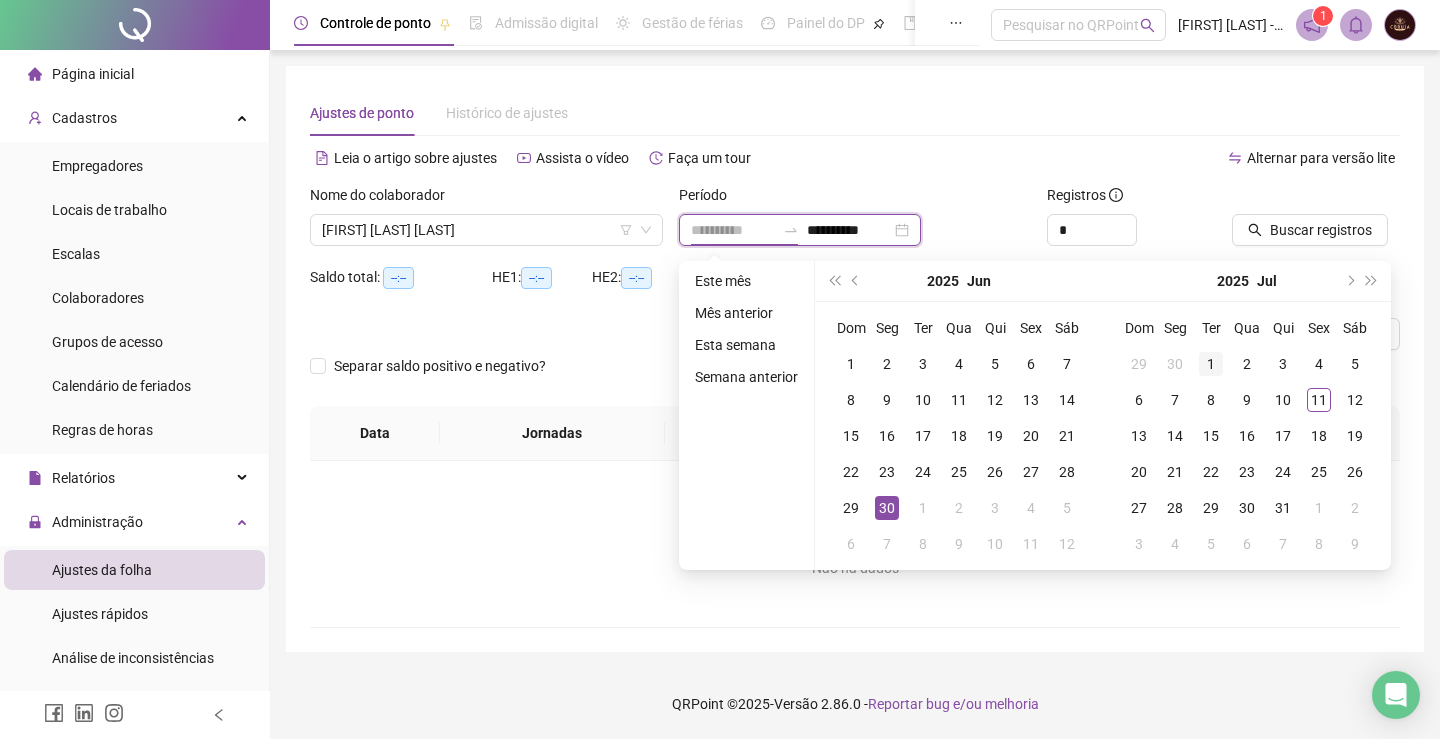 type on "**********" 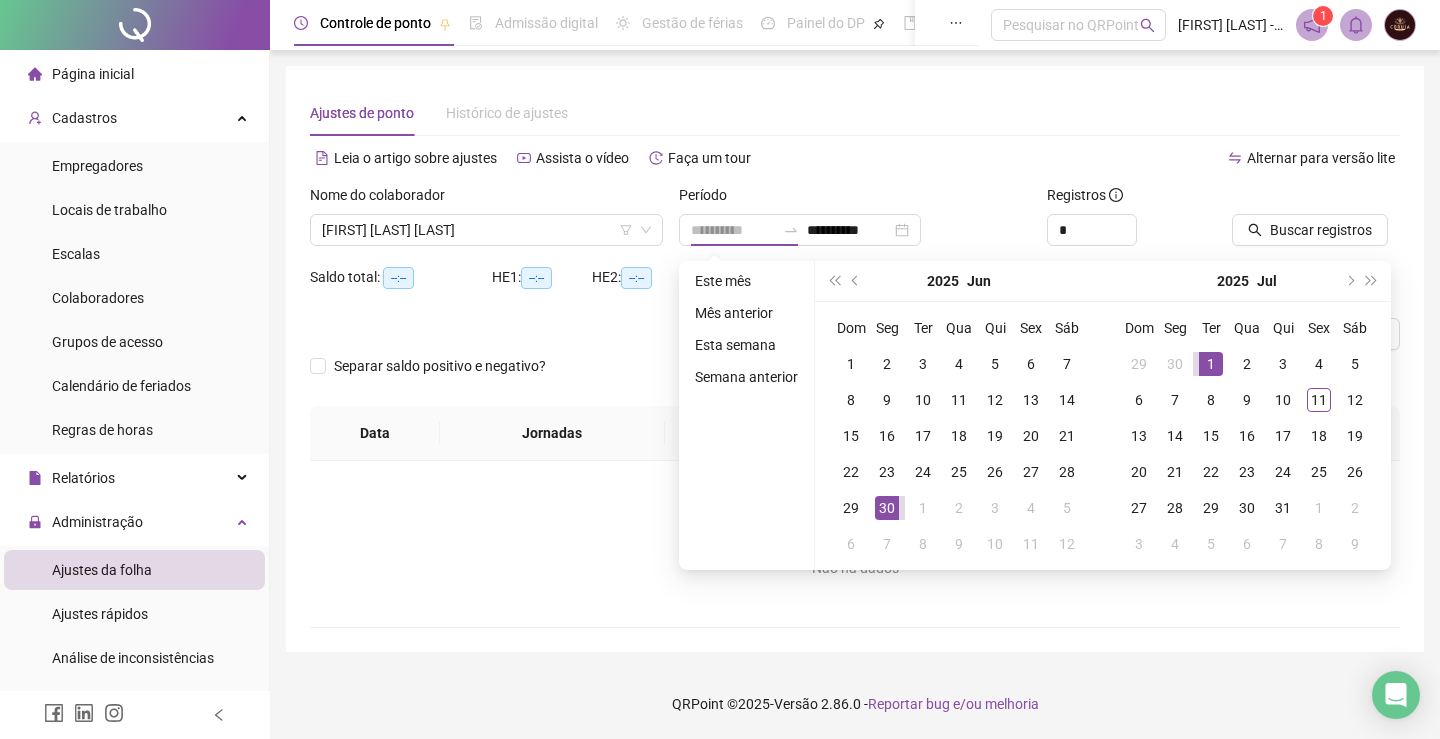 click on "1" at bounding box center [1211, 364] 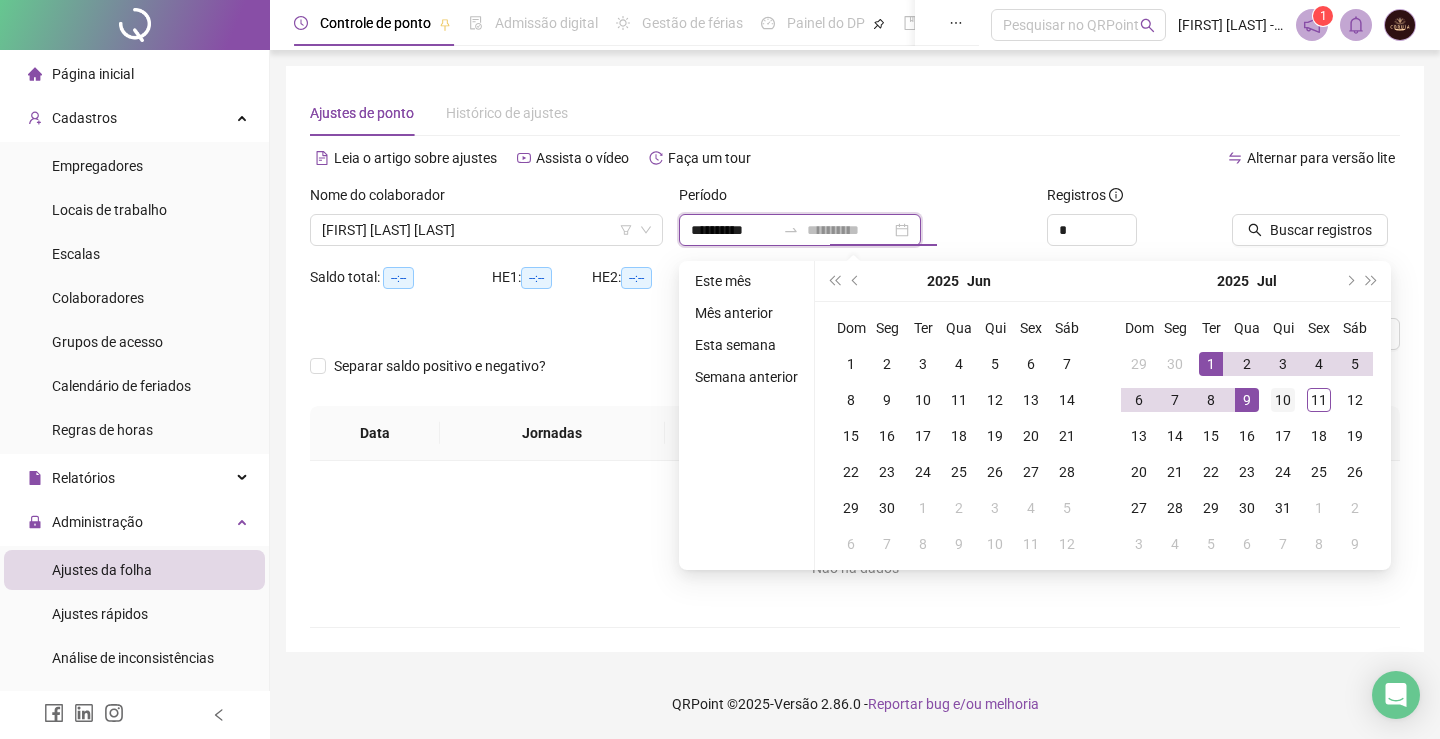 type on "**********" 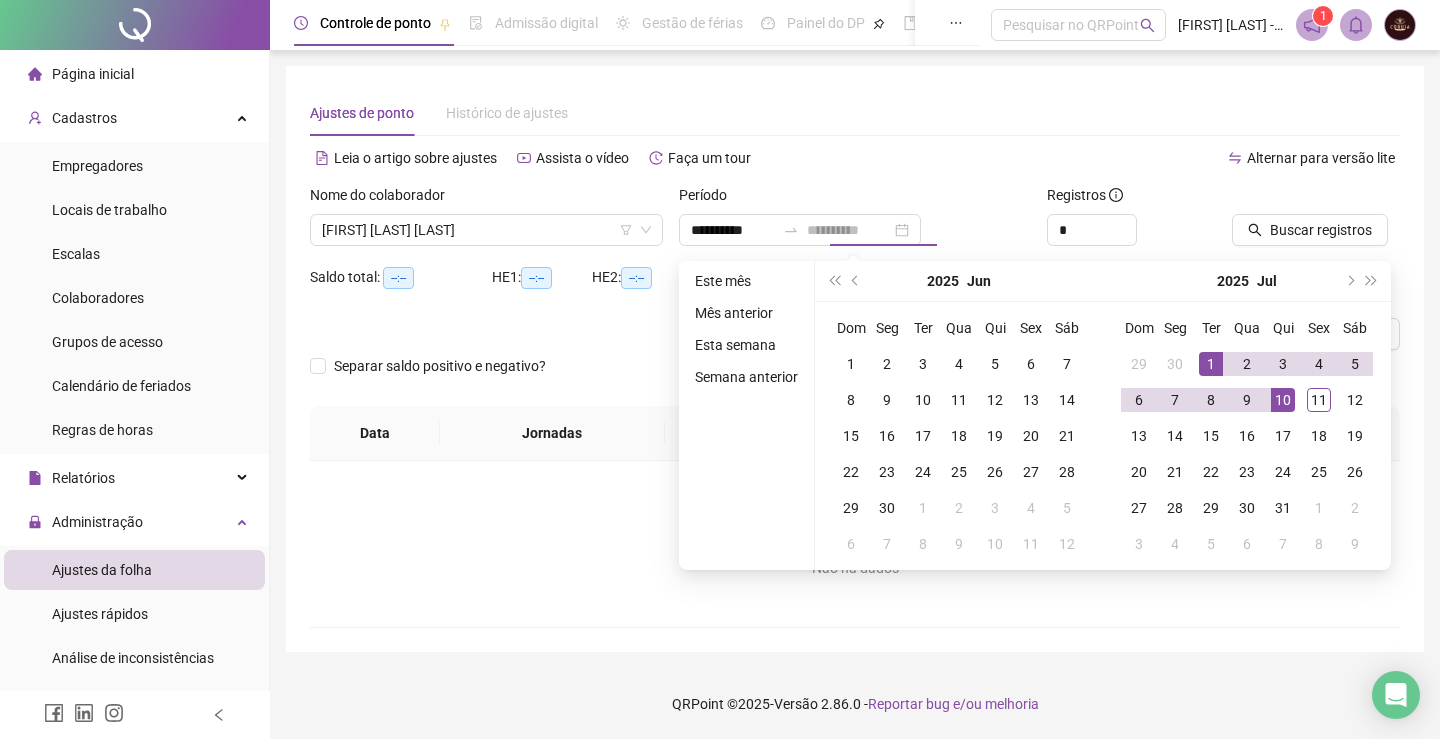 click on "10" at bounding box center [1283, 400] 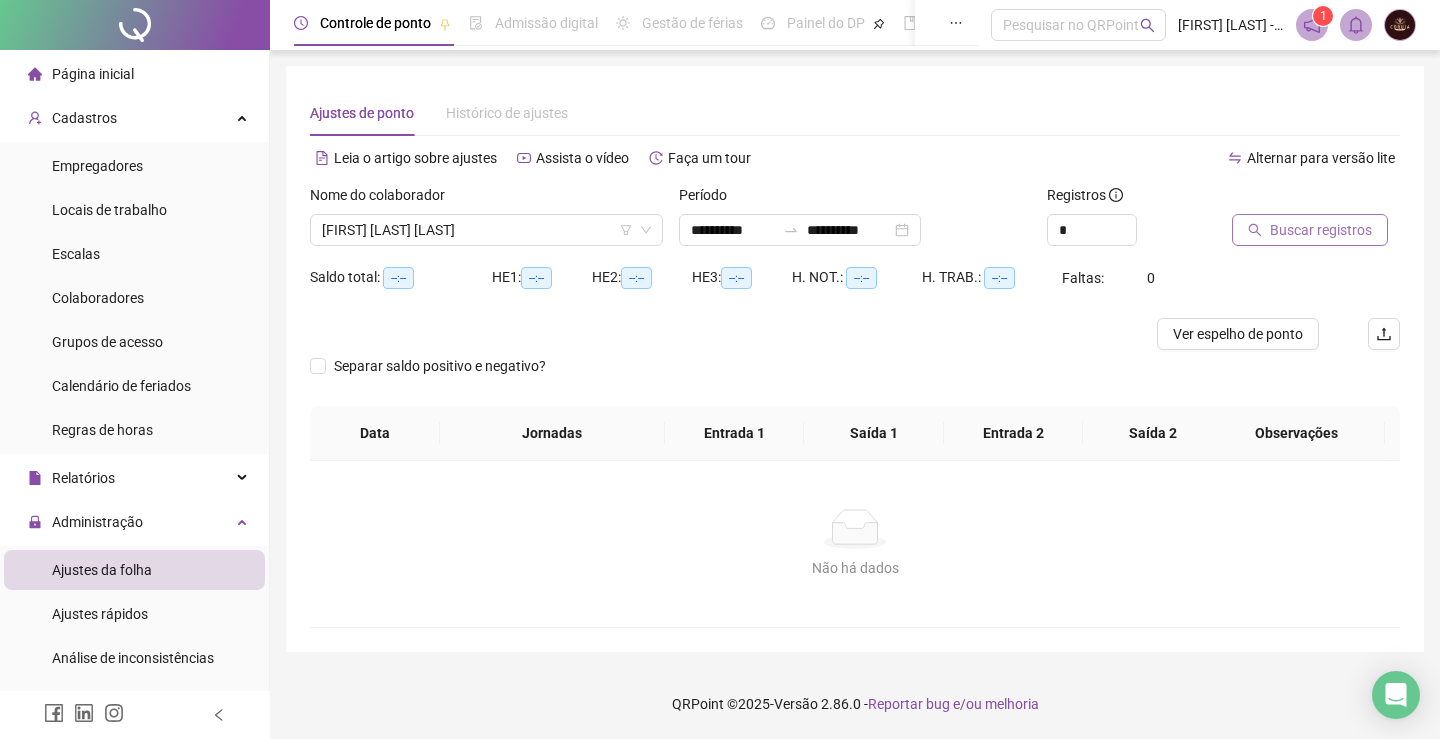 click on "Buscar registros" at bounding box center (1321, 230) 